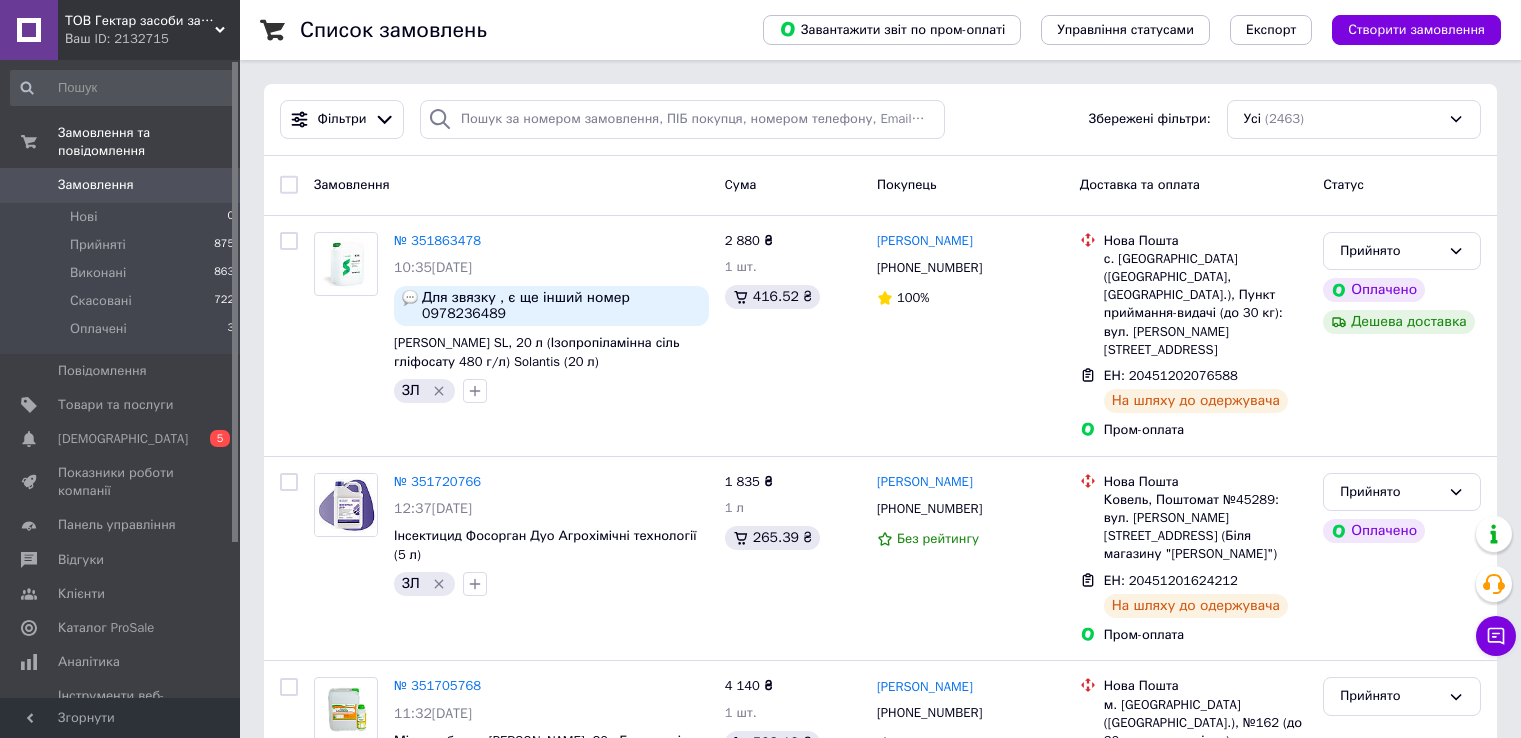 scroll, scrollTop: 0, scrollLeft: 0, axis: both 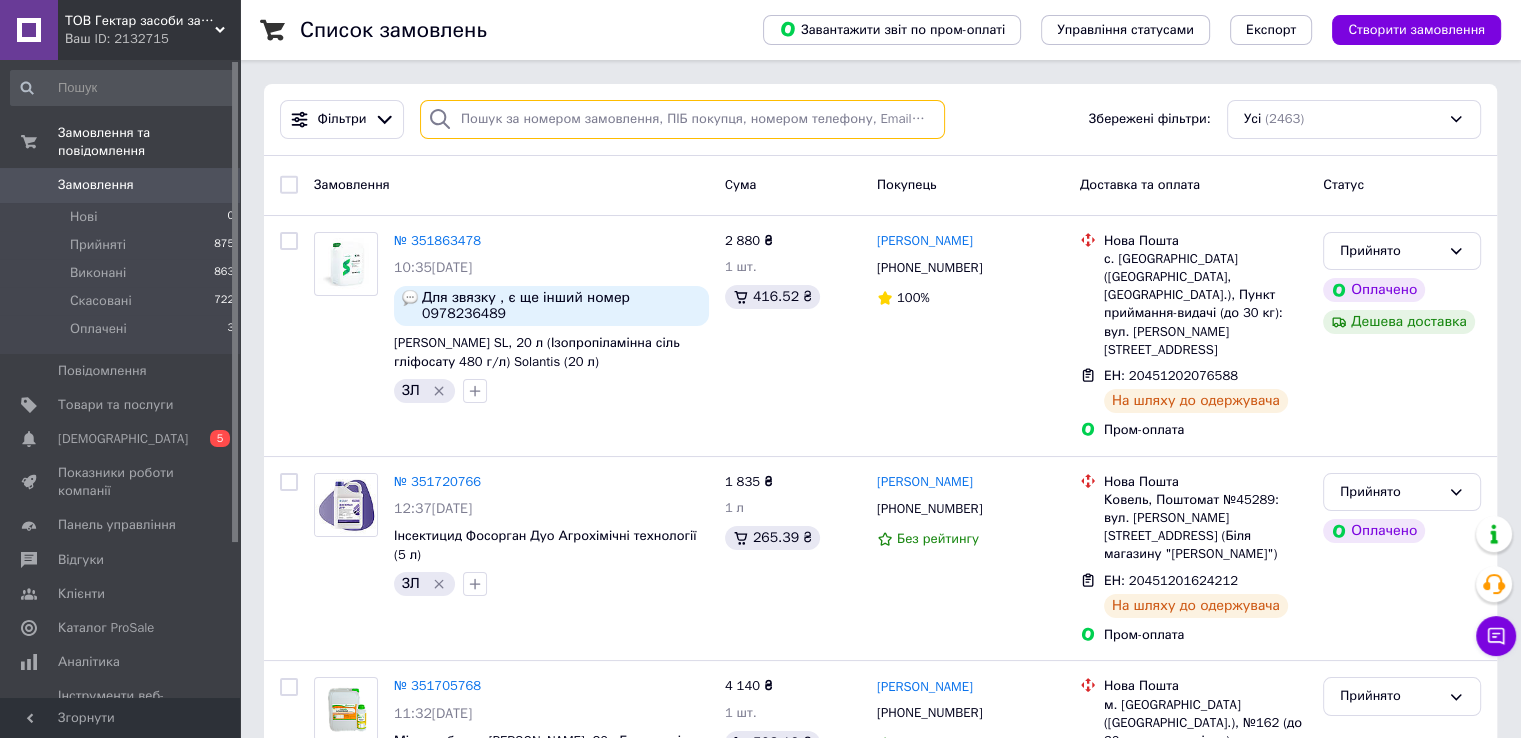 click at bounding box center (682, 119) 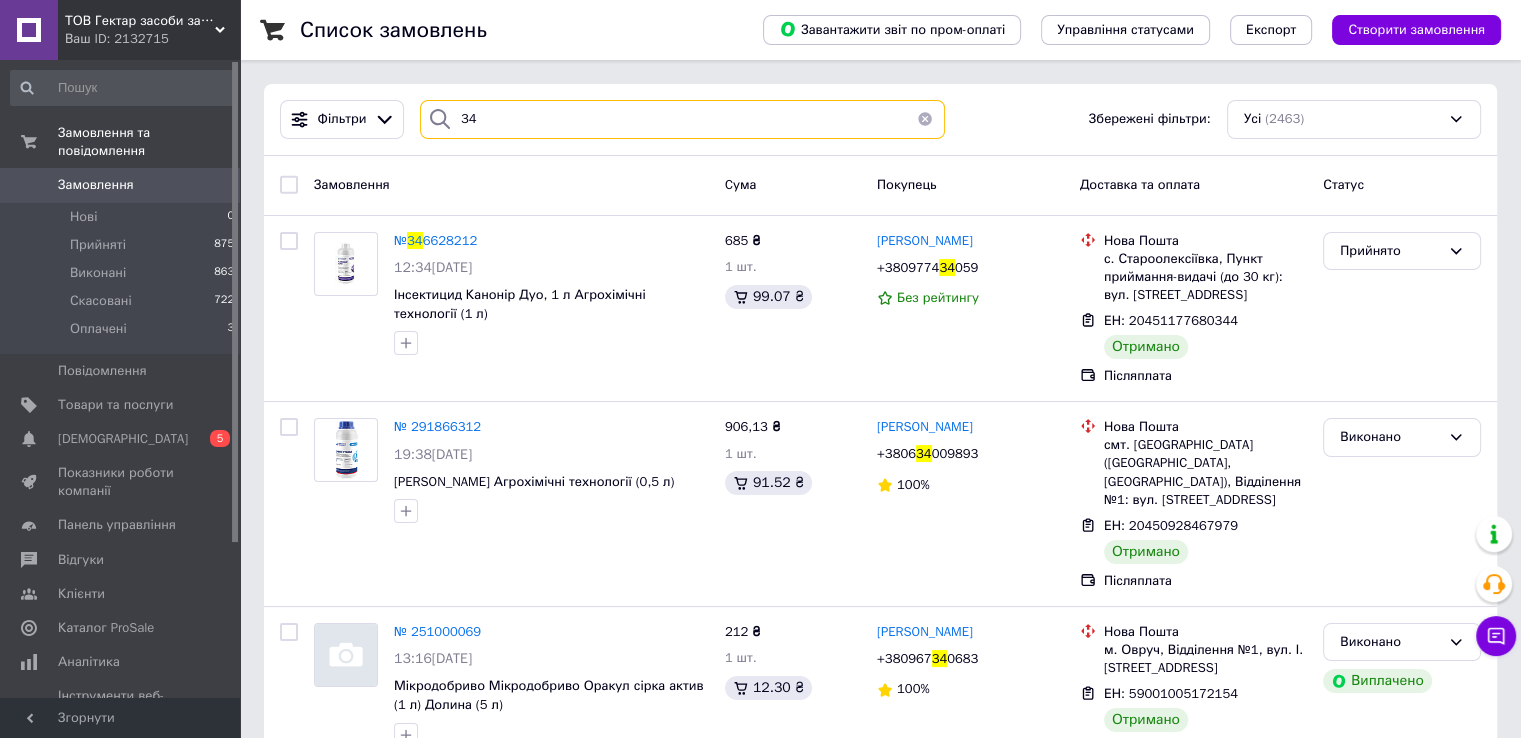 type on "3" 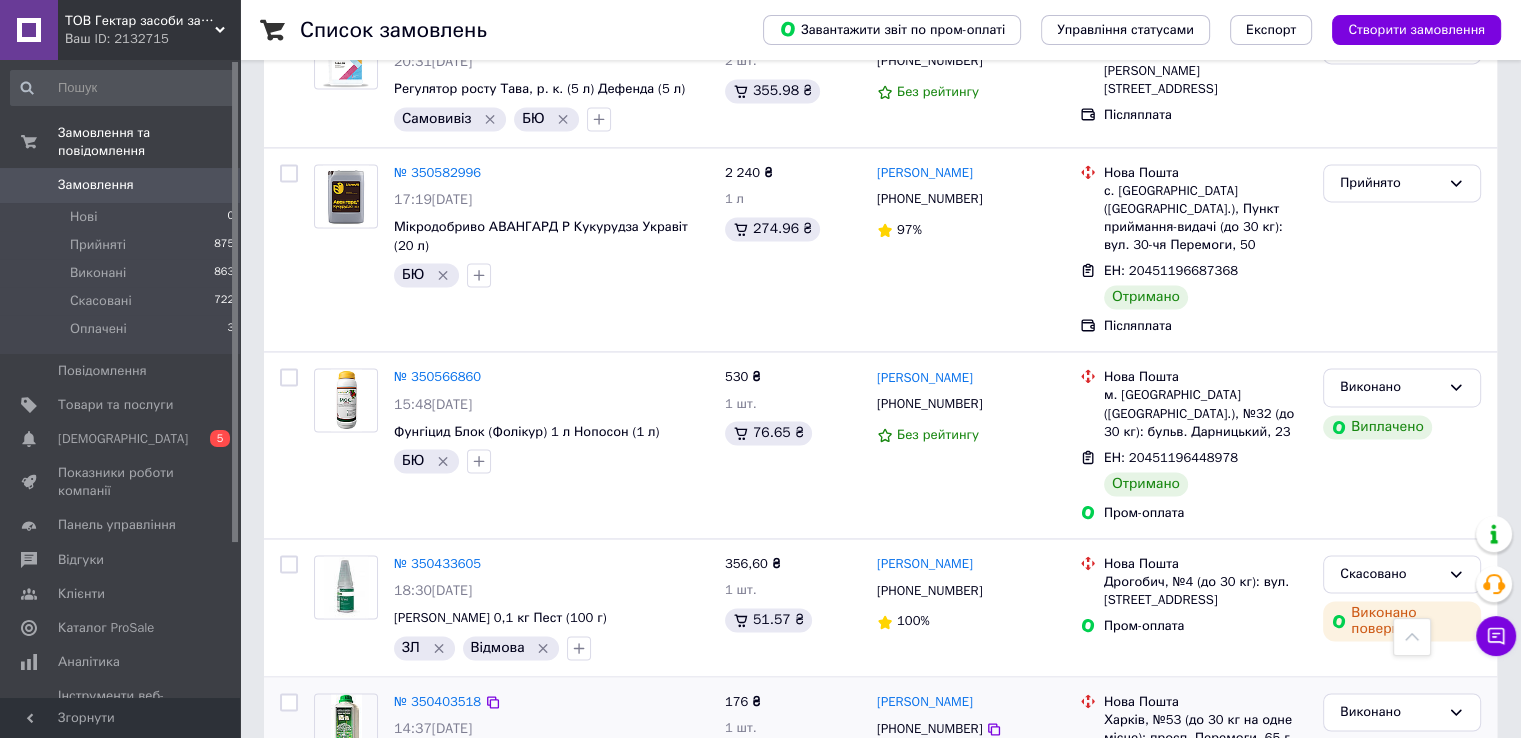 scroll, scrollTop: 3020, scrollLeft: 0, axis: vertical 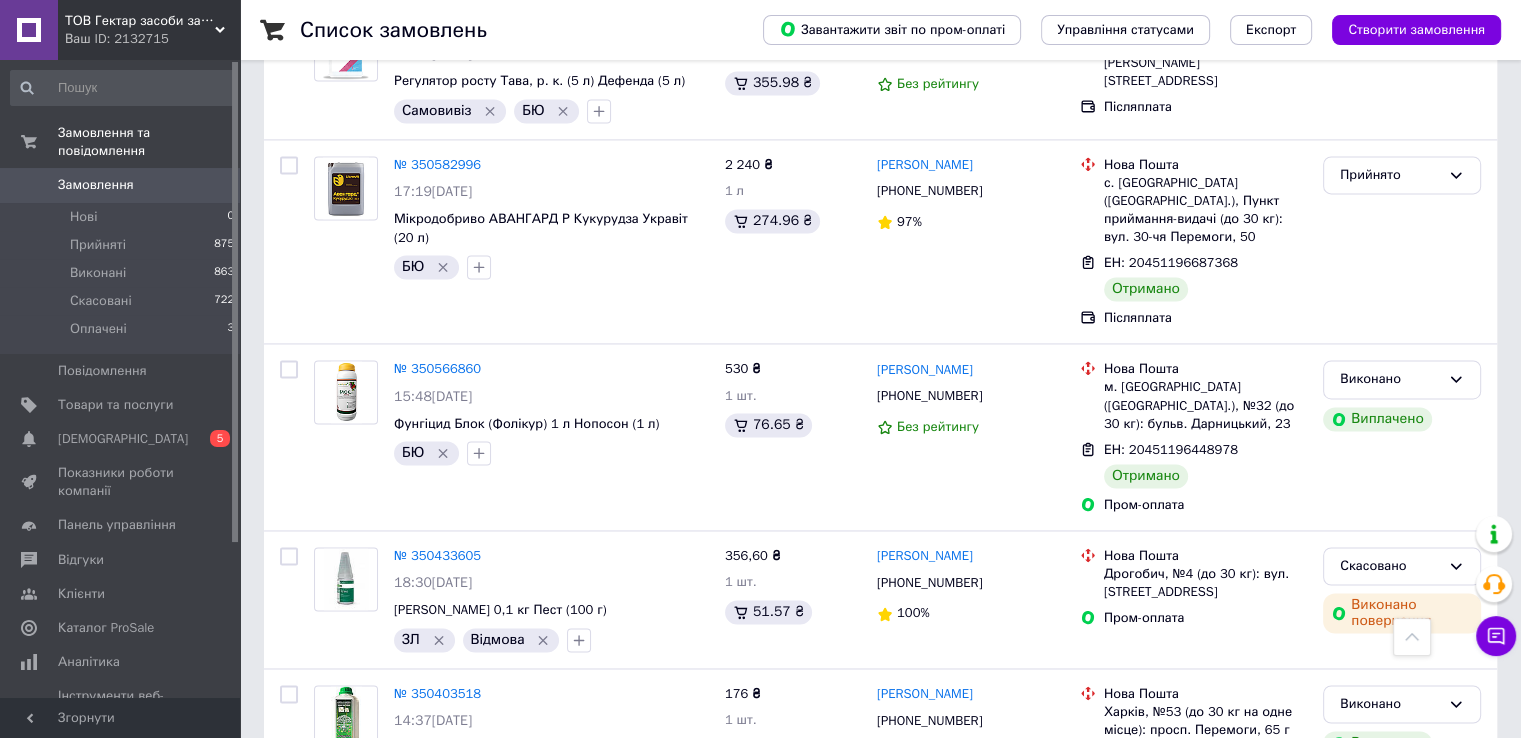 click on "3" at bounding box center (372, 881) 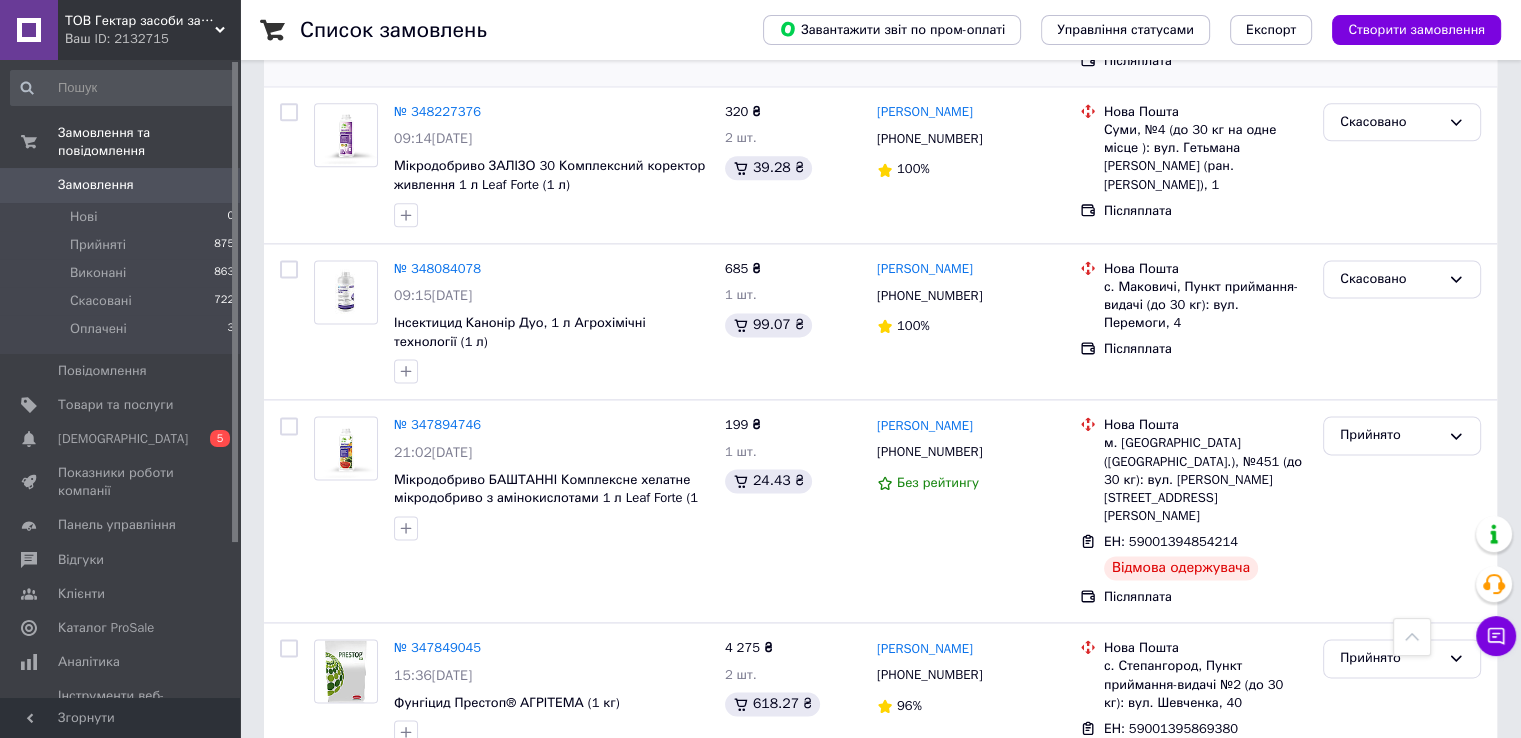 scroll, scrollTop: 2859, scrollLeft: 0, axis: vertical 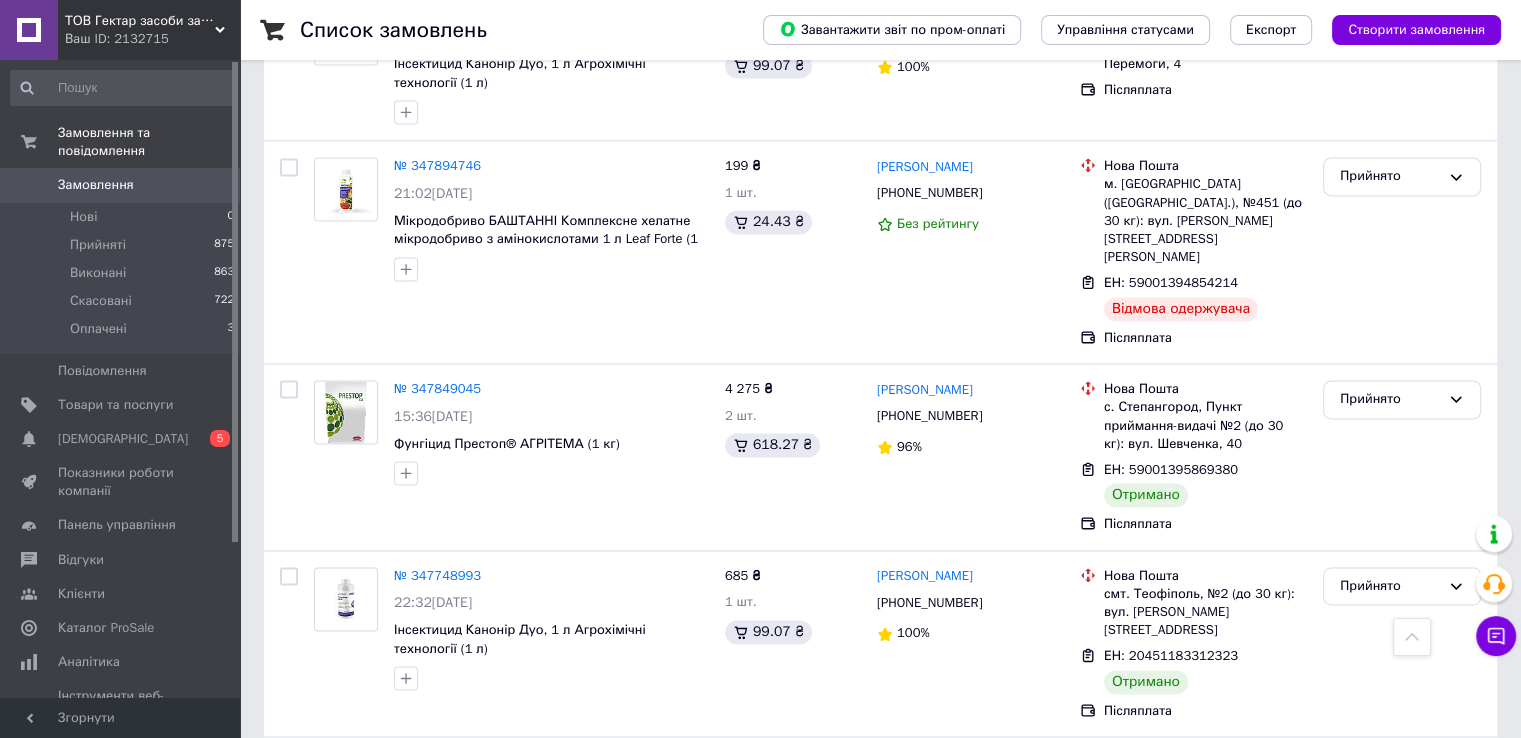 click on "2" at bounding box center (449, 938) 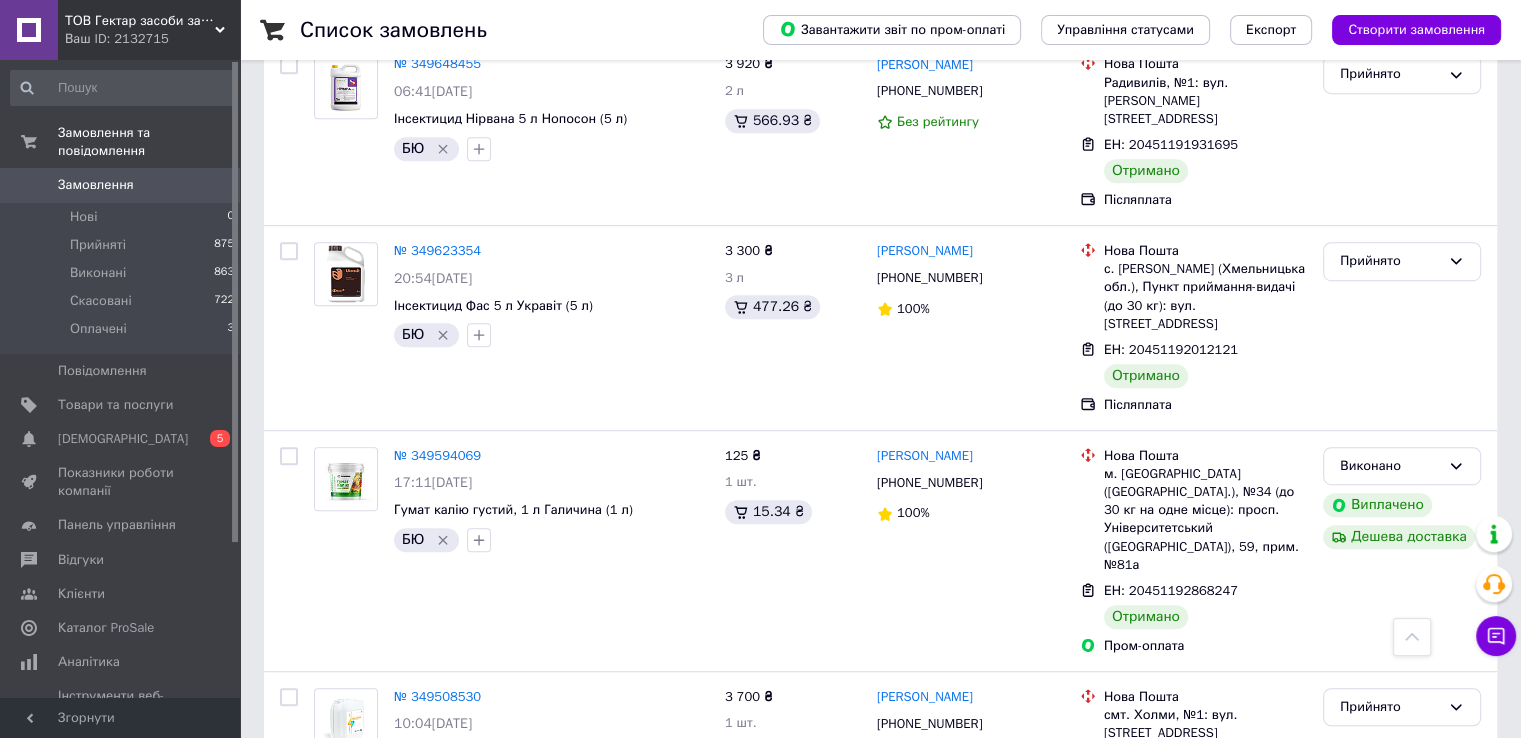 scroll, scrollTop: 1144, scrollLeft: 0, axis: vertical 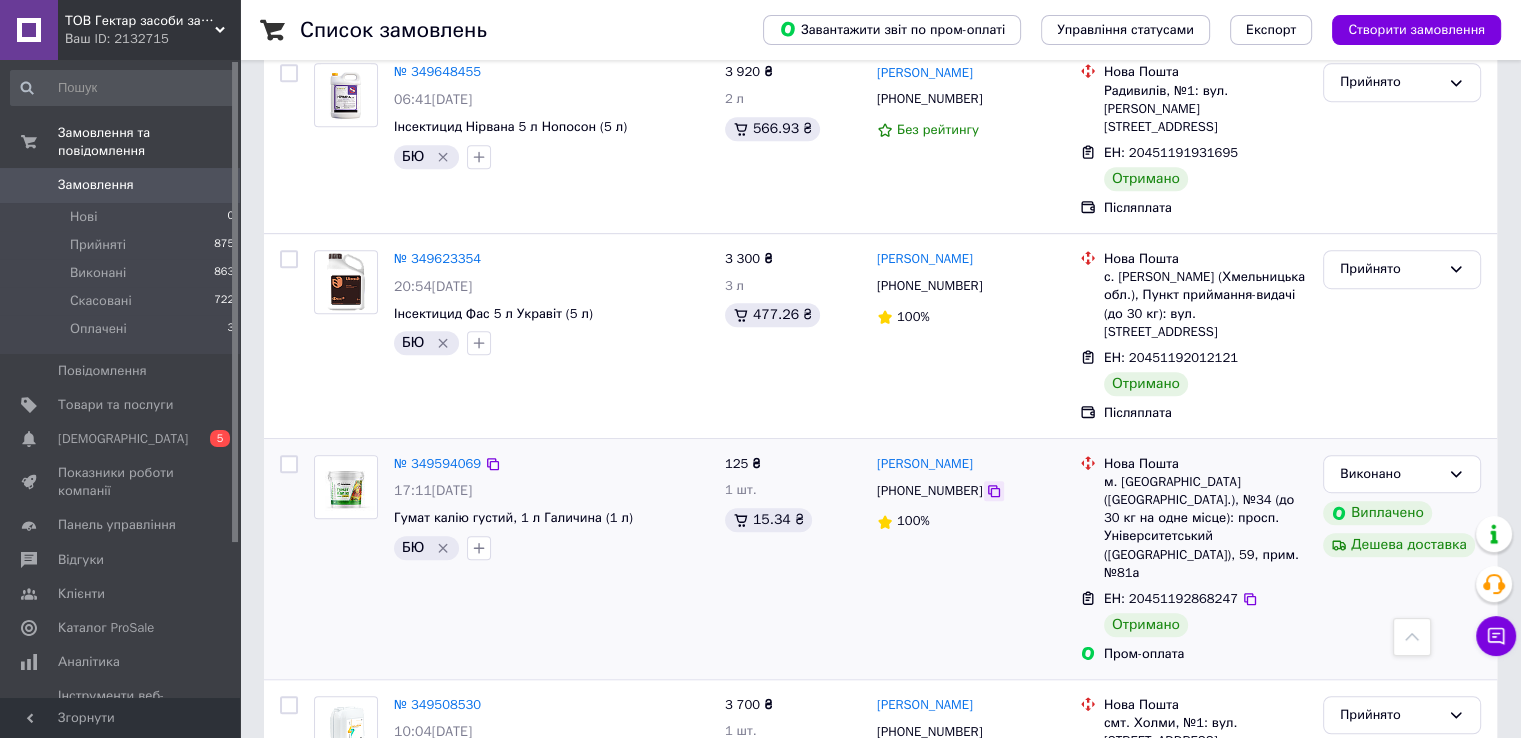 click 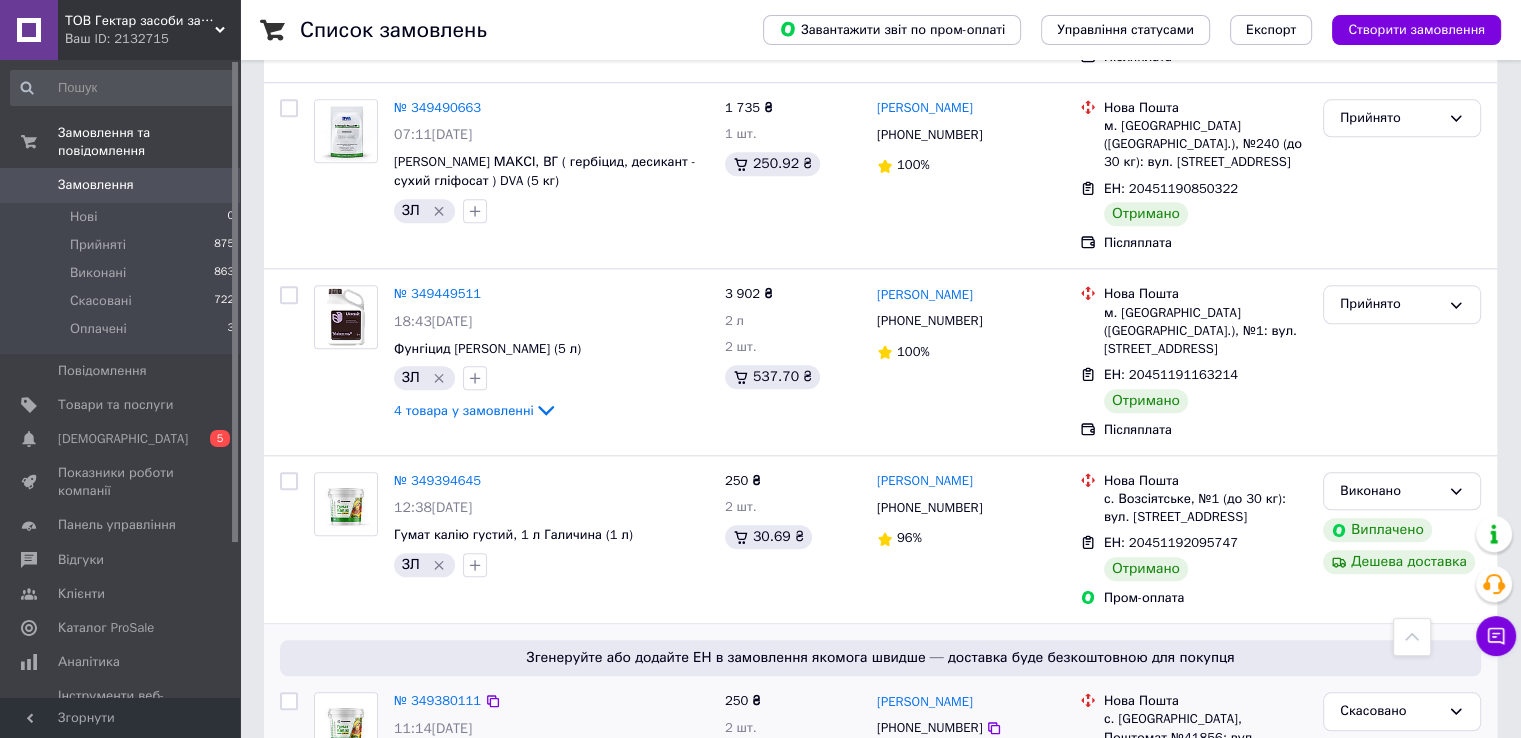 scroll, scrollTop: 2144, scrollLeft: 0, axis: vertical 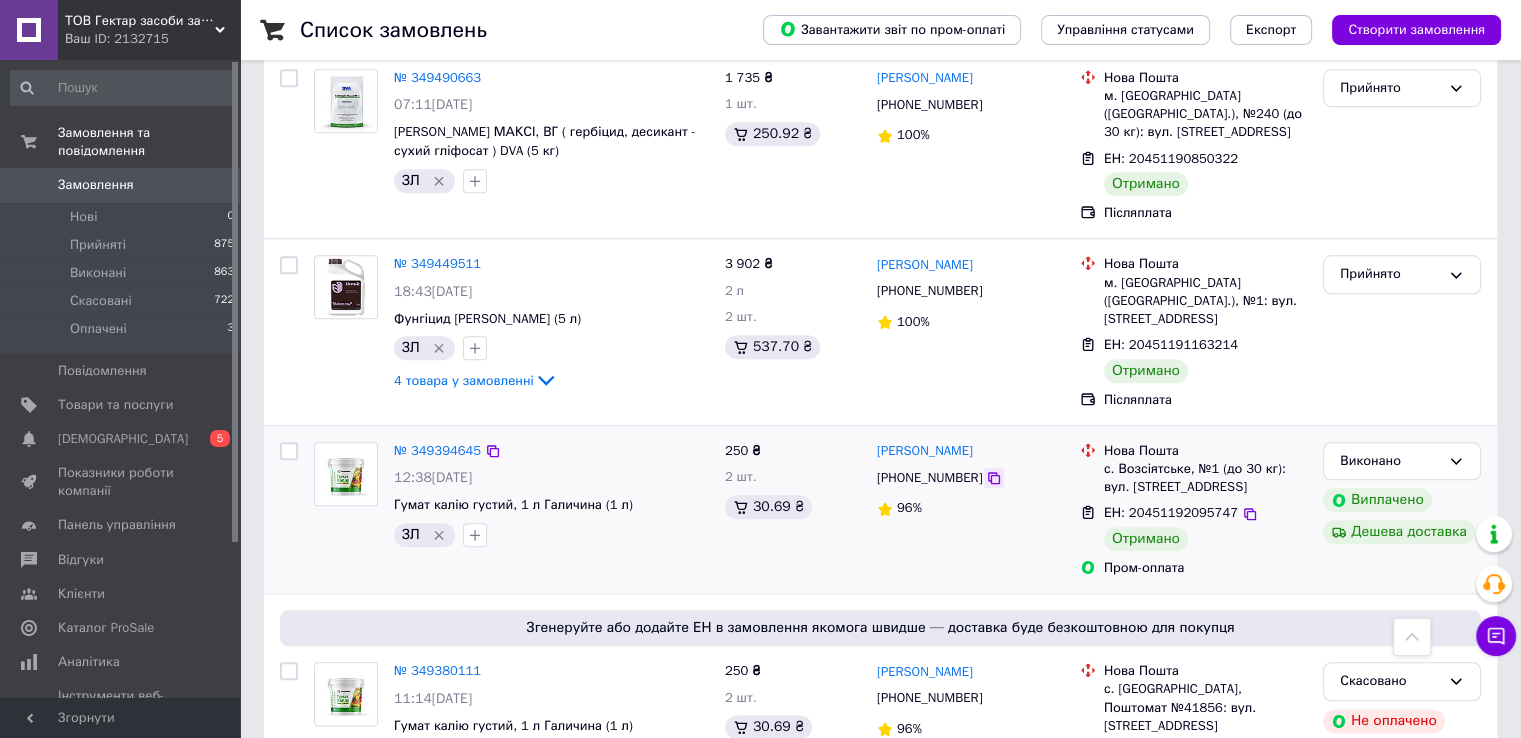 click 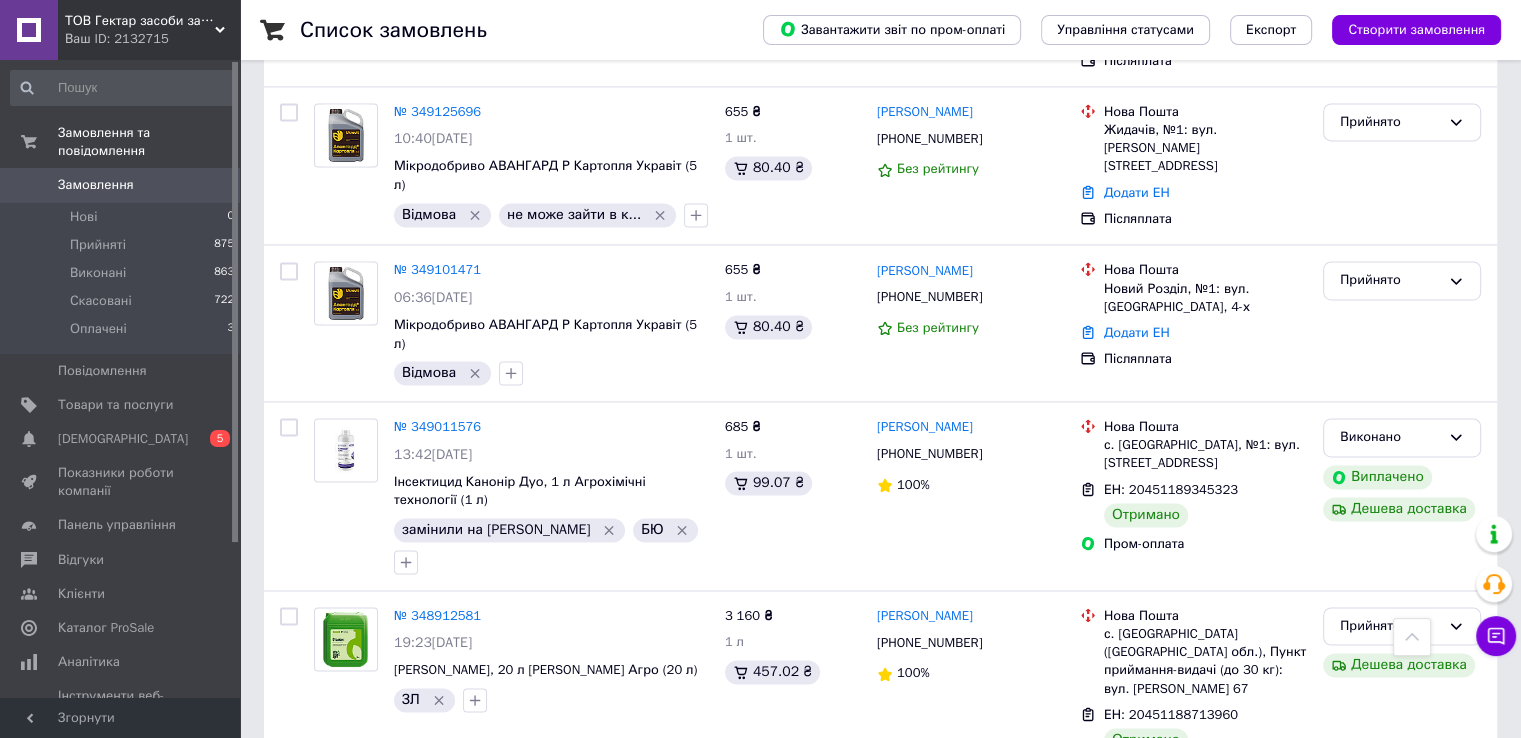 scroll, scrollTop: 3044, scrollLeft: 0, axis: vertical 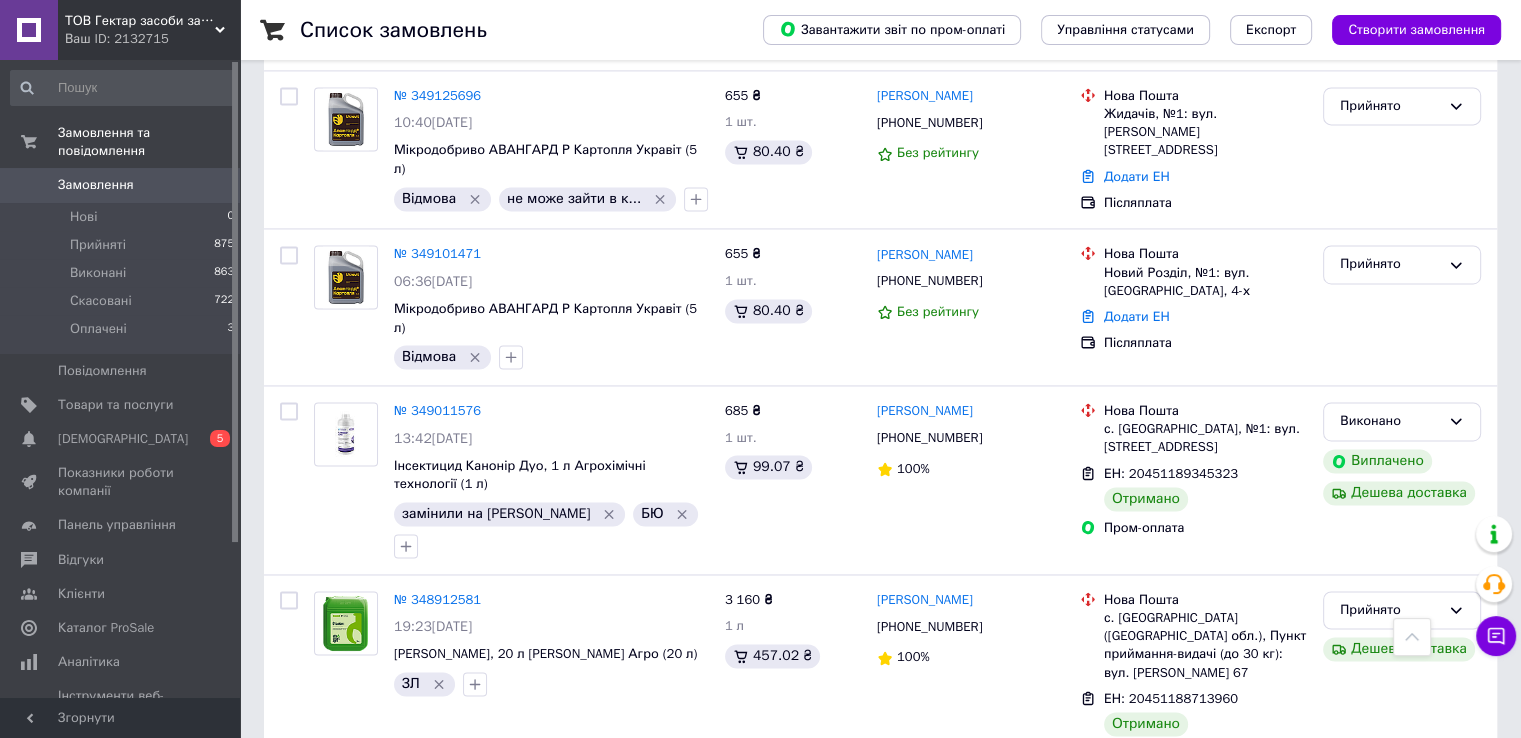 click on "1" at bounding box center (404, 1028) 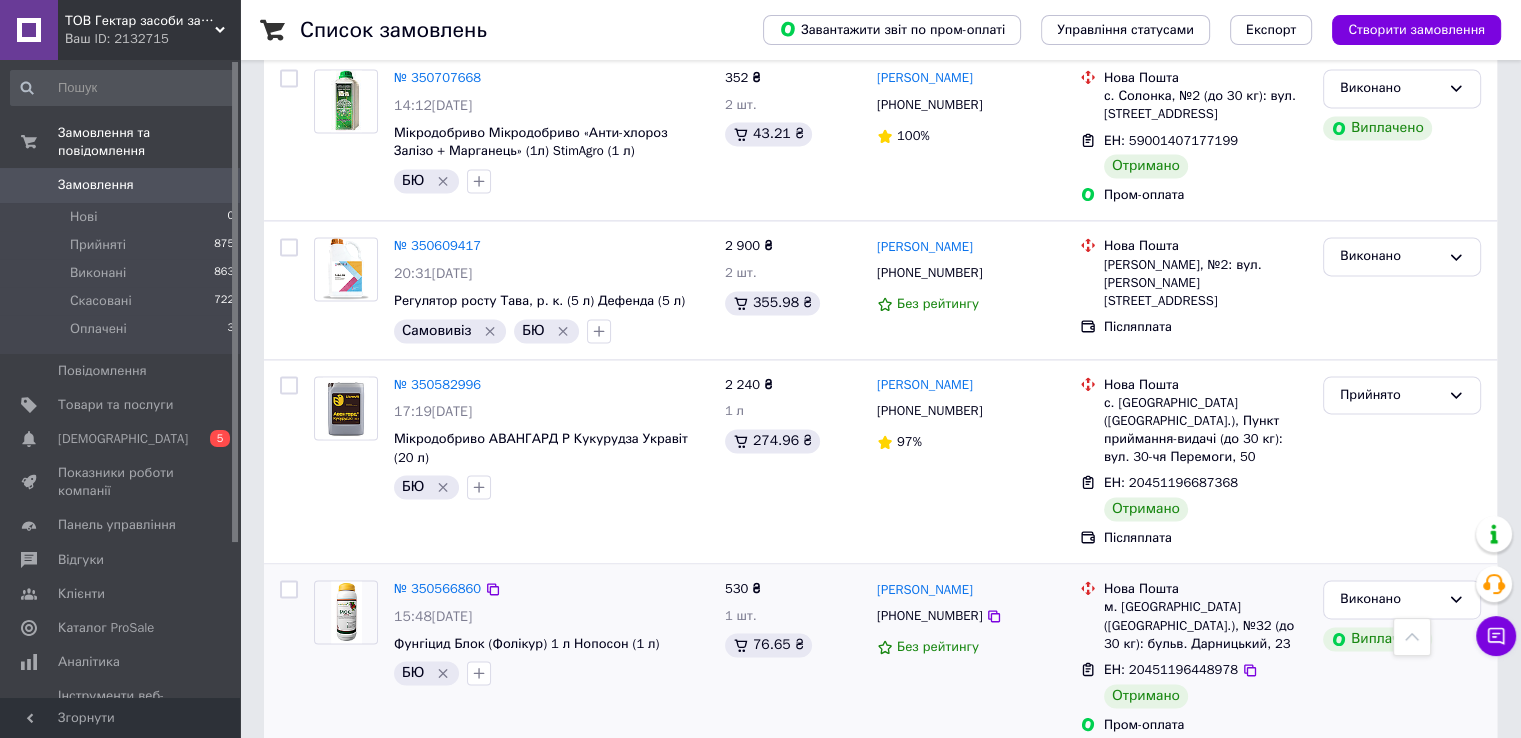 scroll, scrollTop: 3020, scrollLeft: 0, axis: vertical 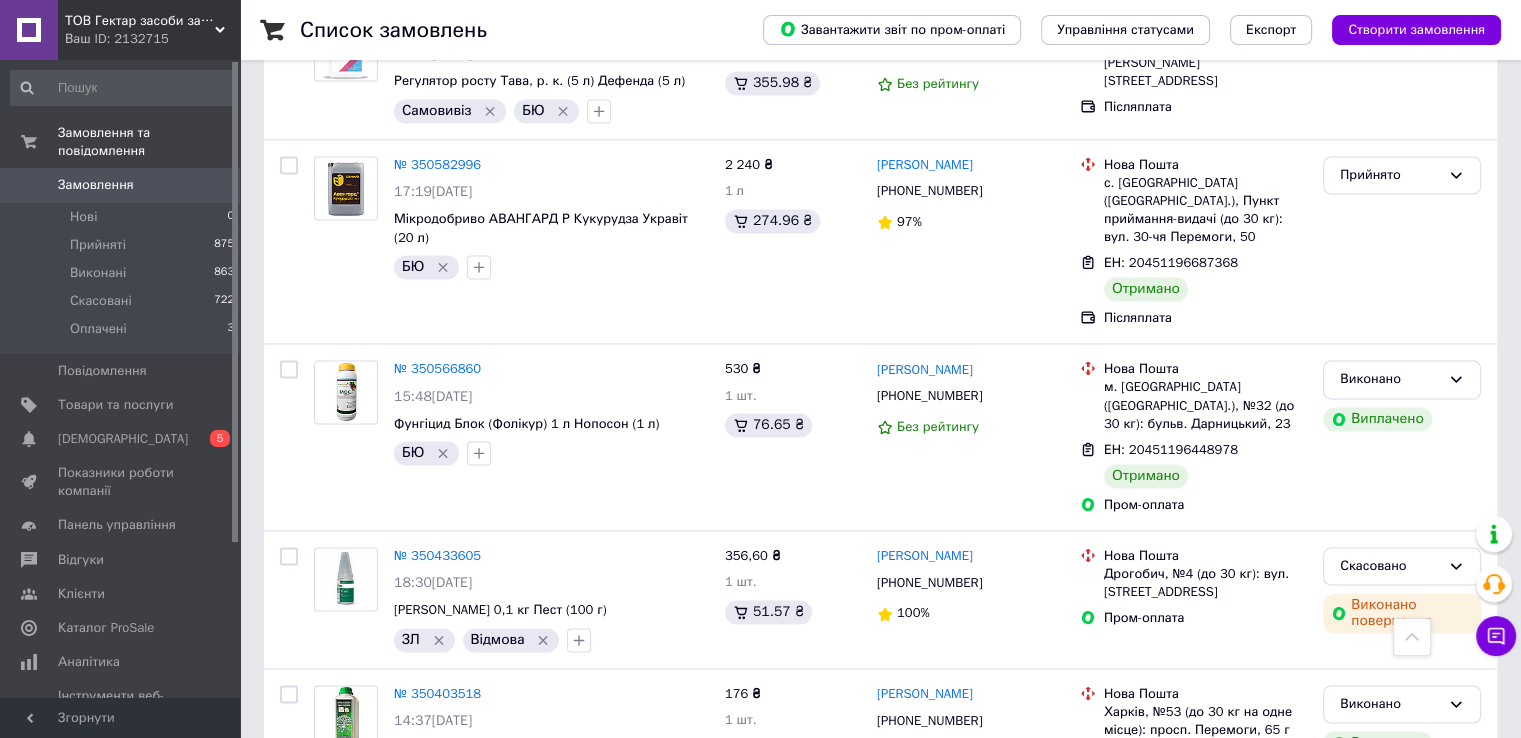 click on "2" at bounding box center (327, 881) 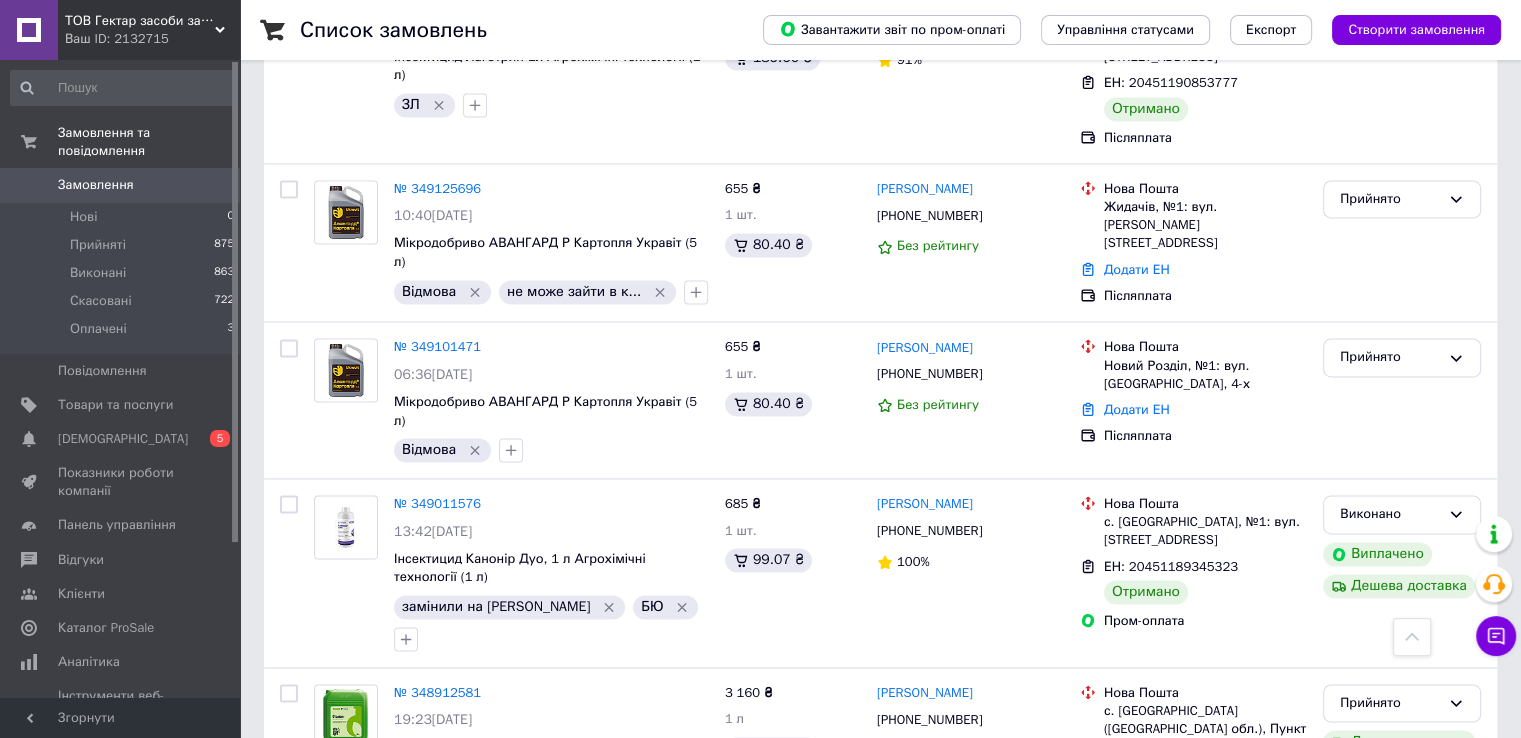 scroll, scrollTop: 3044, scrollLeft: 0, axis: vertical 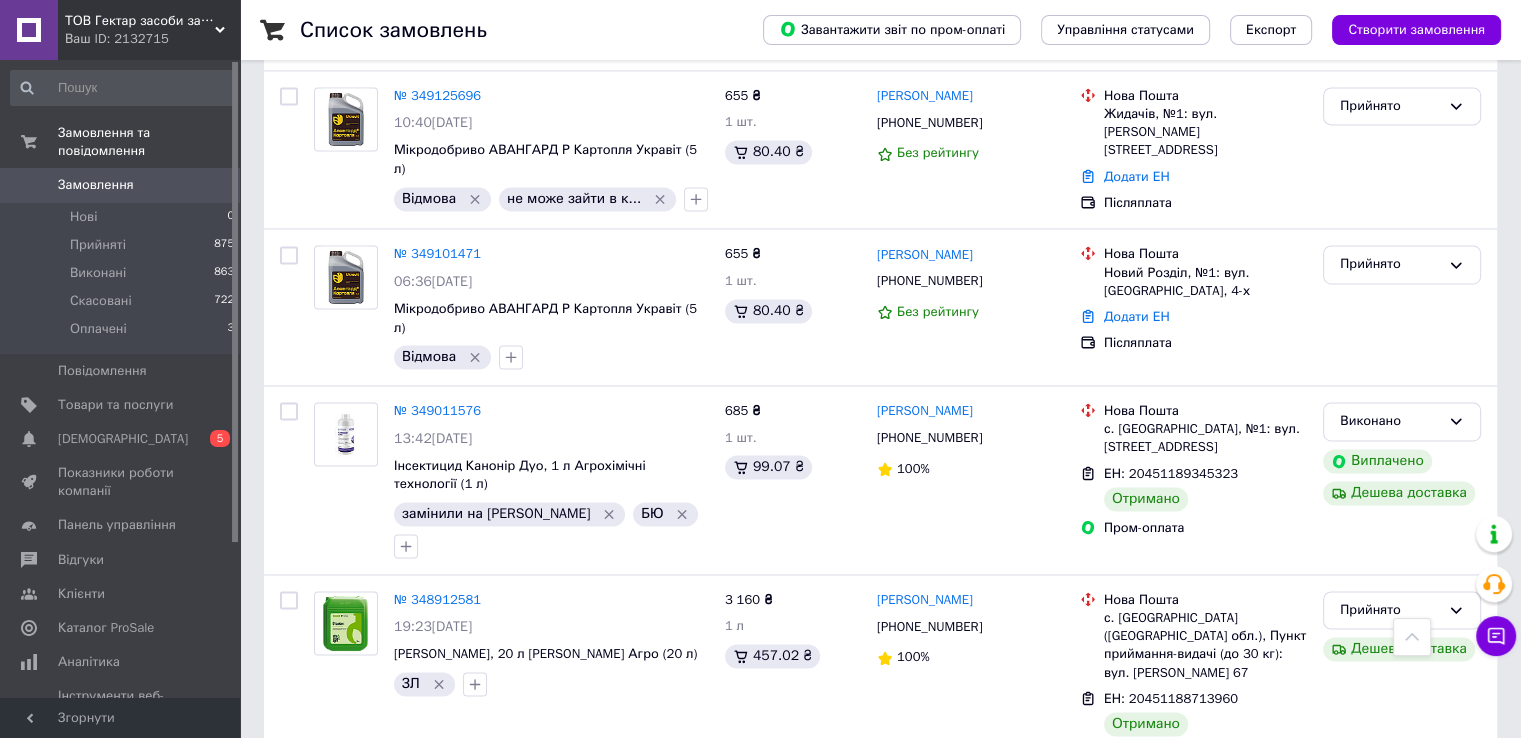 click on "1" at bounding box center (404, 1028) 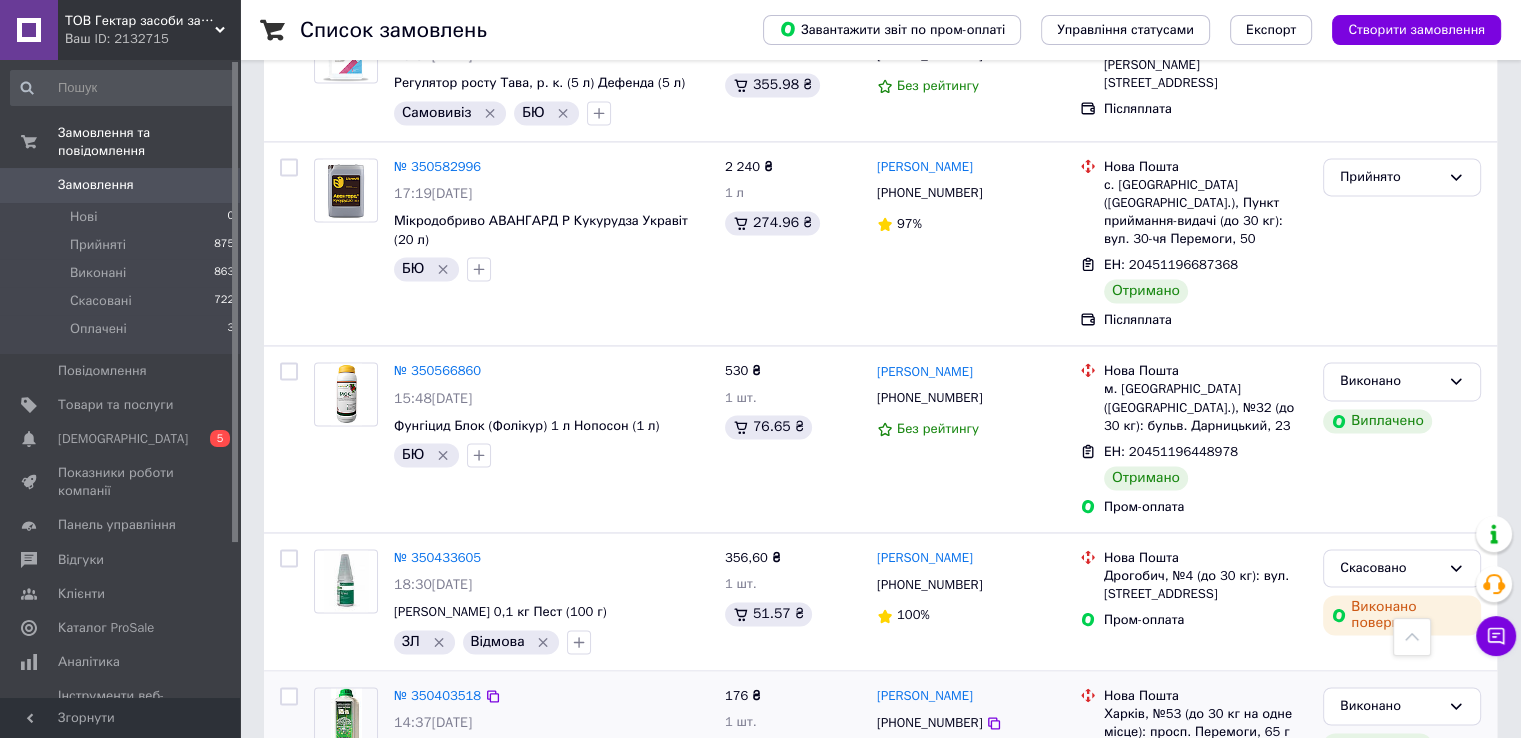 scroll, scrollTop: 3020, scrollLeft: 0, axis: vertical 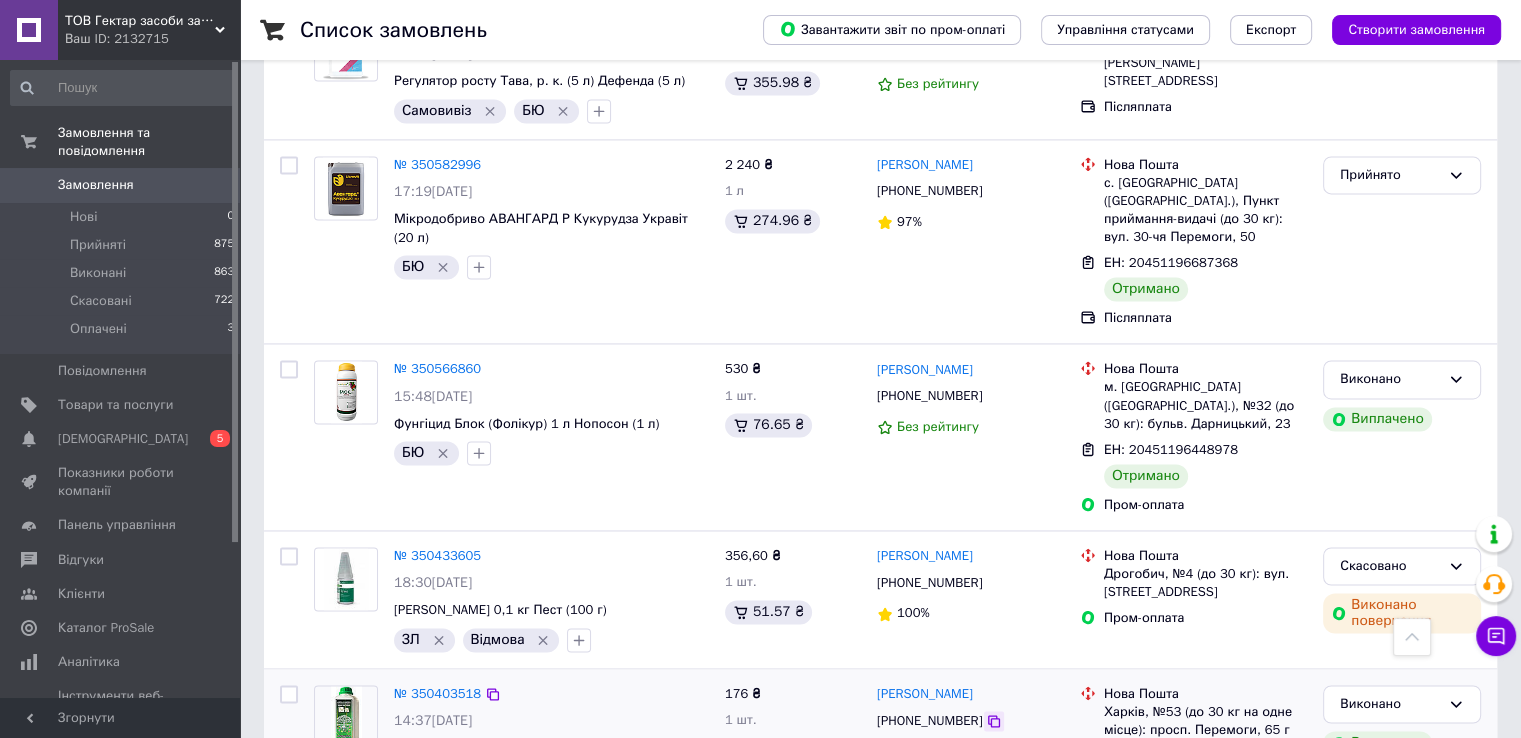 click 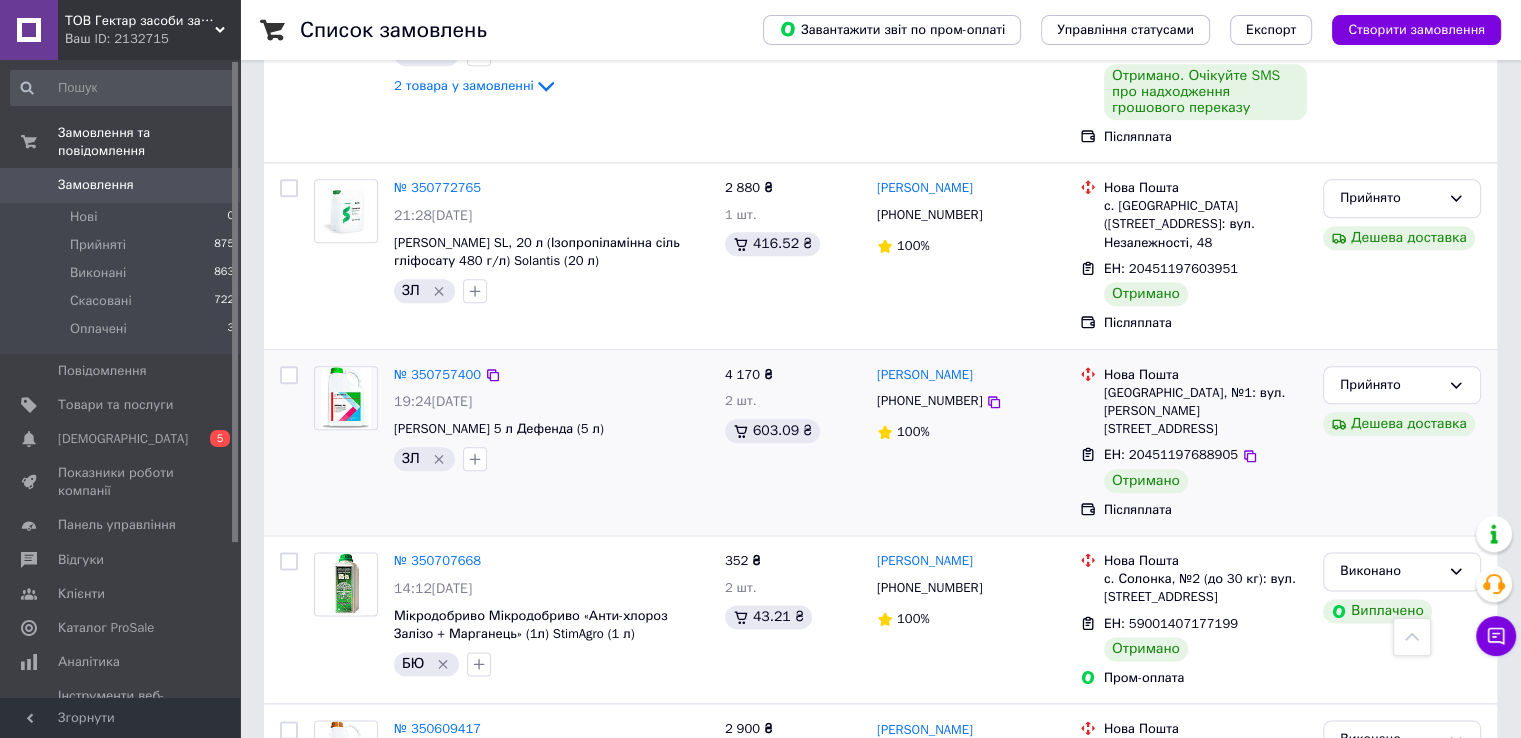 scroll, scrollTop: 2320, scrollLeft: 0, axis: vertical 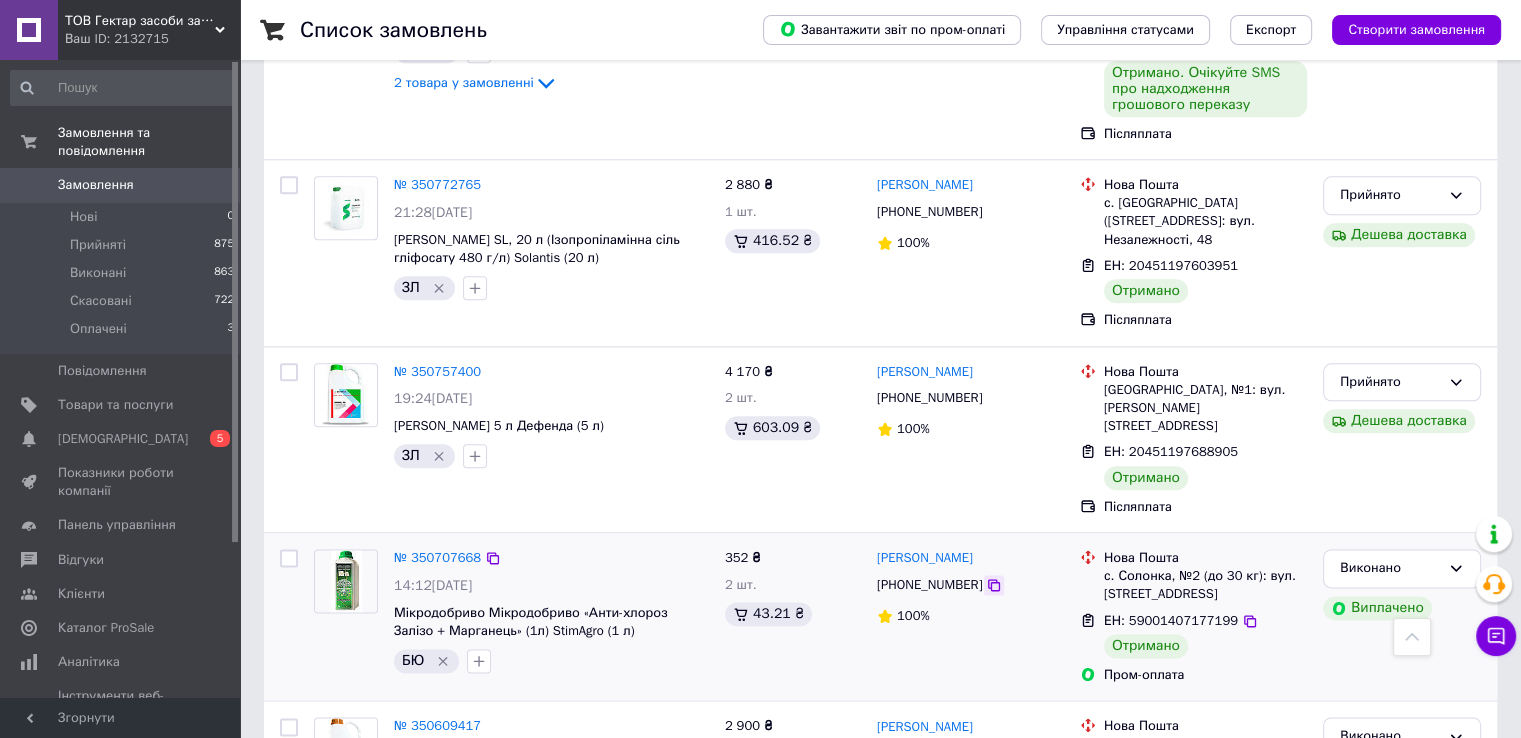 click 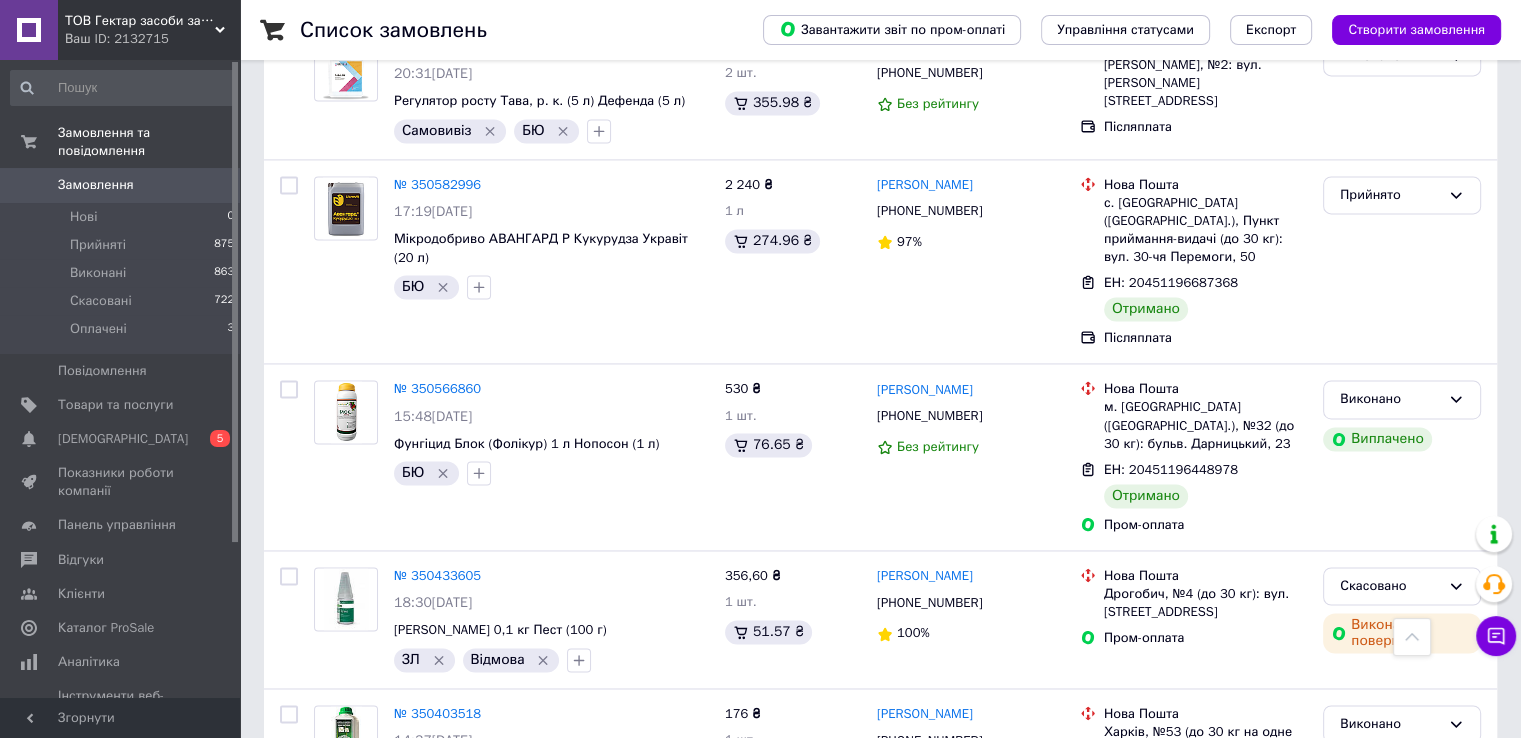 scroll, scrollTop: 3020, scrollLeft: 0, axis: vertical 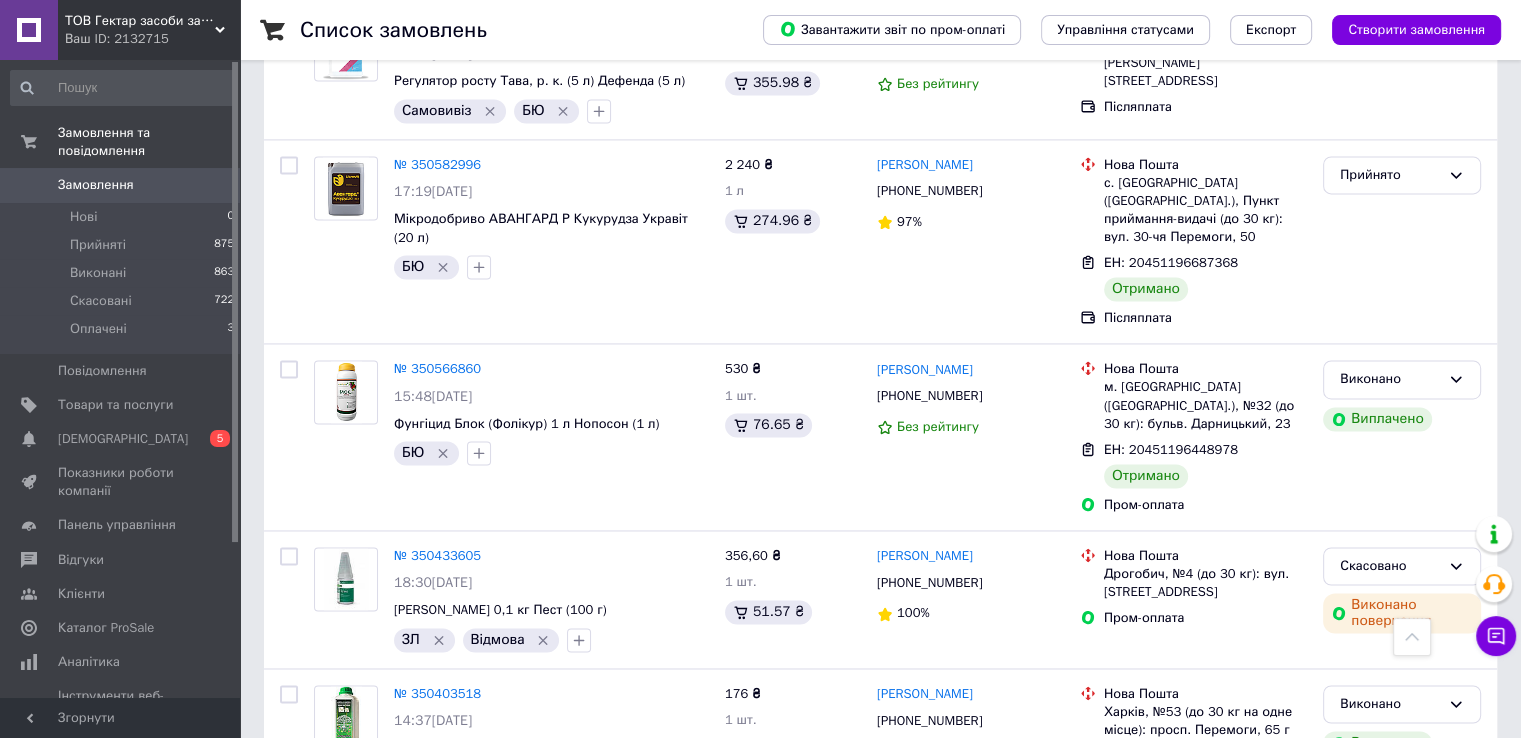 click on "Наступна" at bounding box center [543, 881] 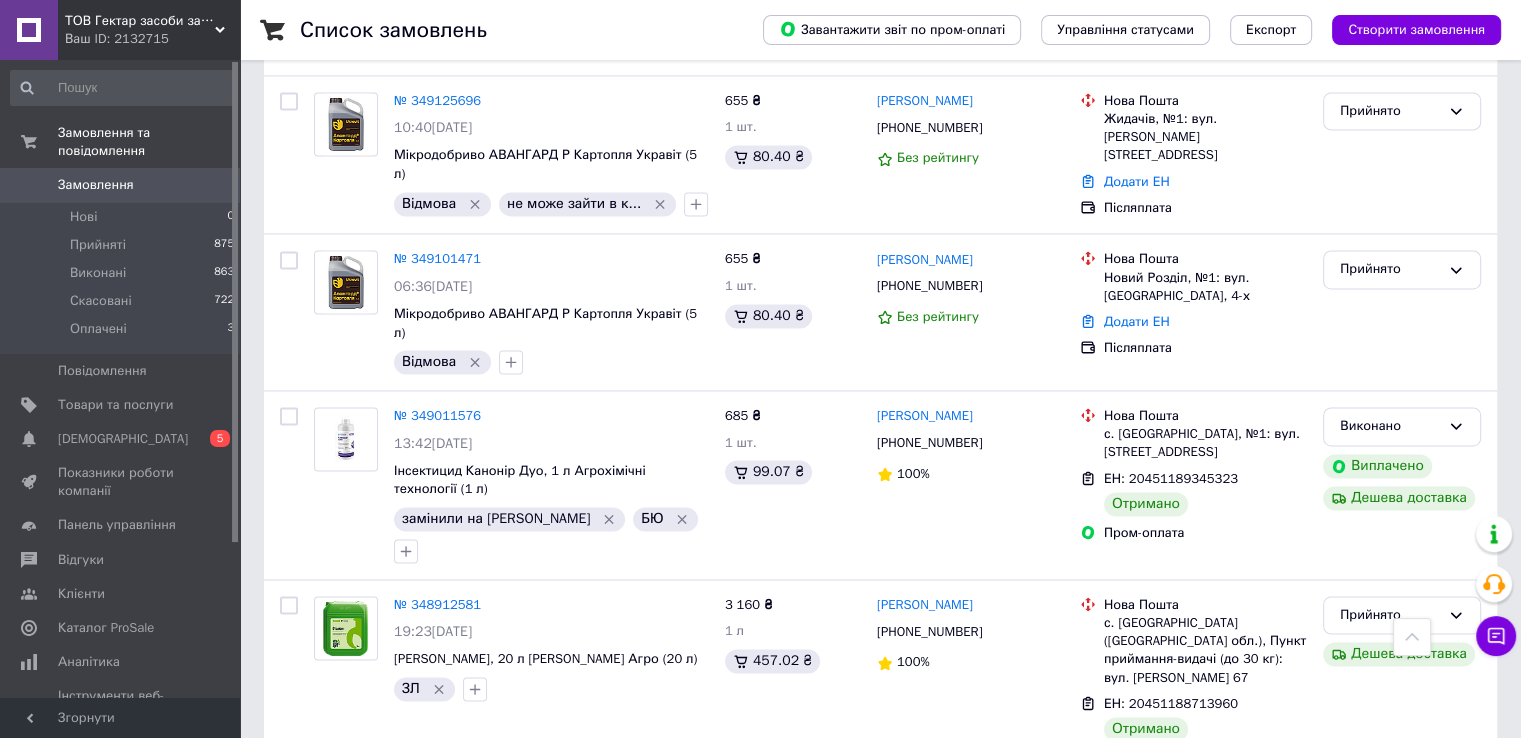 scroll, scrollTop: 3044, scrollLeft: 0, axis: vertical 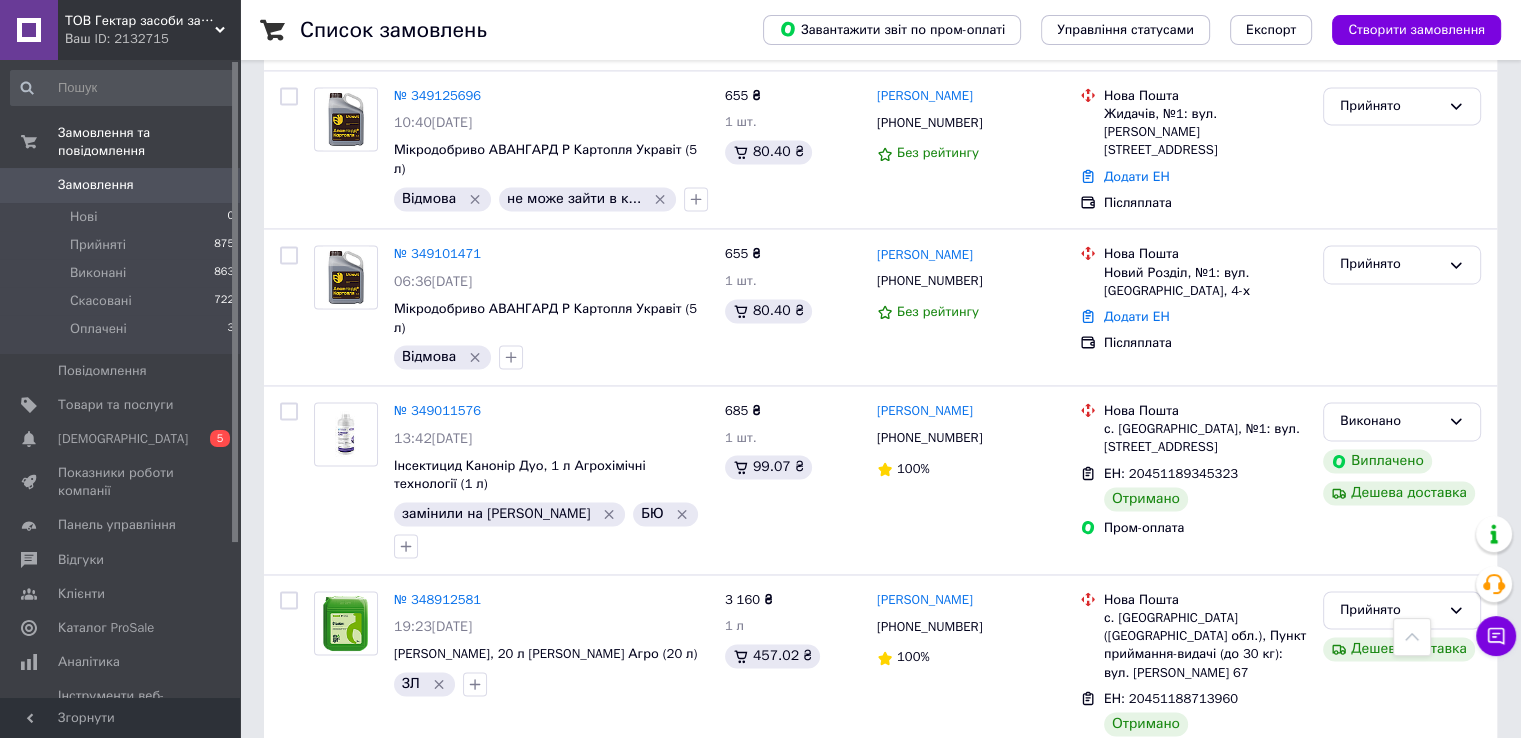 click on "Наступна" at bounding box center (711, 1028) 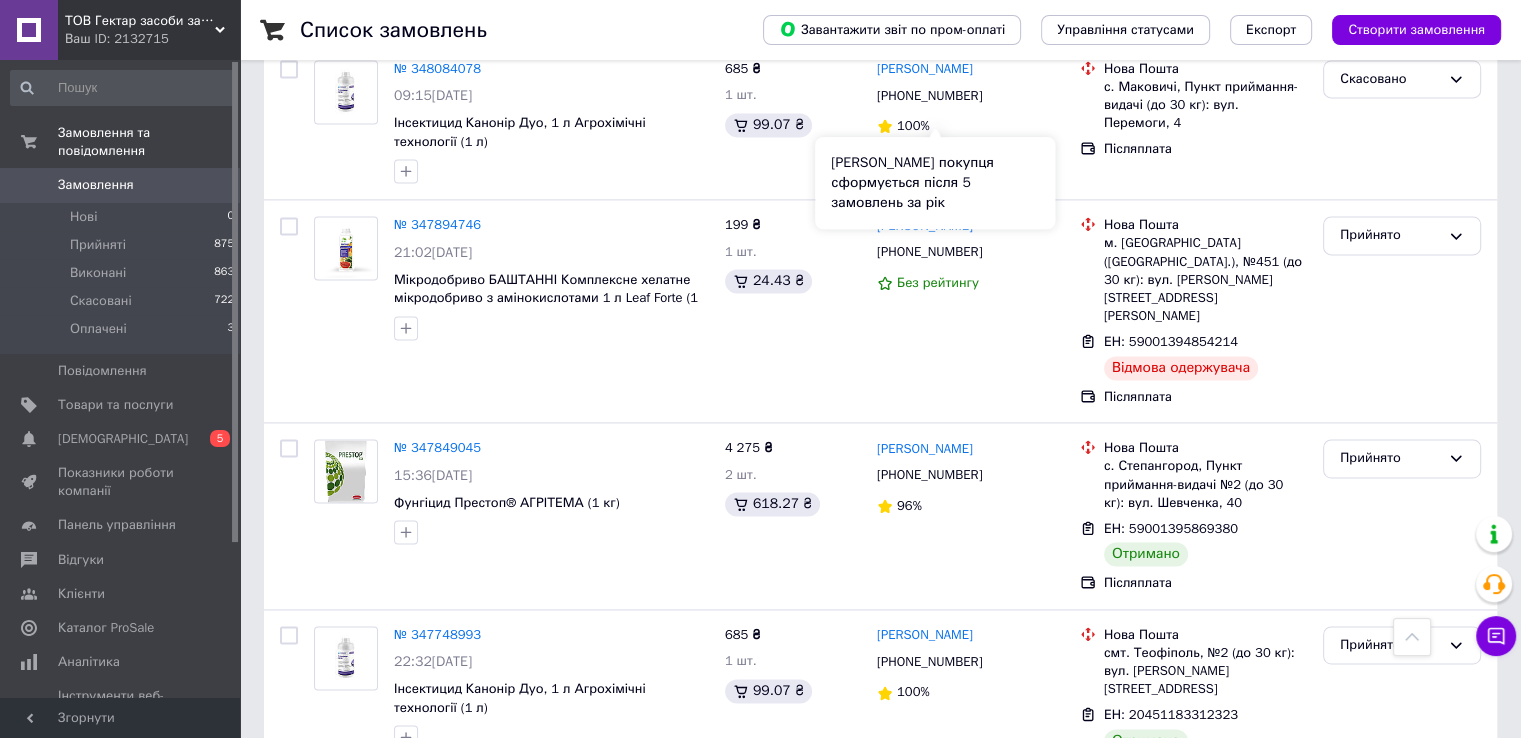 scroll, scrollTop: 2859, scrollLeft: 0, axis: vertical 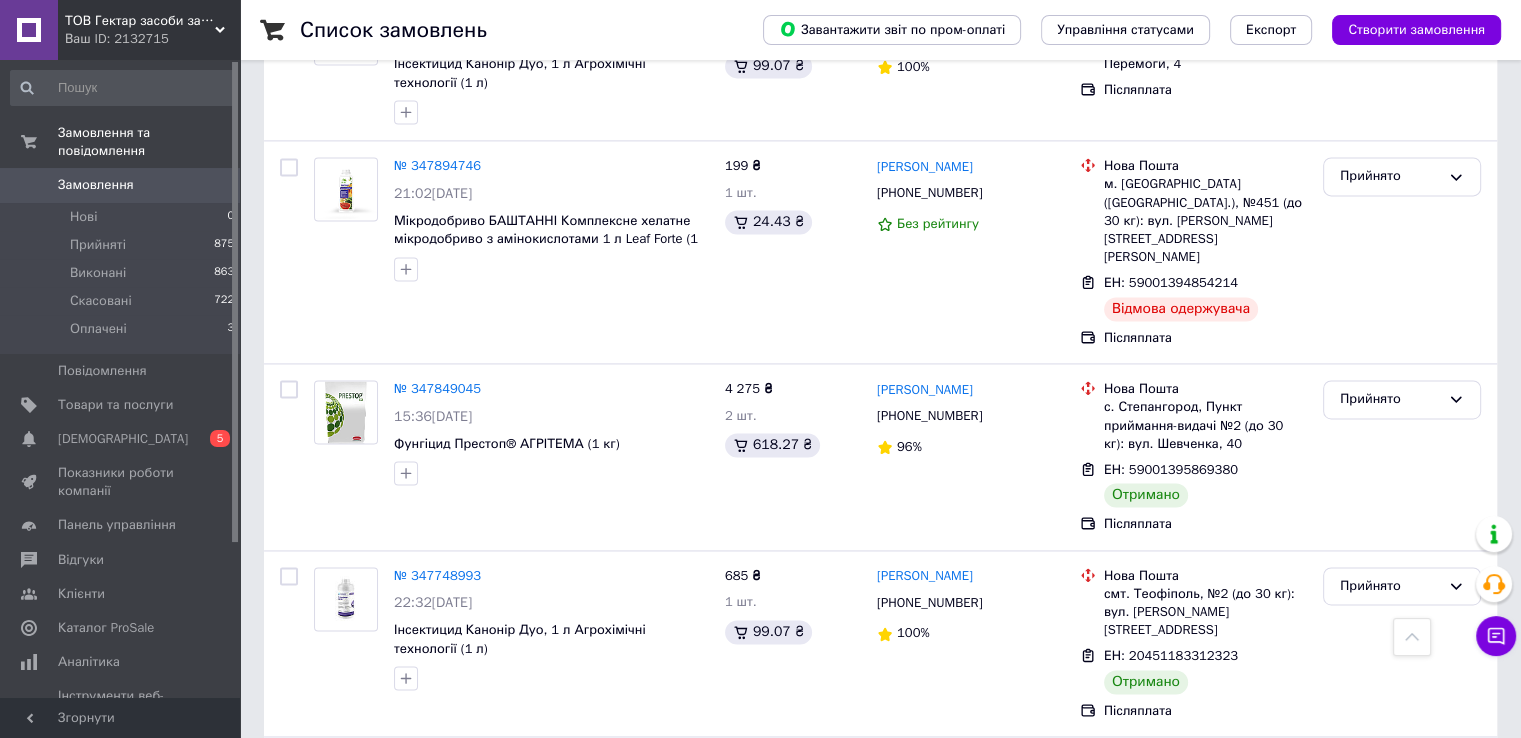 click on "Наступна" at bounding box center [756, 938] 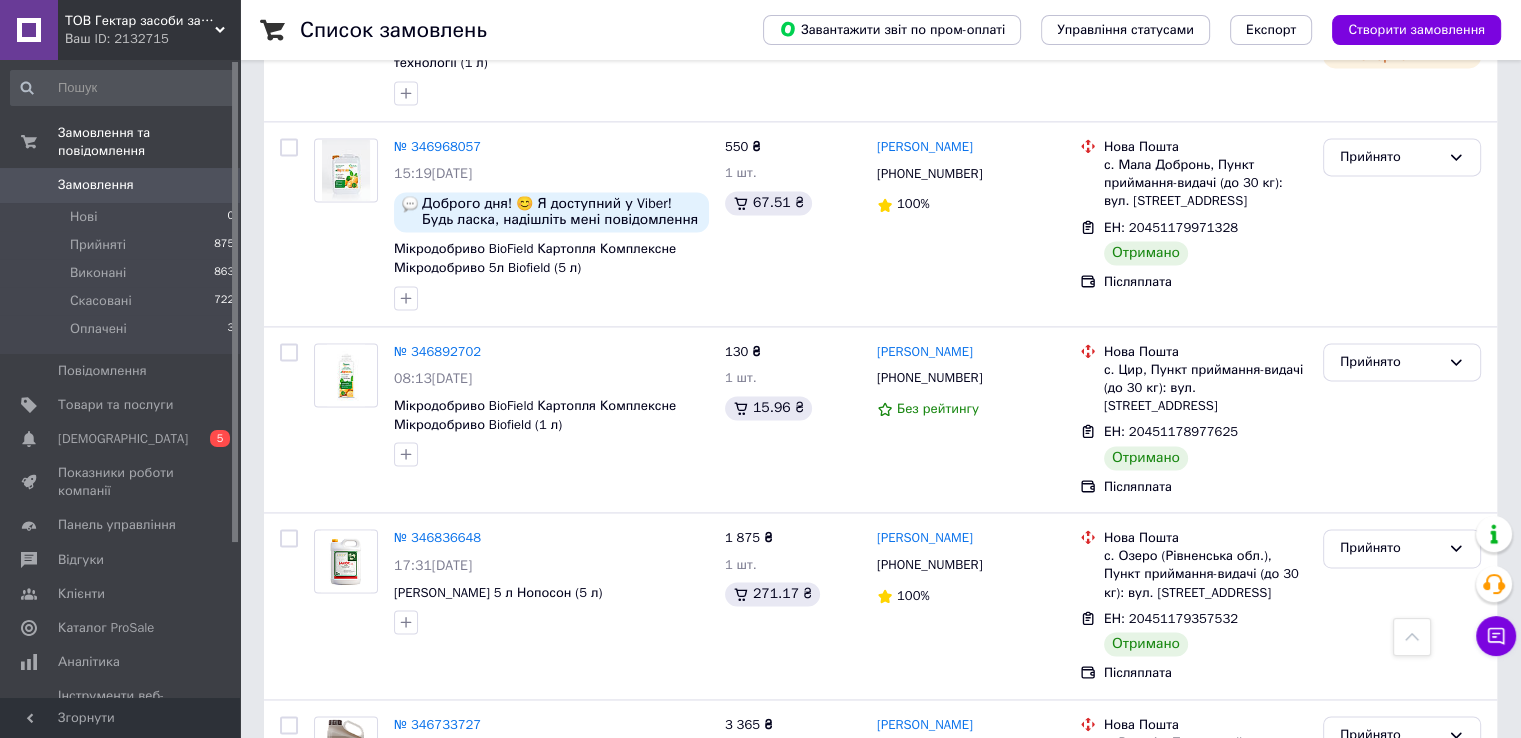 scroll, scrollTop: 2899, scrollLeft: 0, axis: vertical 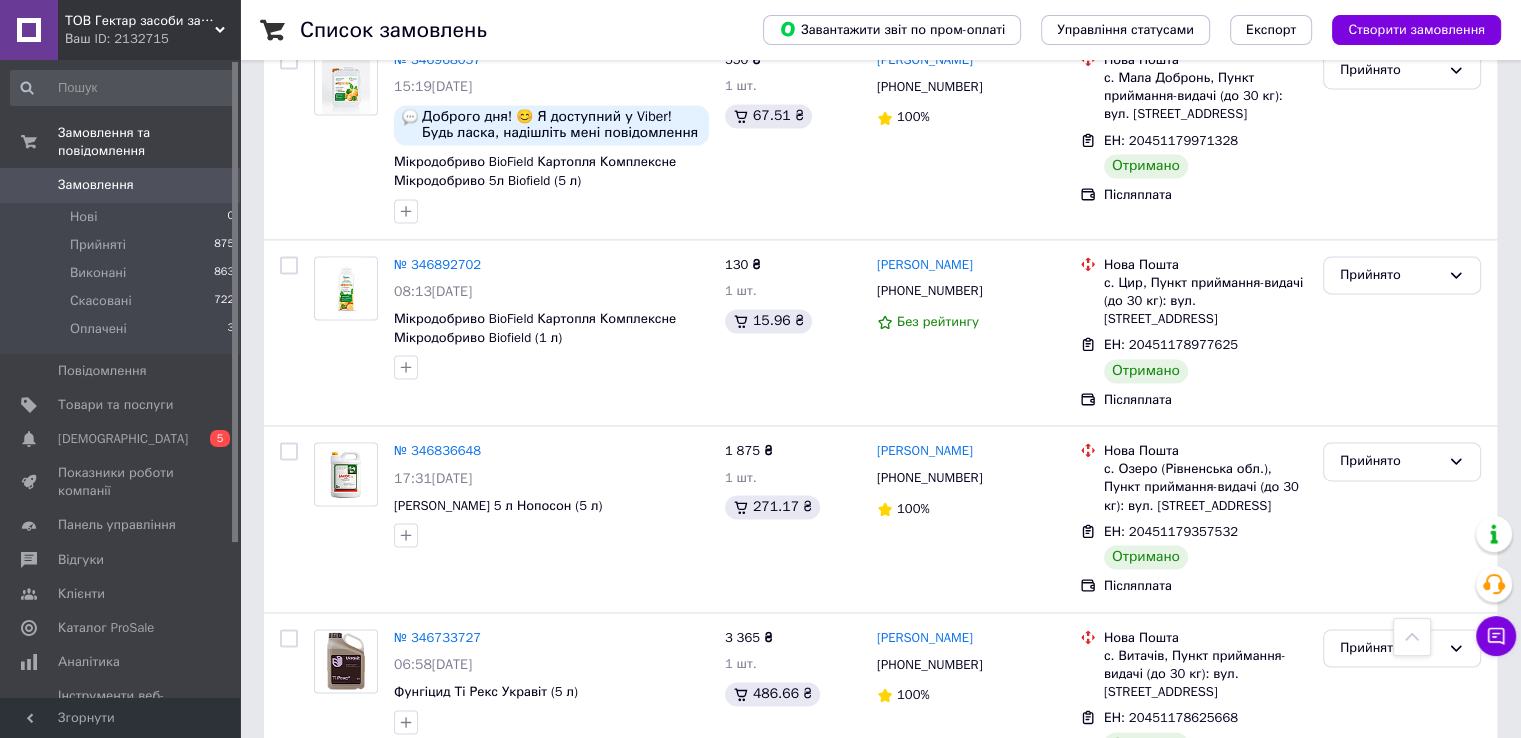 click on "Наступна" at bounding box center (801, 843) 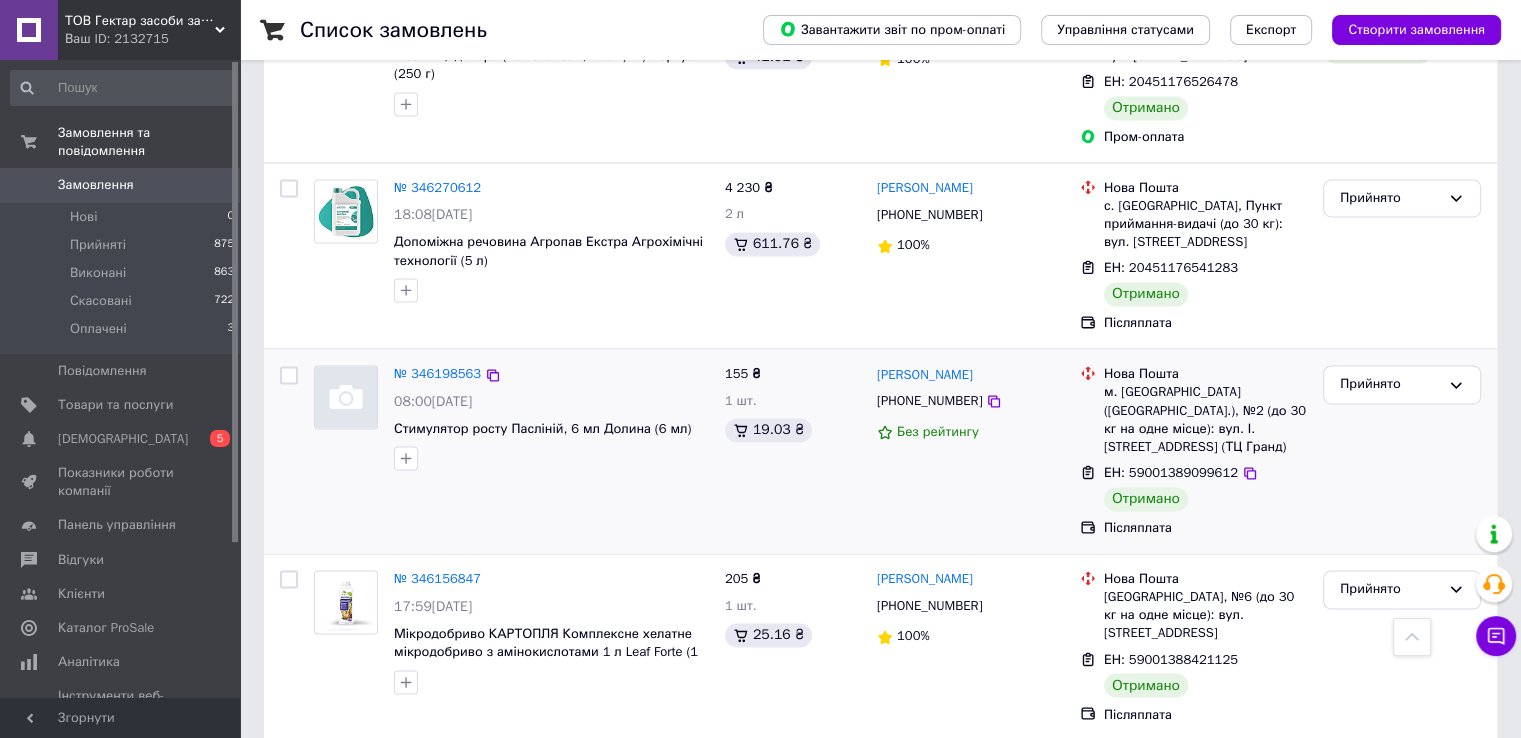 scroll, scrollTop: 3120, scrollLeft: 0, axis: vertical 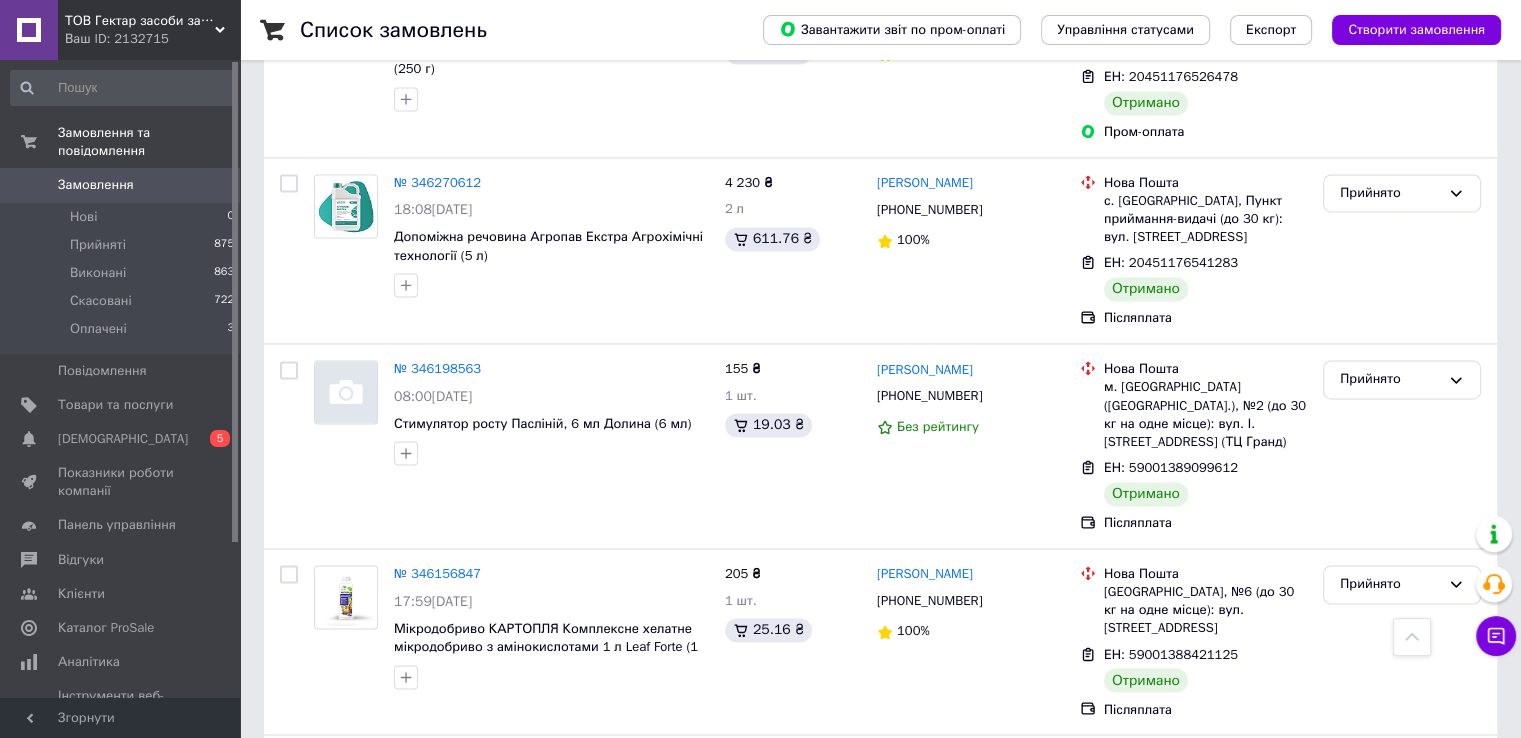 click on "Наступна" at bounding box center [846, 918] 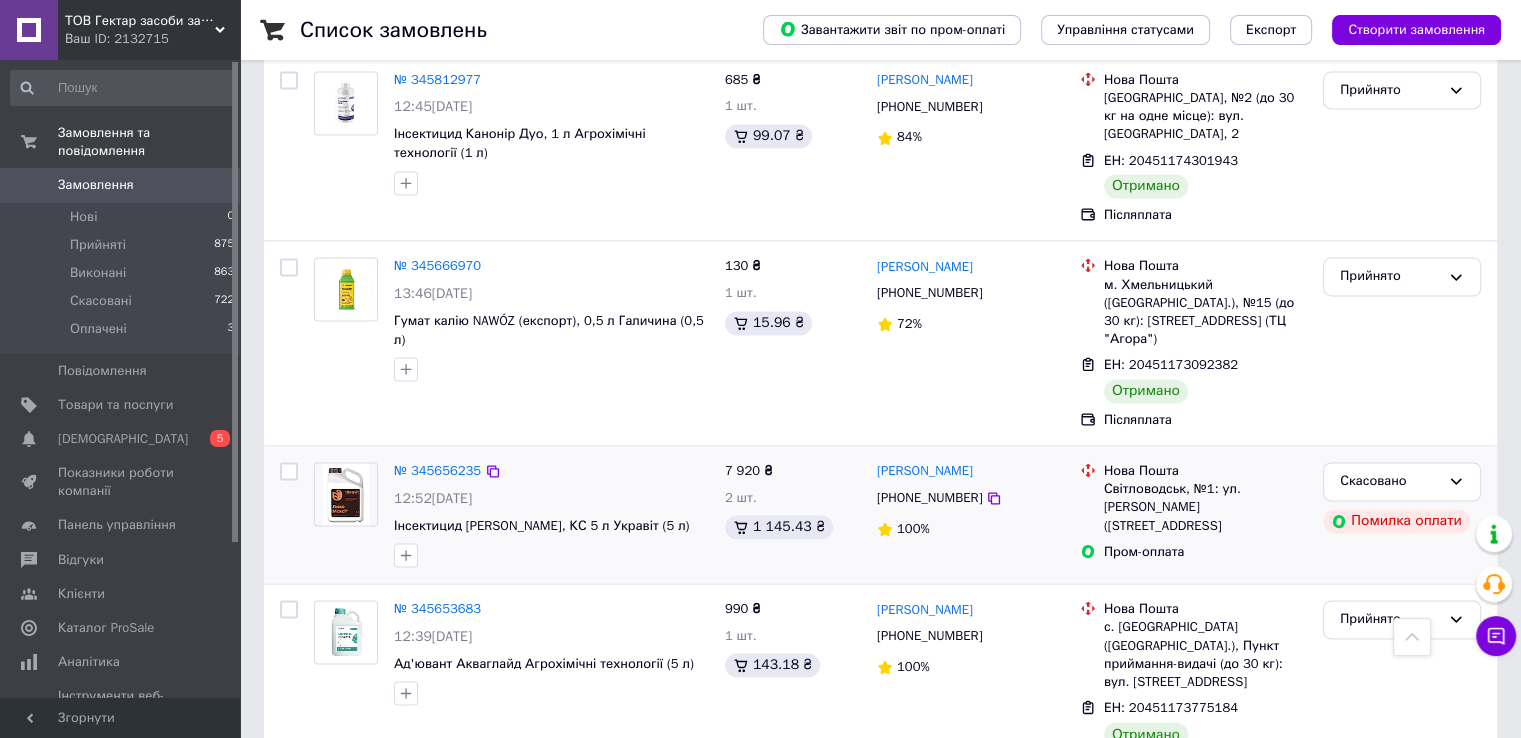 scroll, scrollTop: 3193, scrollLeft: 0, axis: vertical 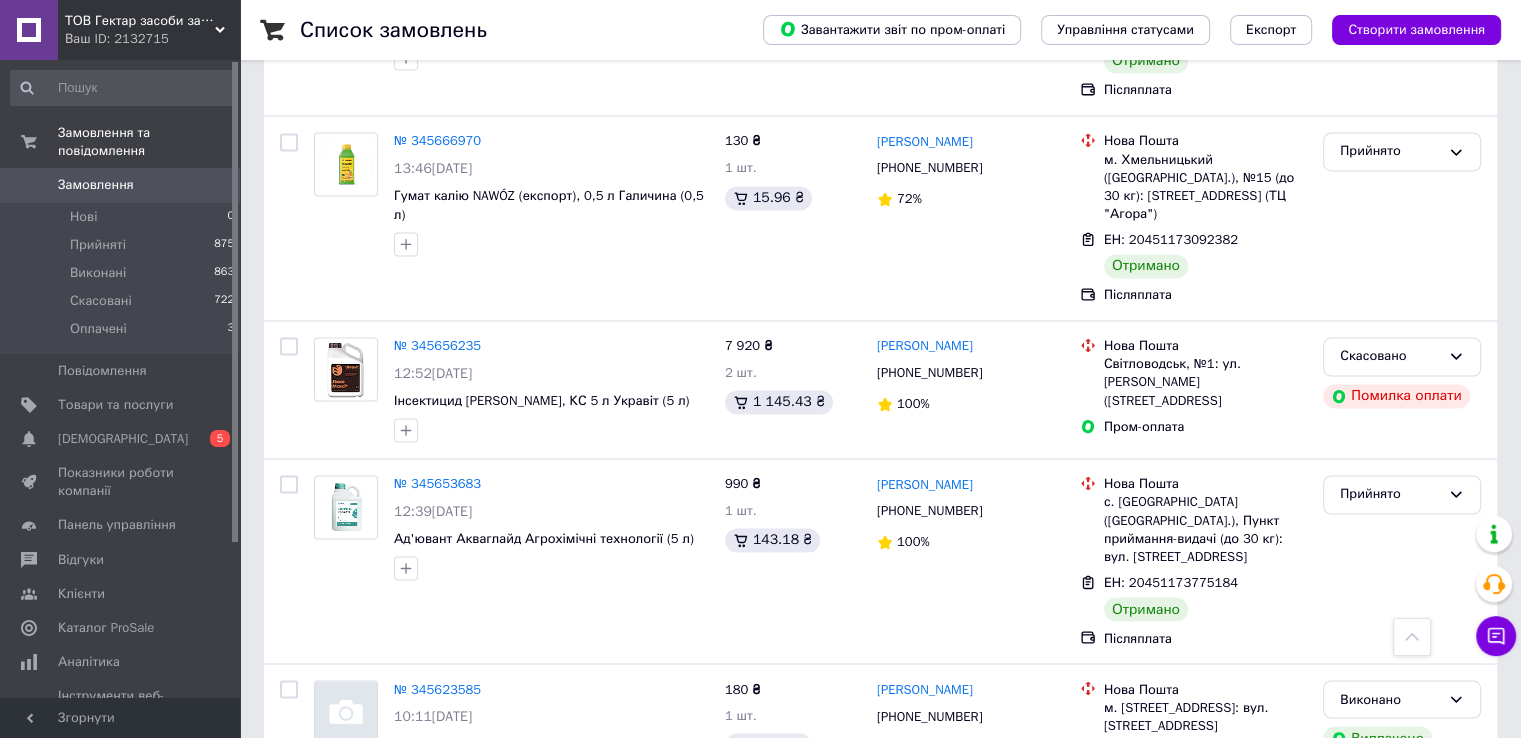 click on "Попередня" at bounding box center [321, 876] 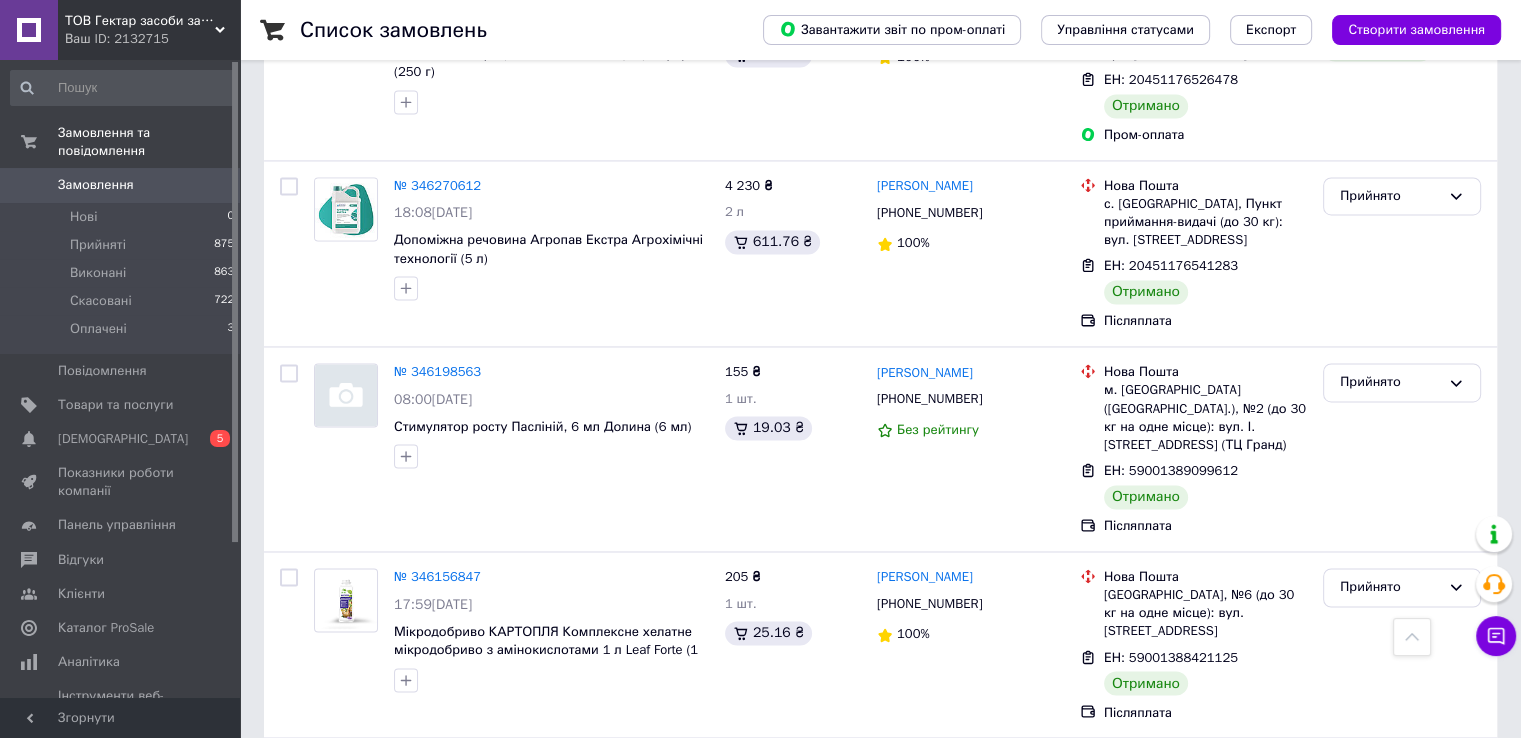 scroll, scrollTop: 3120, scrollLeft: 0, axis: vertical 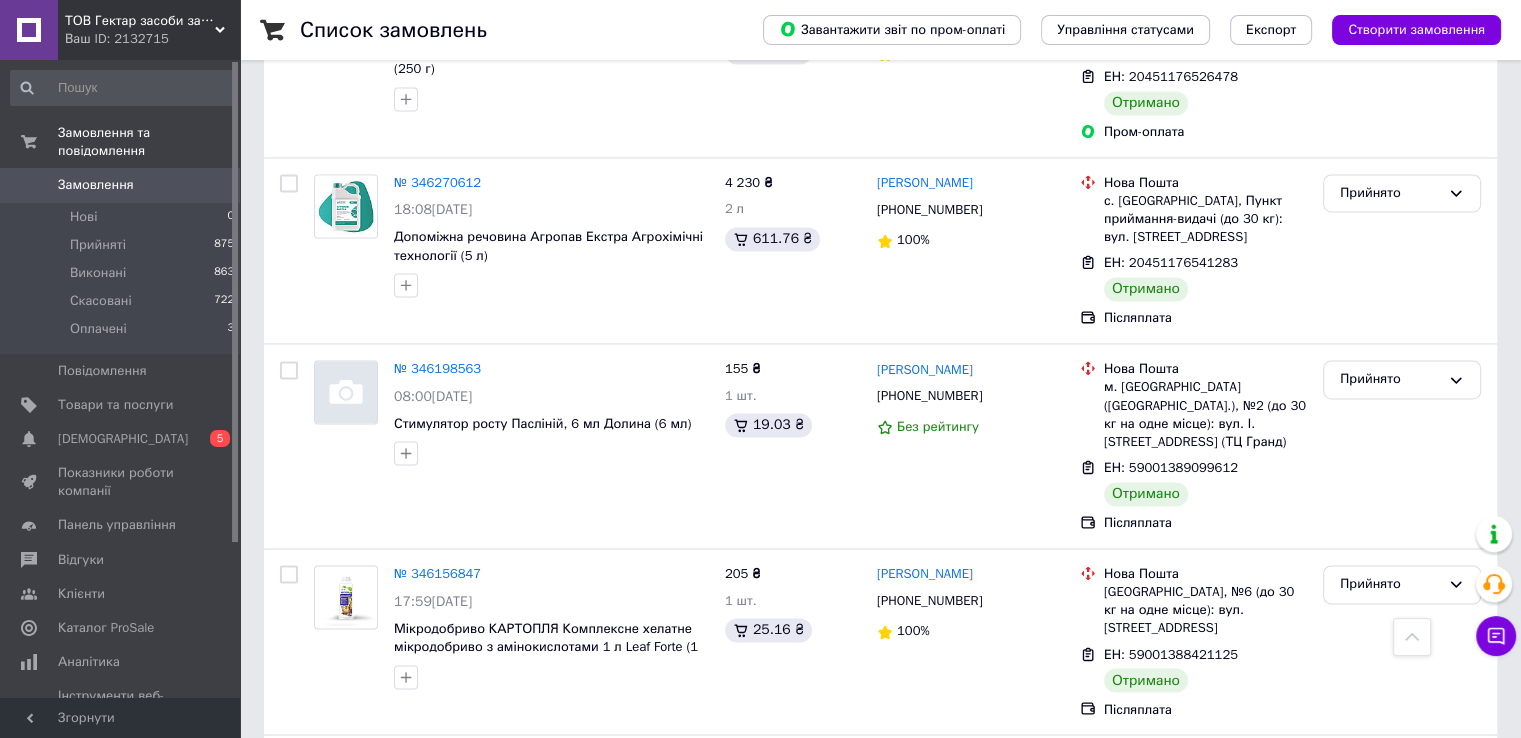click on "Попередня" at bounding box center (321, 918) 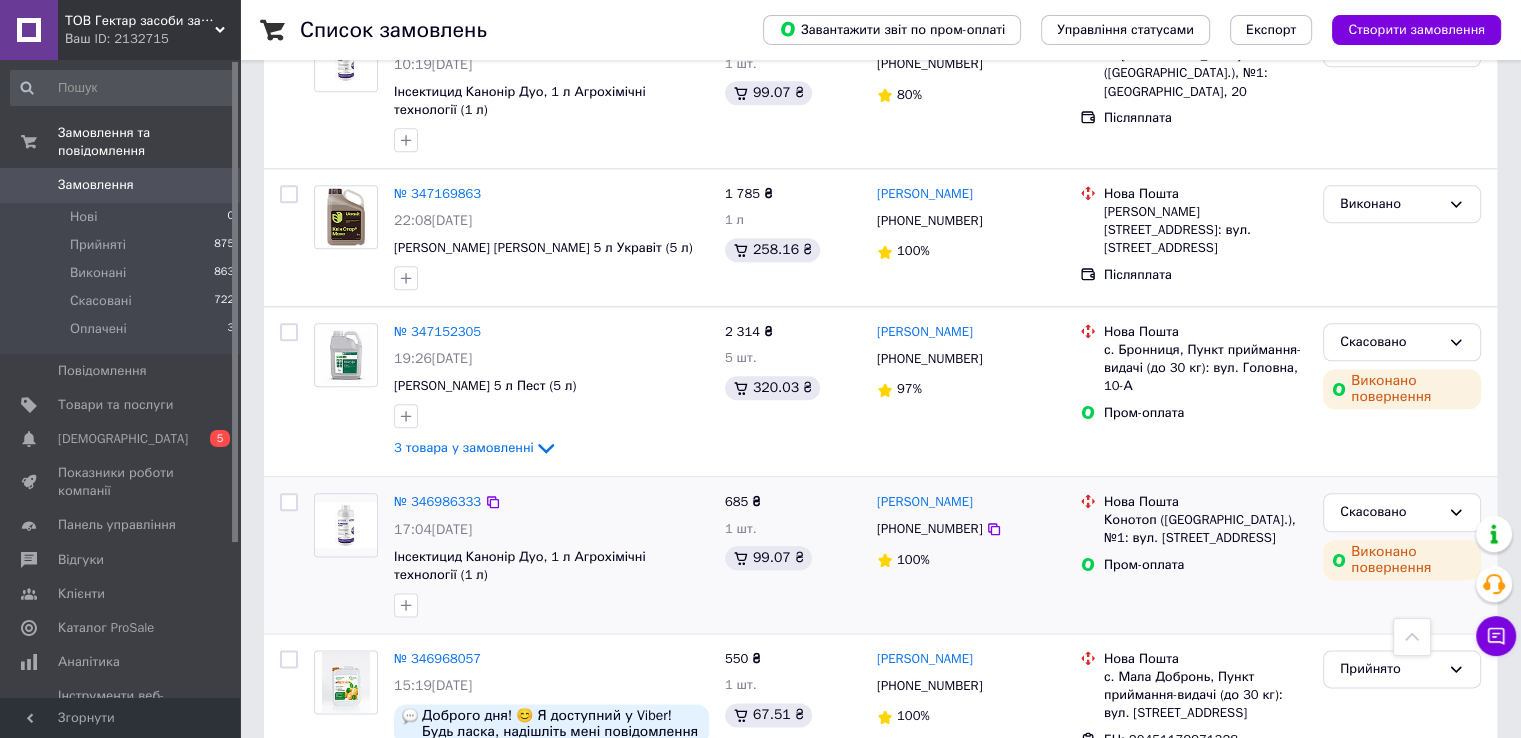 scroll, scrollTop: 2899, scrollLeft: 0, axis: vertical 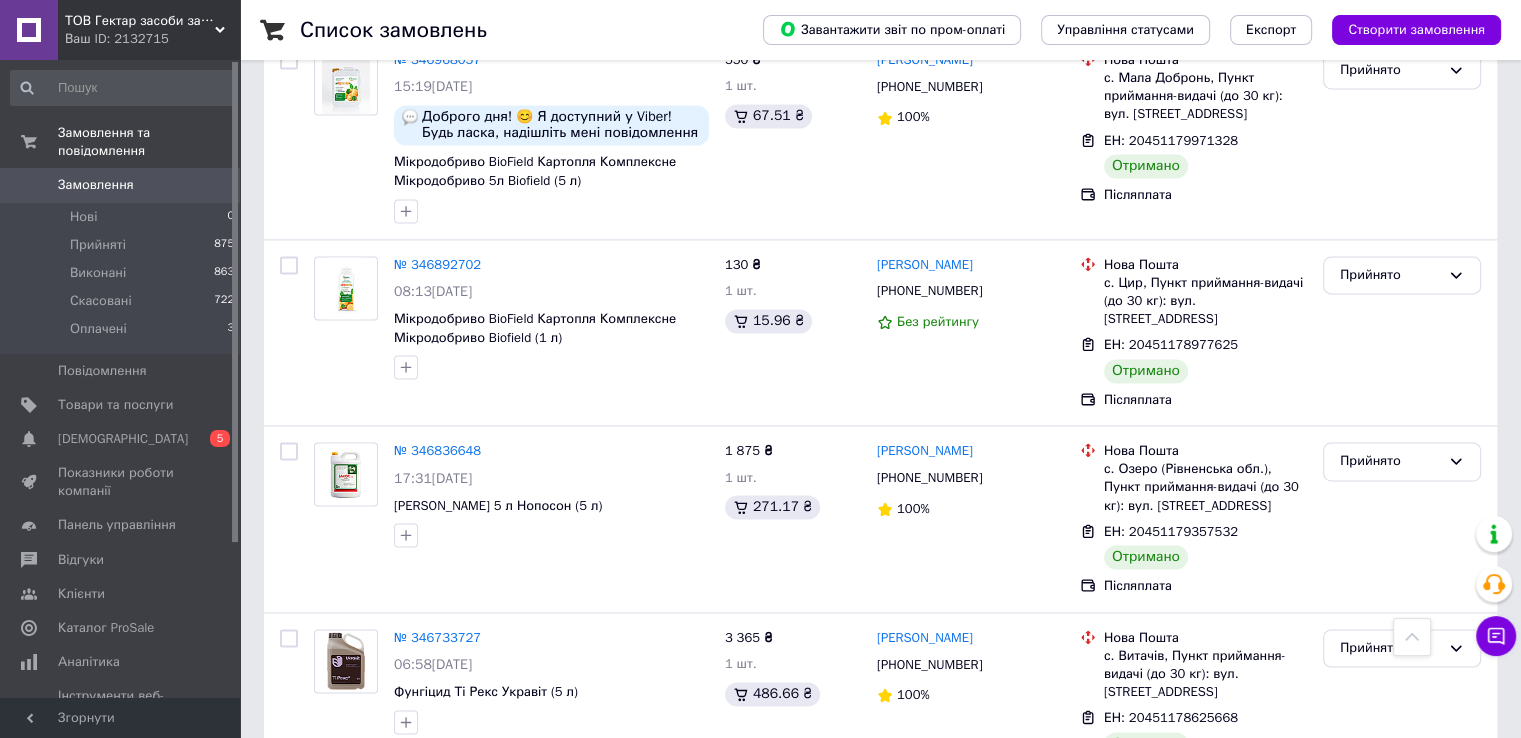 click on "Попередня" at bounding box center [321, 843] 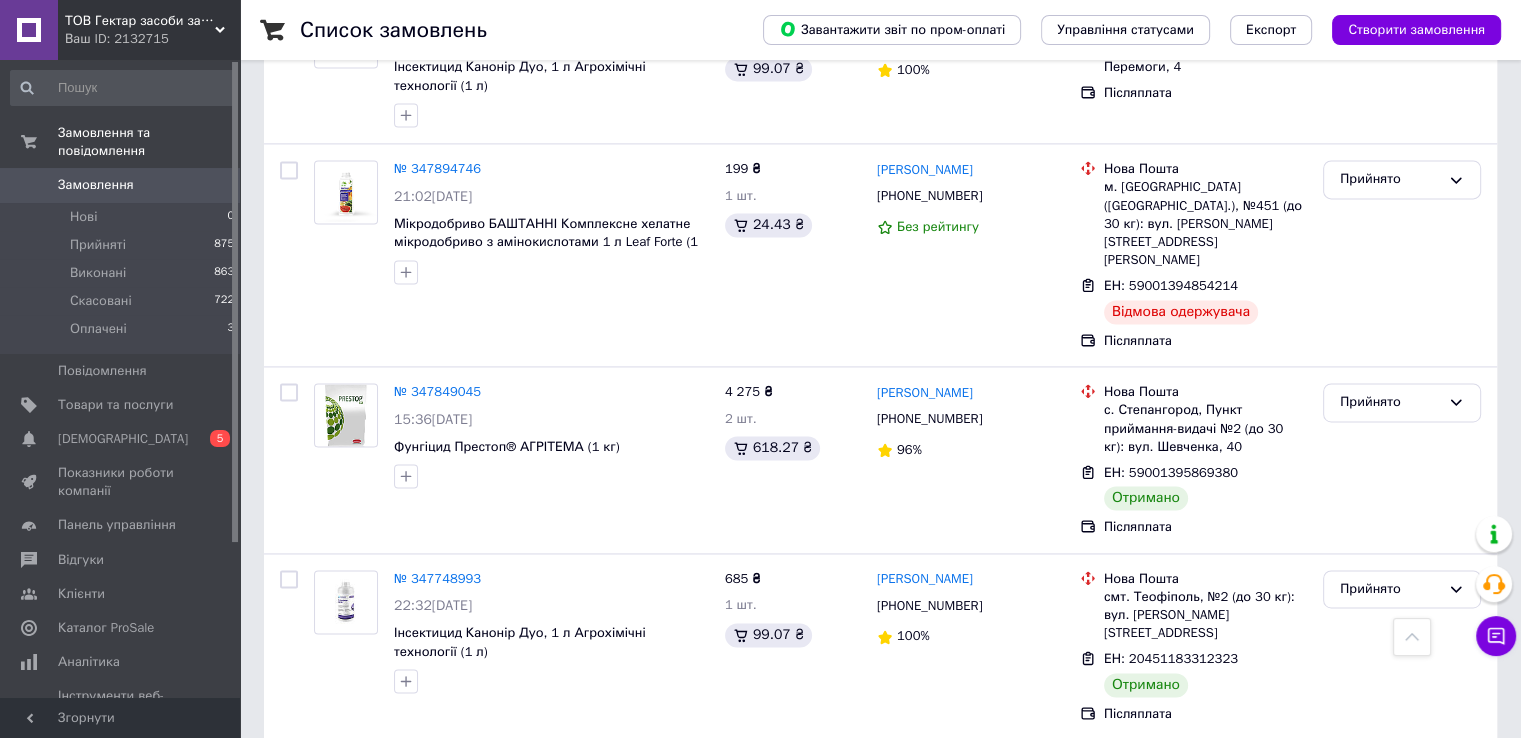 scroll, scrollTop: 2859, scrollLeft: 0, axis: vertical 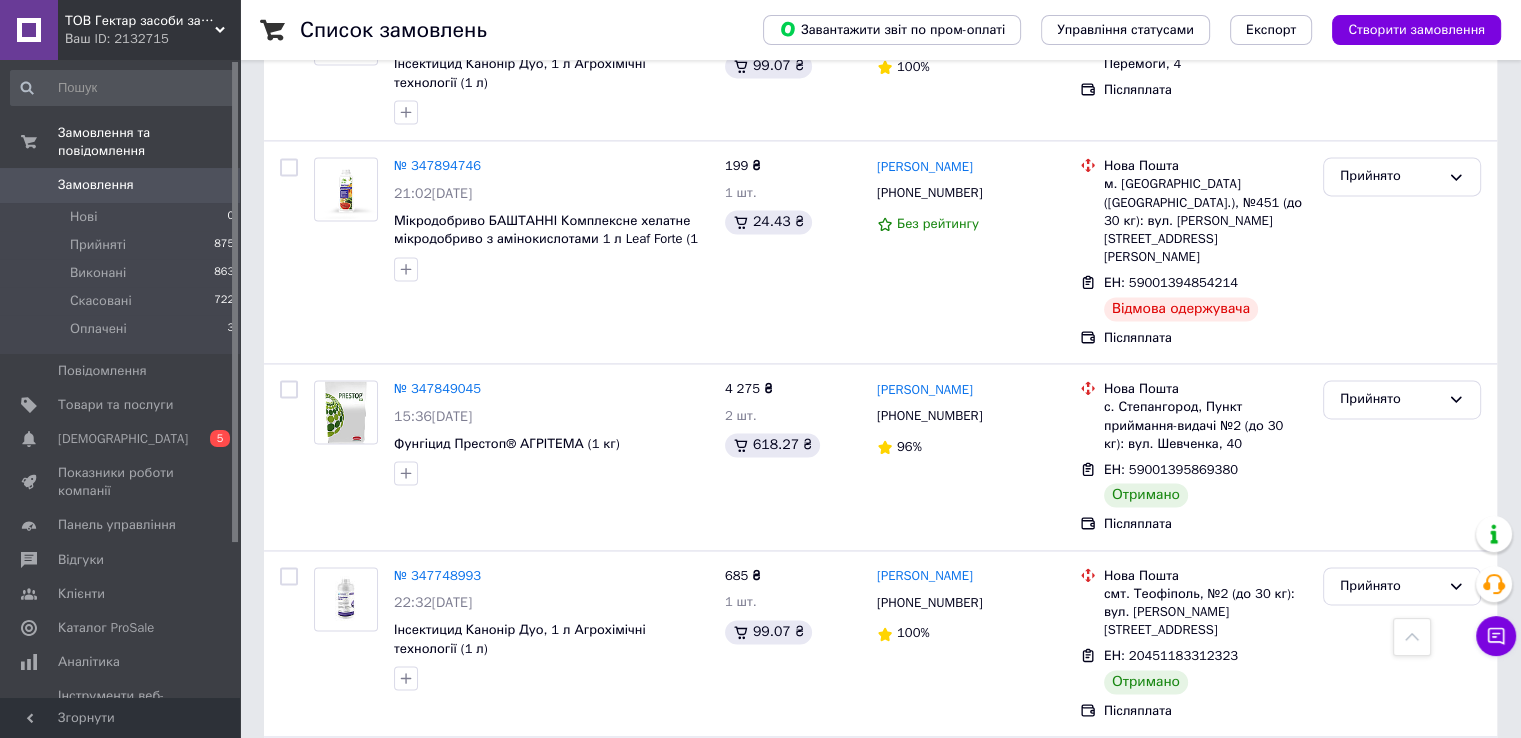 click on "Наступна" at bounding box center [756, 938] 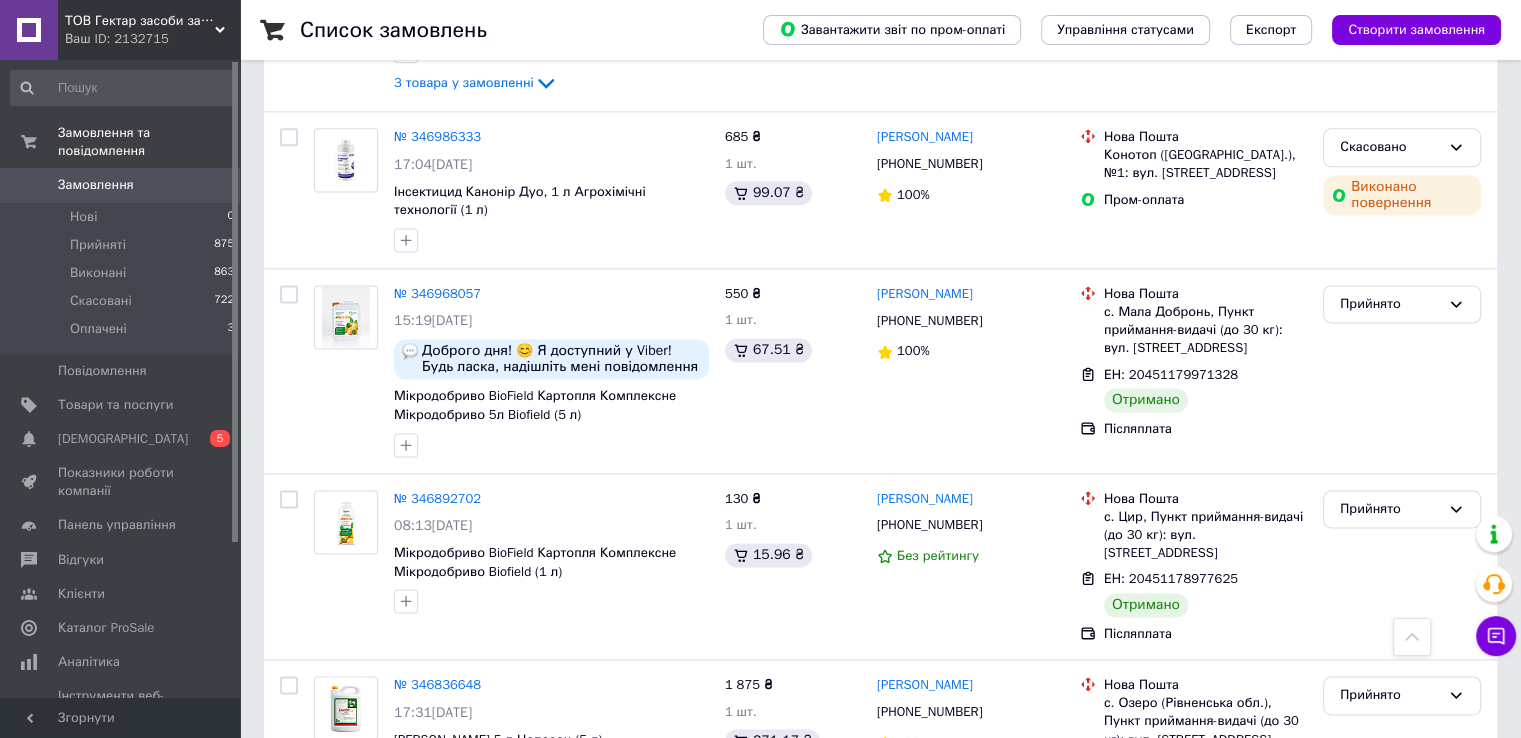 scroll, scrollTop: 2899, scrollLeft: 0, axis: vertical 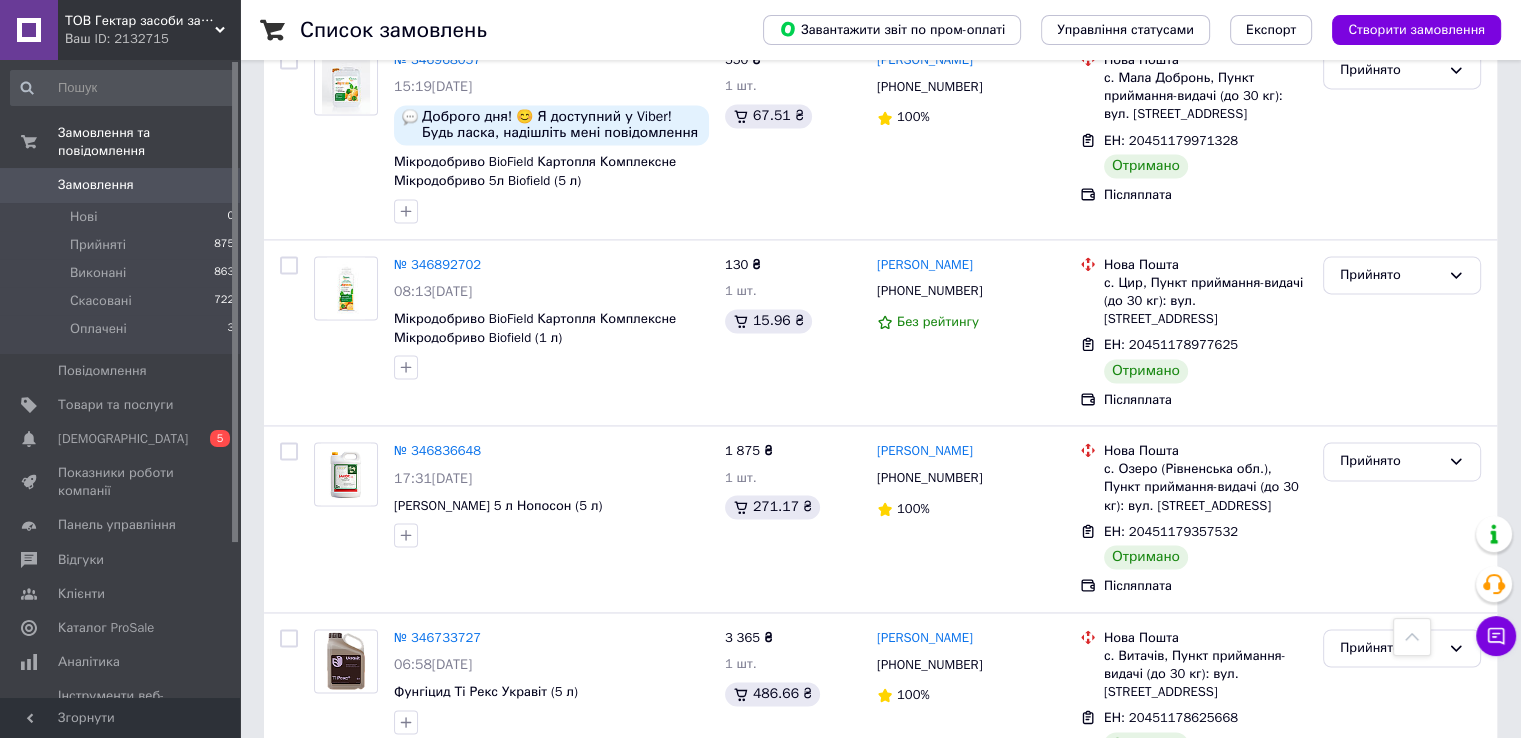click on "Наступна" at bounding box center [801, 843] 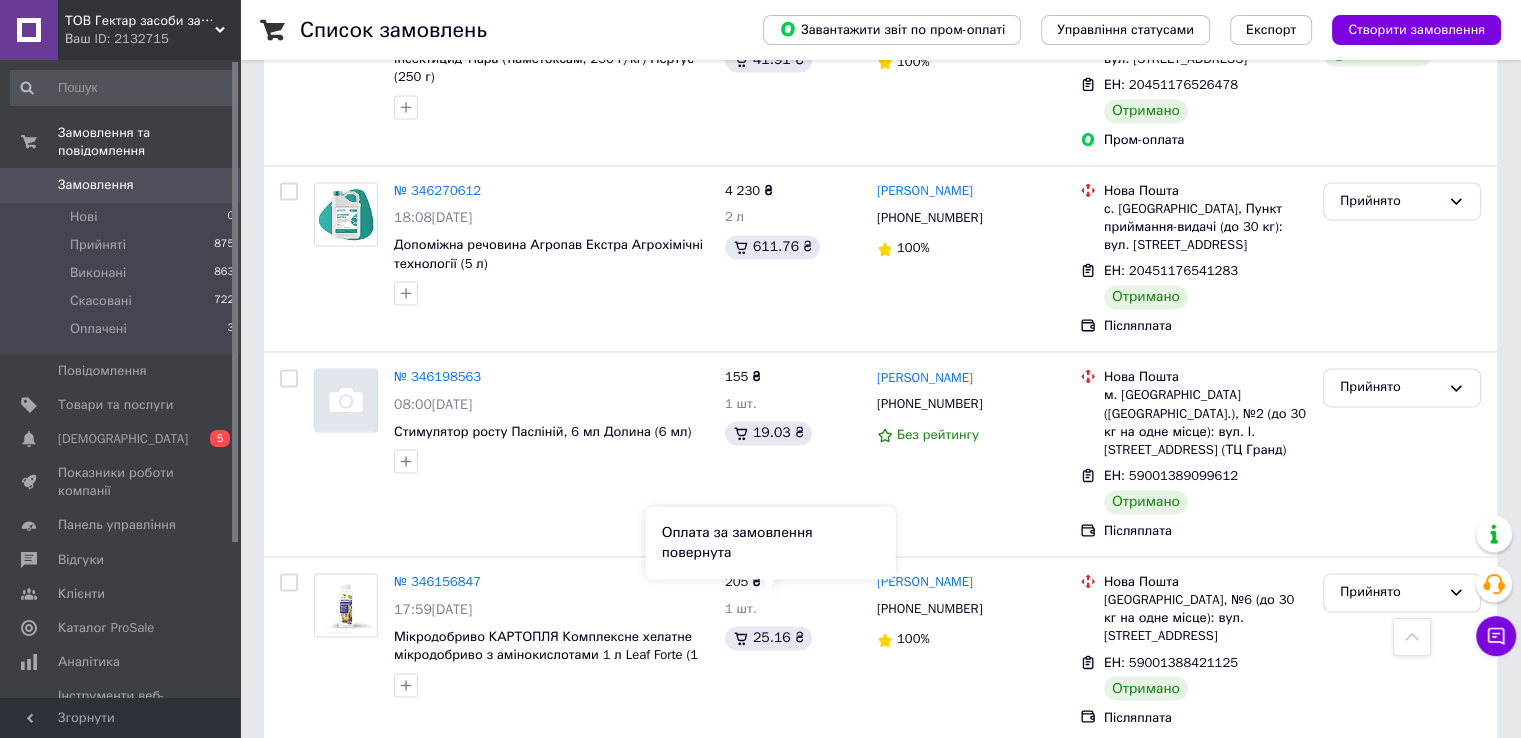 scroll, scrollTop: 3120, scrollLeft: 0, axis: vertical 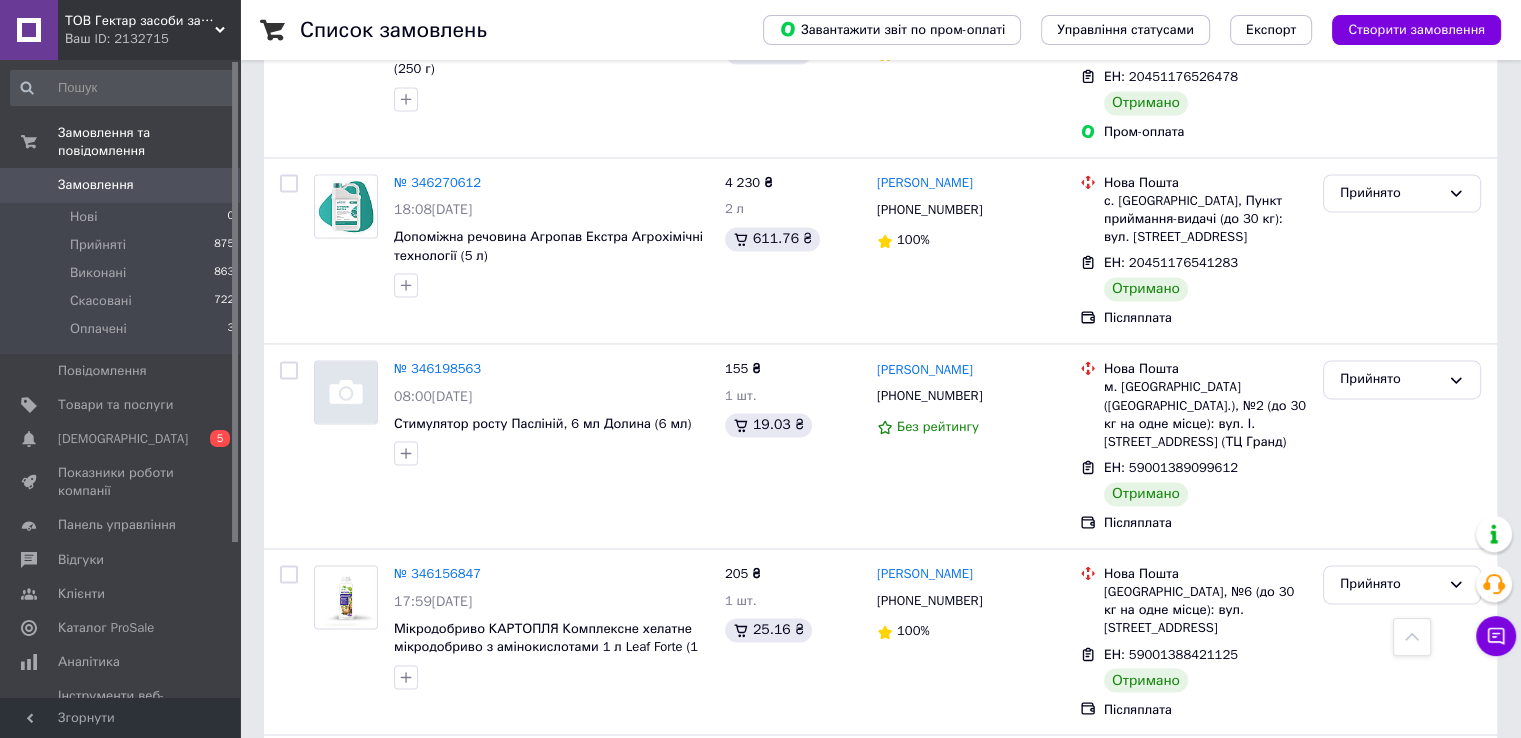 click on "1" at bounding box center [405, 918] 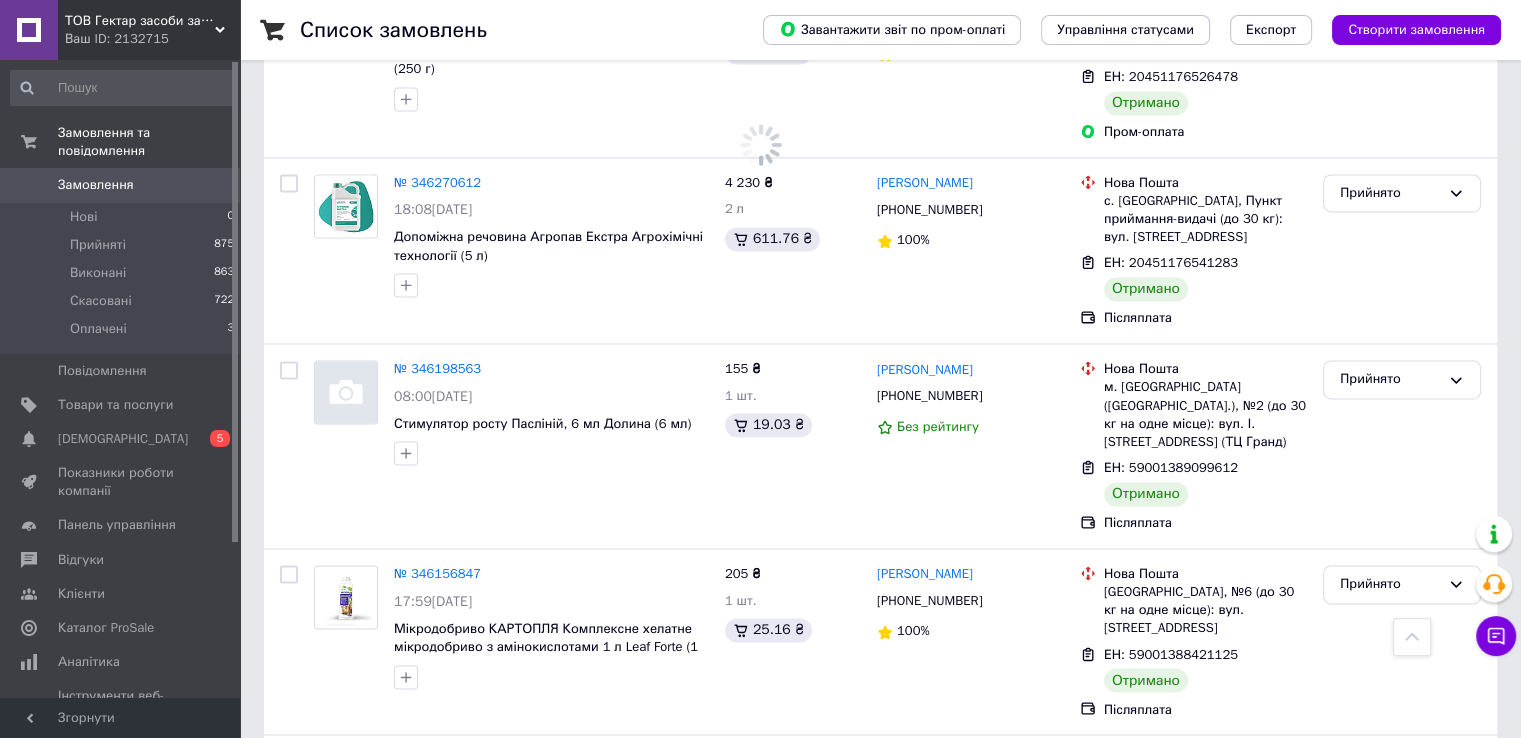 click on "2" at bounding box center [327, 918] 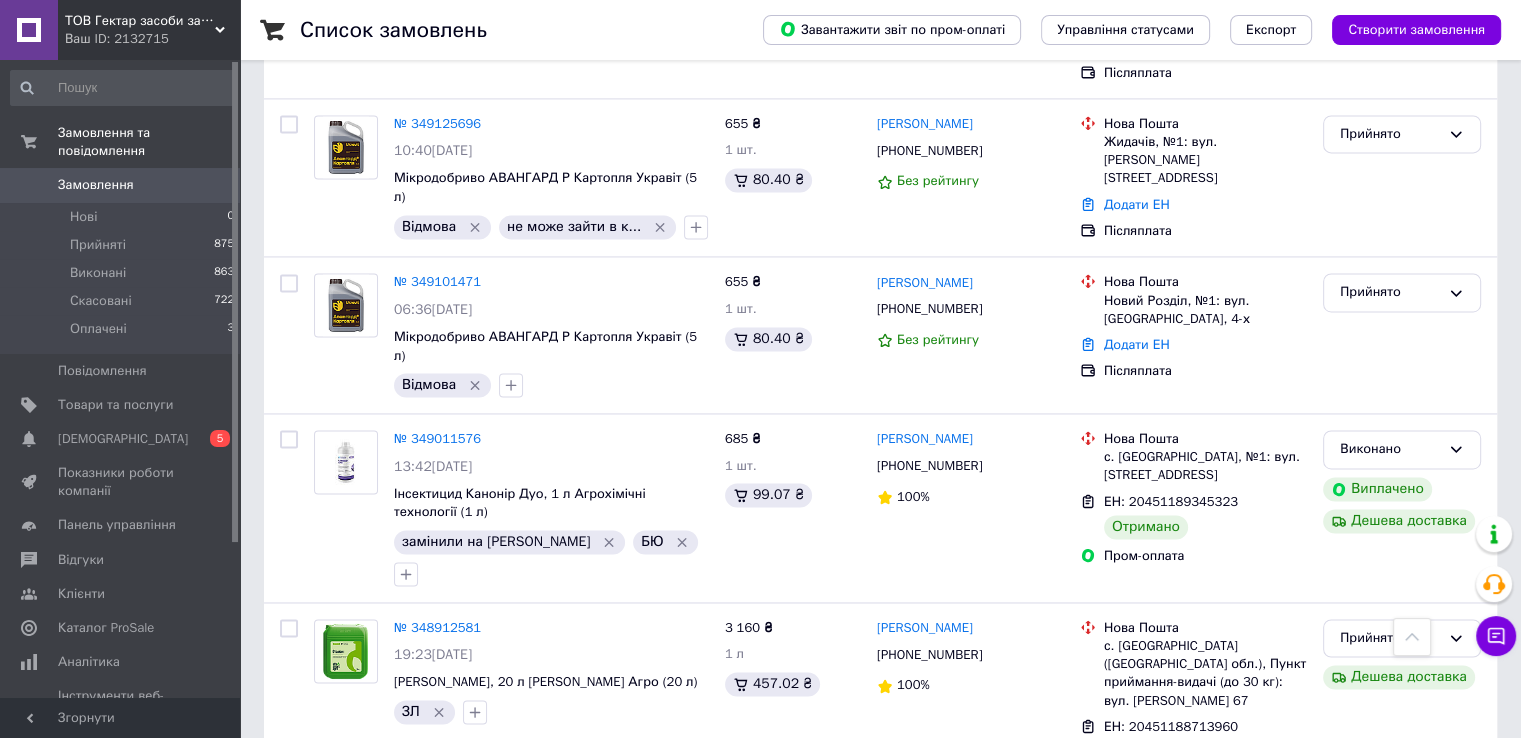 scroll, scrollTop: 3044, scrollLeft: 0, axis: vertical 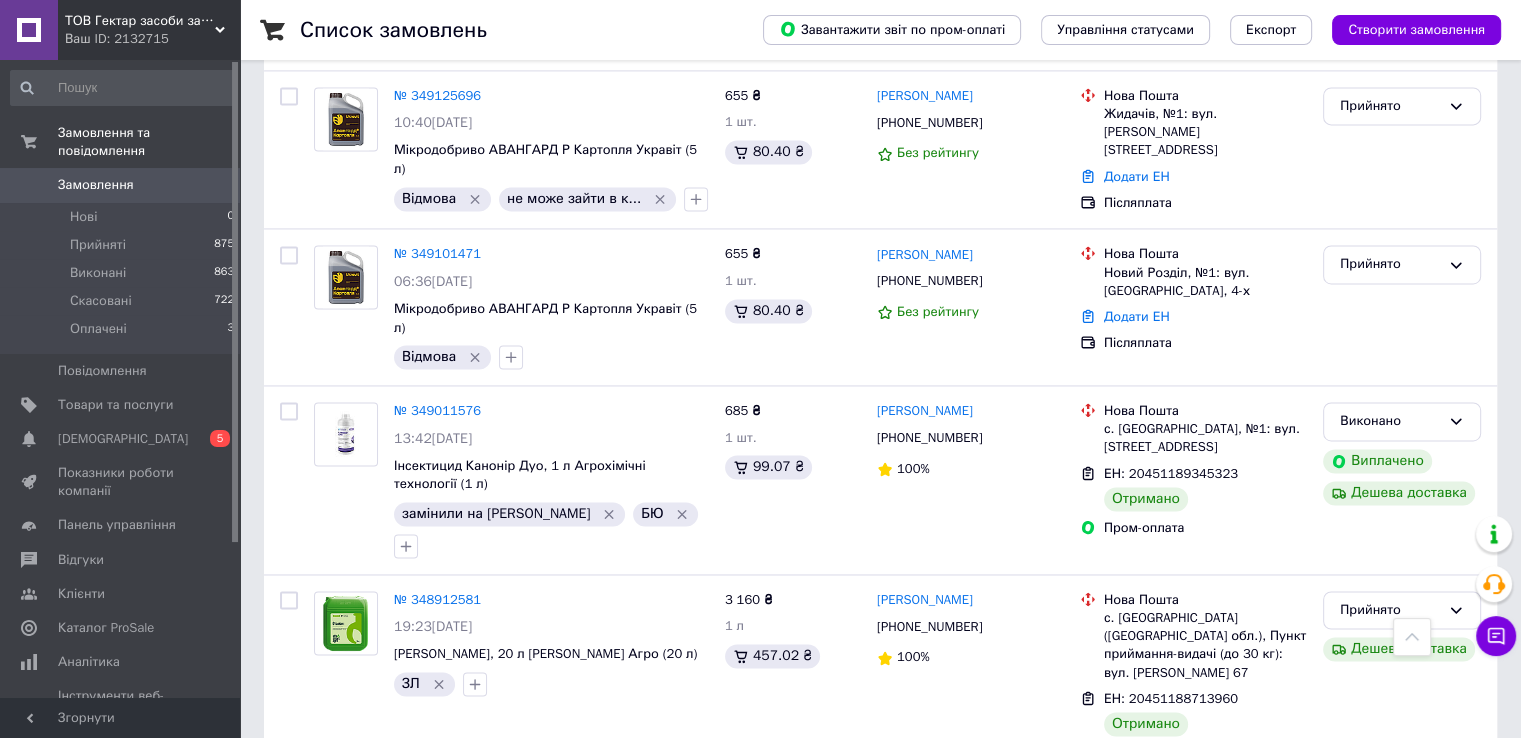 click on "1" at bounding box center [404, 1028] 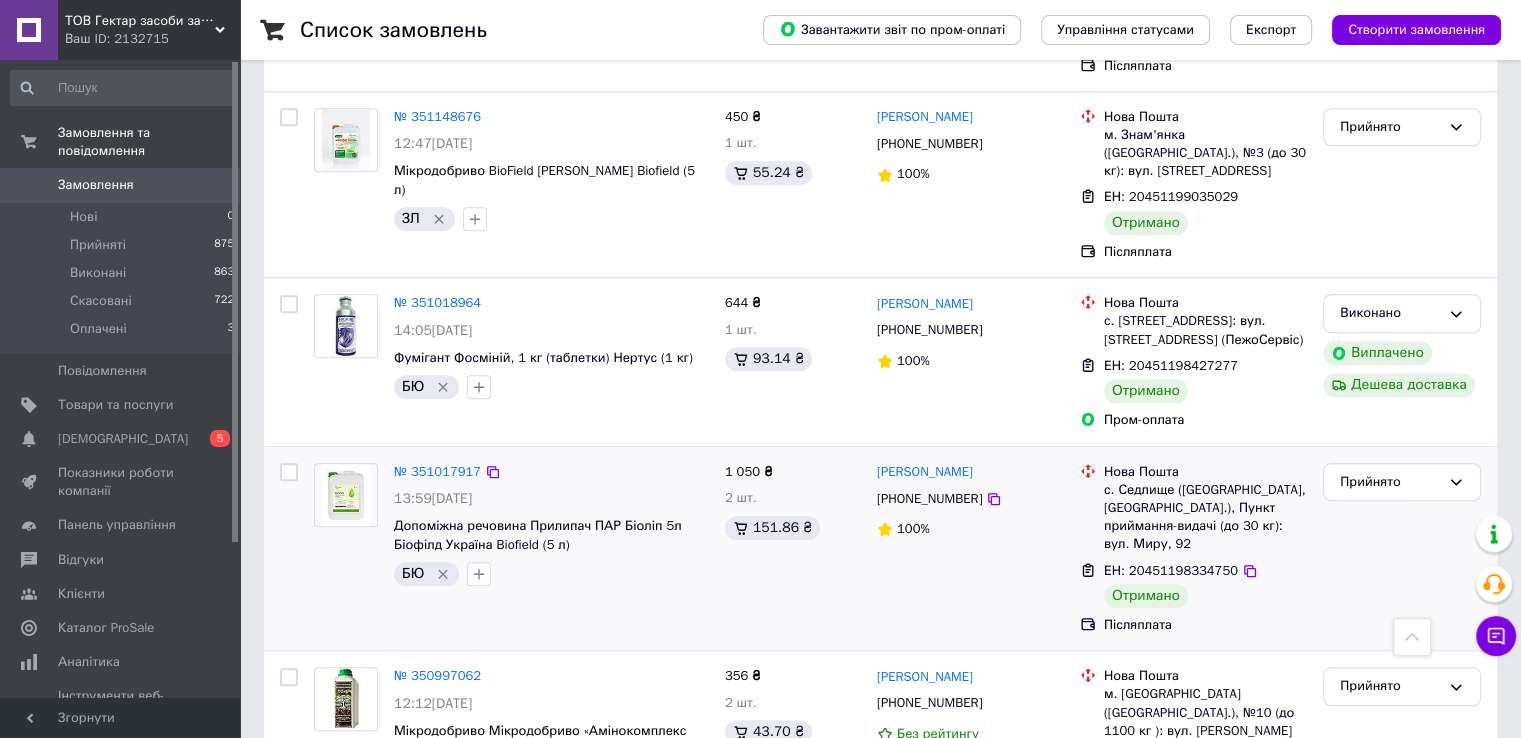 scroll, scrollTop: 1600, scrollLeft: 0, axis: vertical 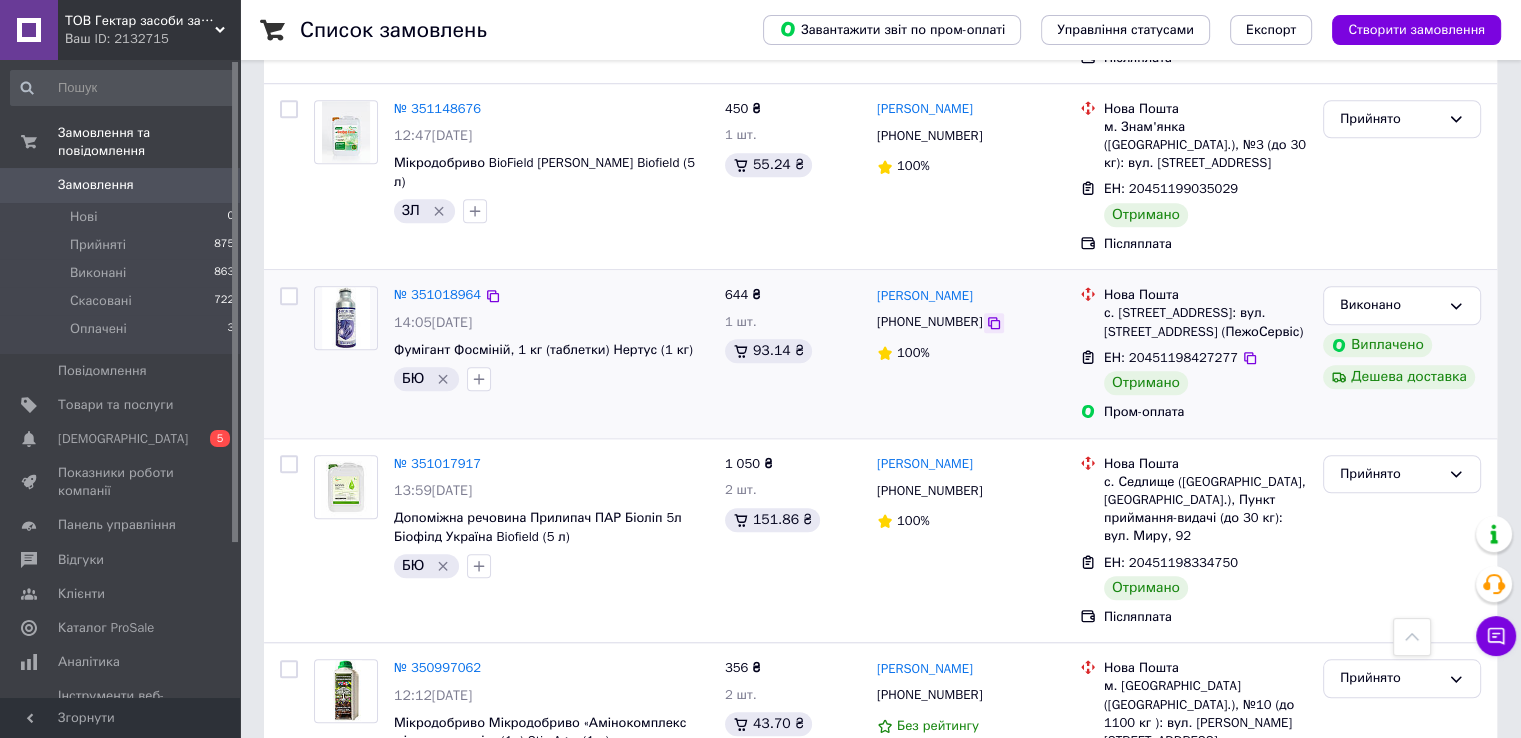 click 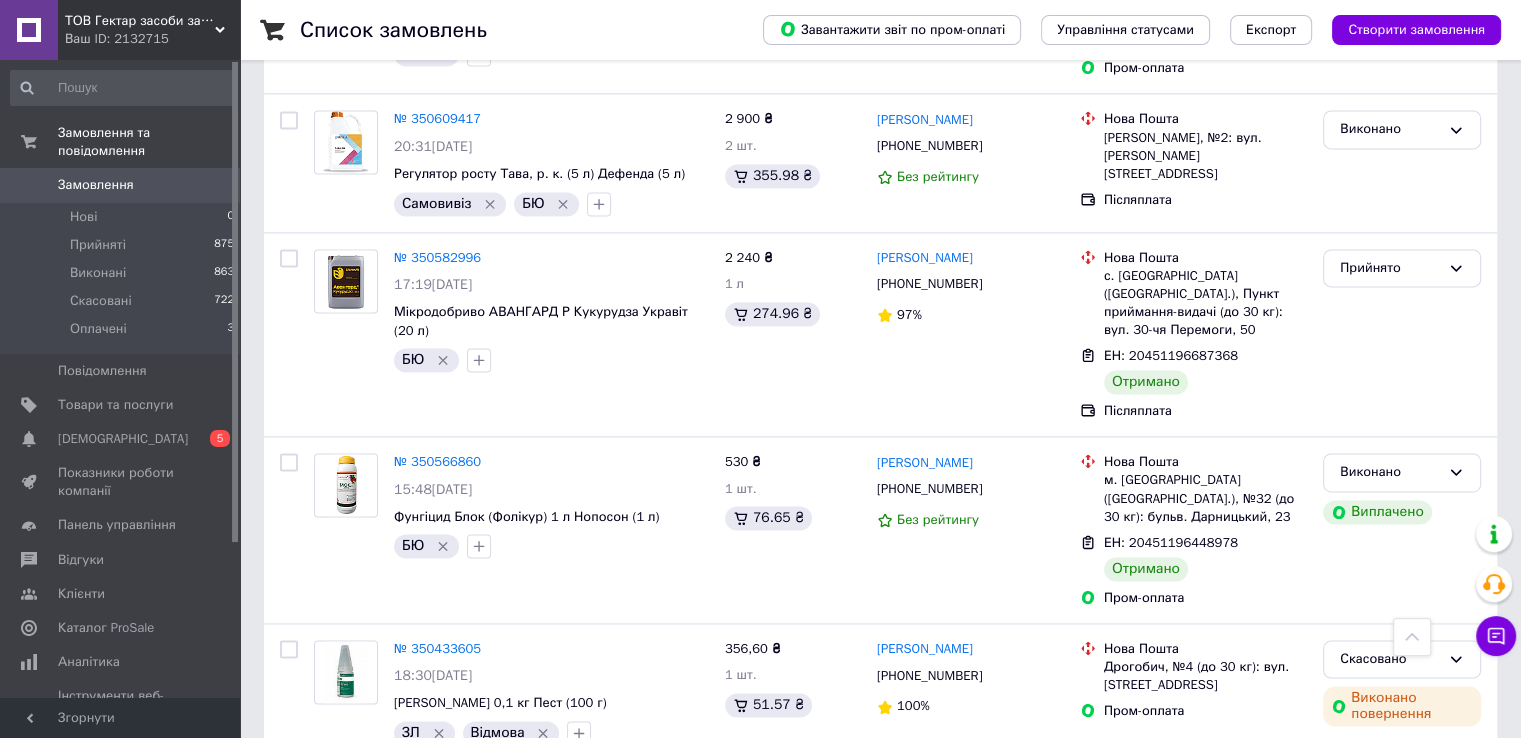 scroll, scrollTop: 3020, scrollLeft: 0, axis: vertical 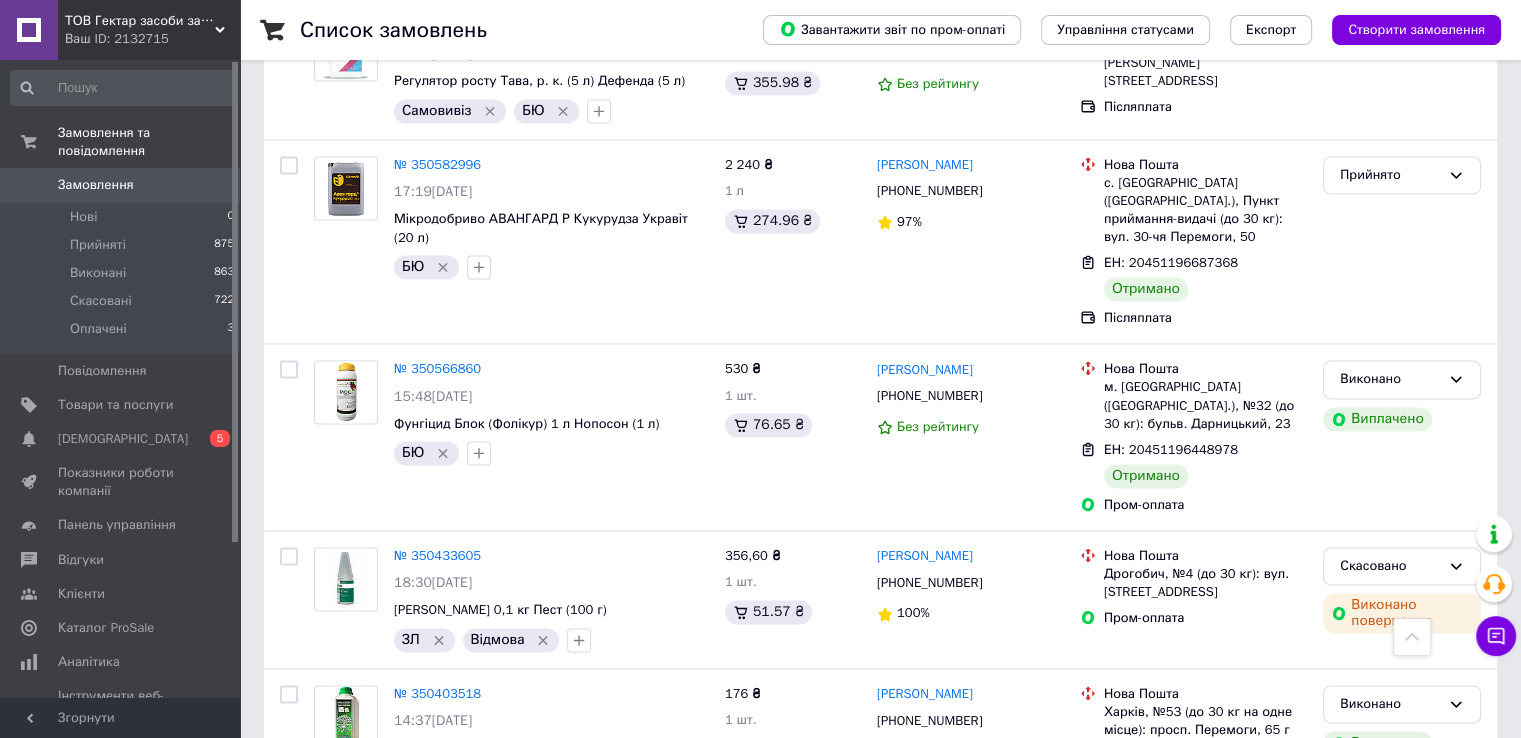 click on "2" at bounding box center [327, 881] 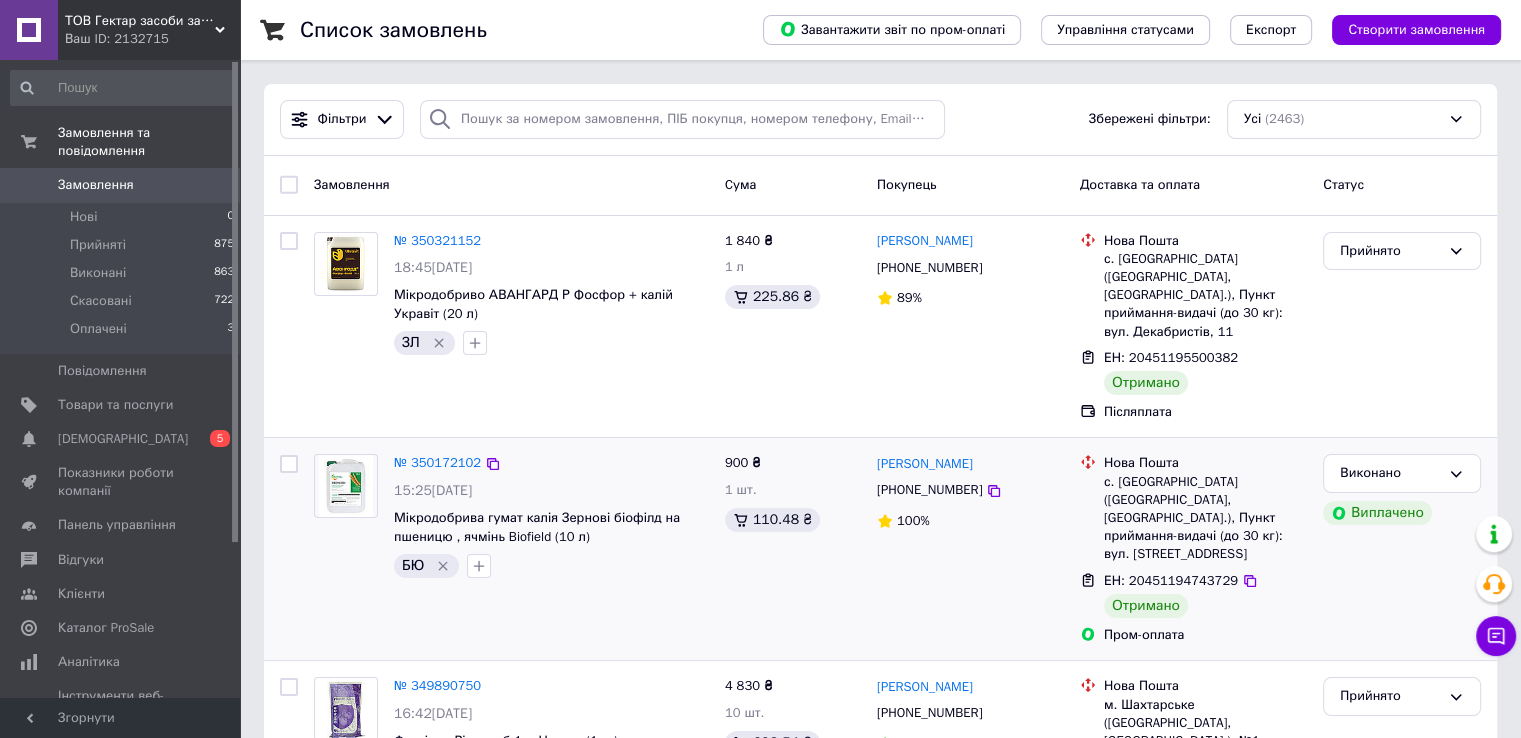 scroll, scrollTop: 100, scrollLeft: 0, axis: vertical 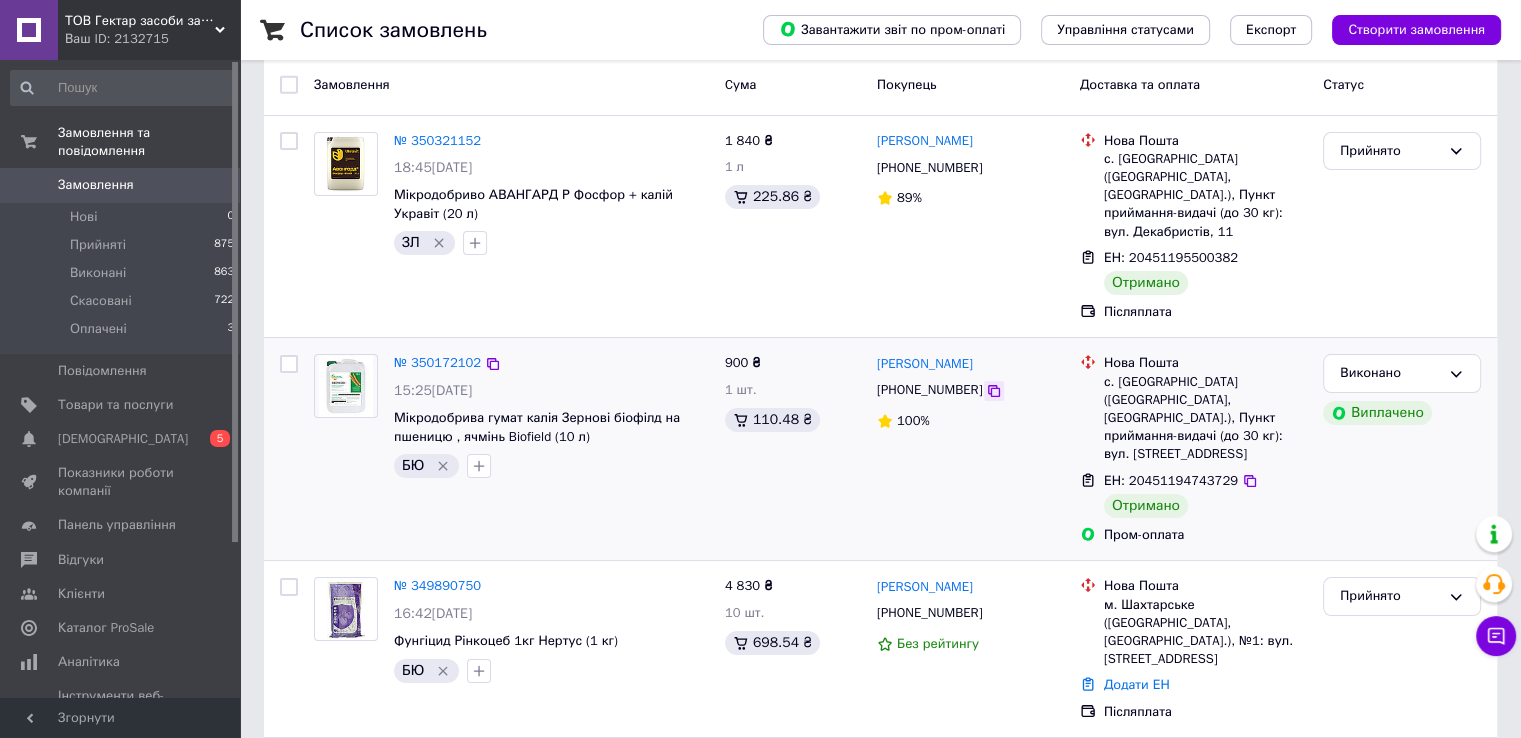 click 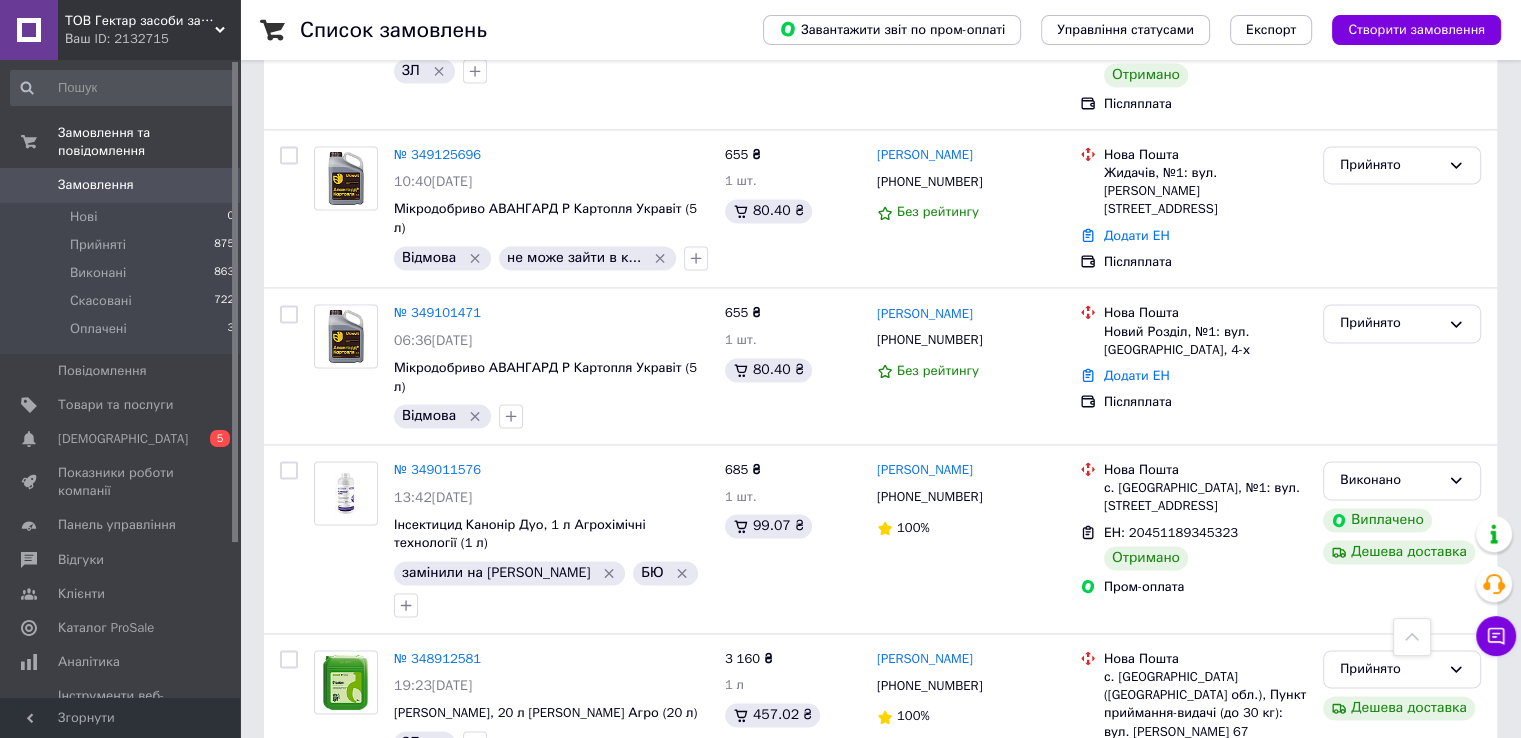 scroll, scrollTop: 3044, scrollLeft: 0, axis: vertical 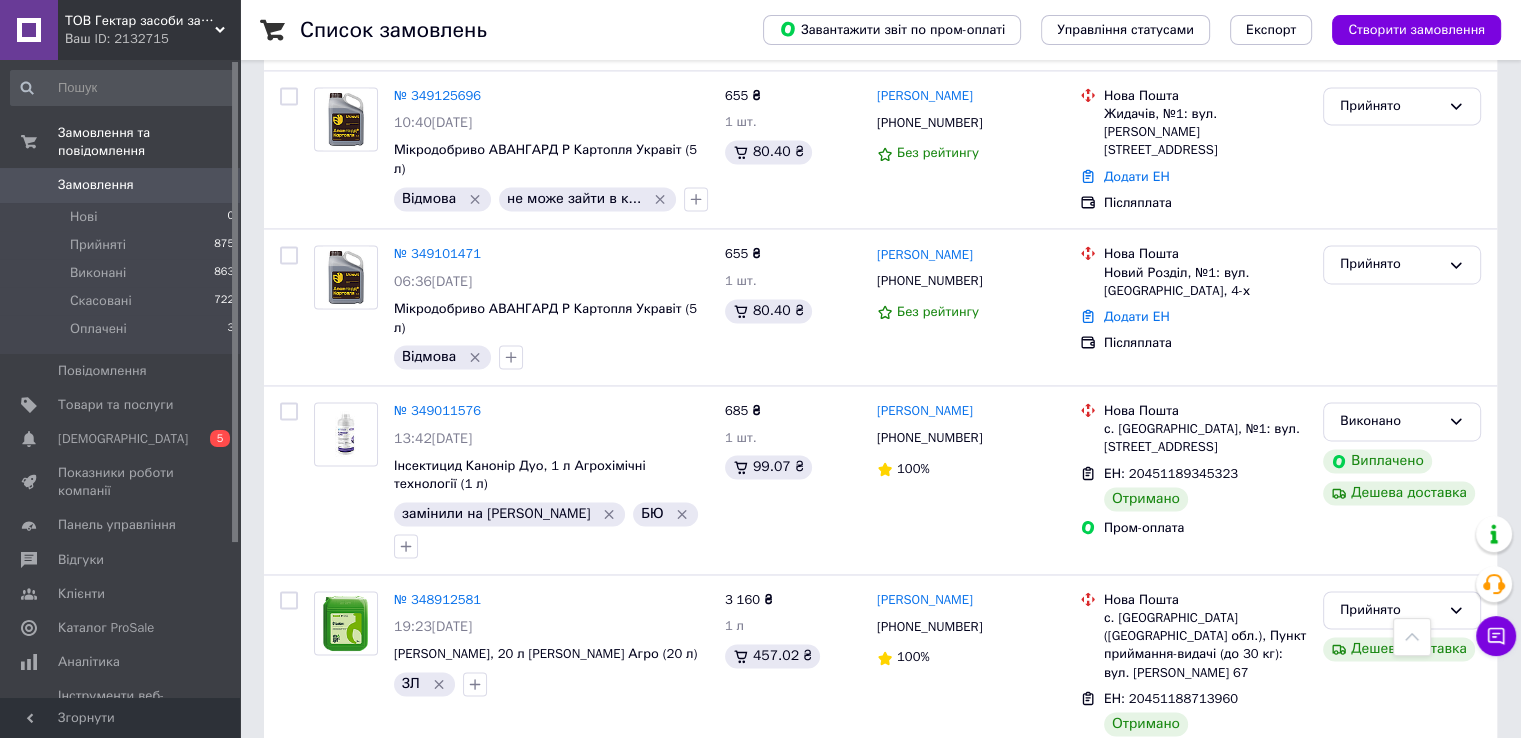 click on "1" at bounding box center (404, 1028) 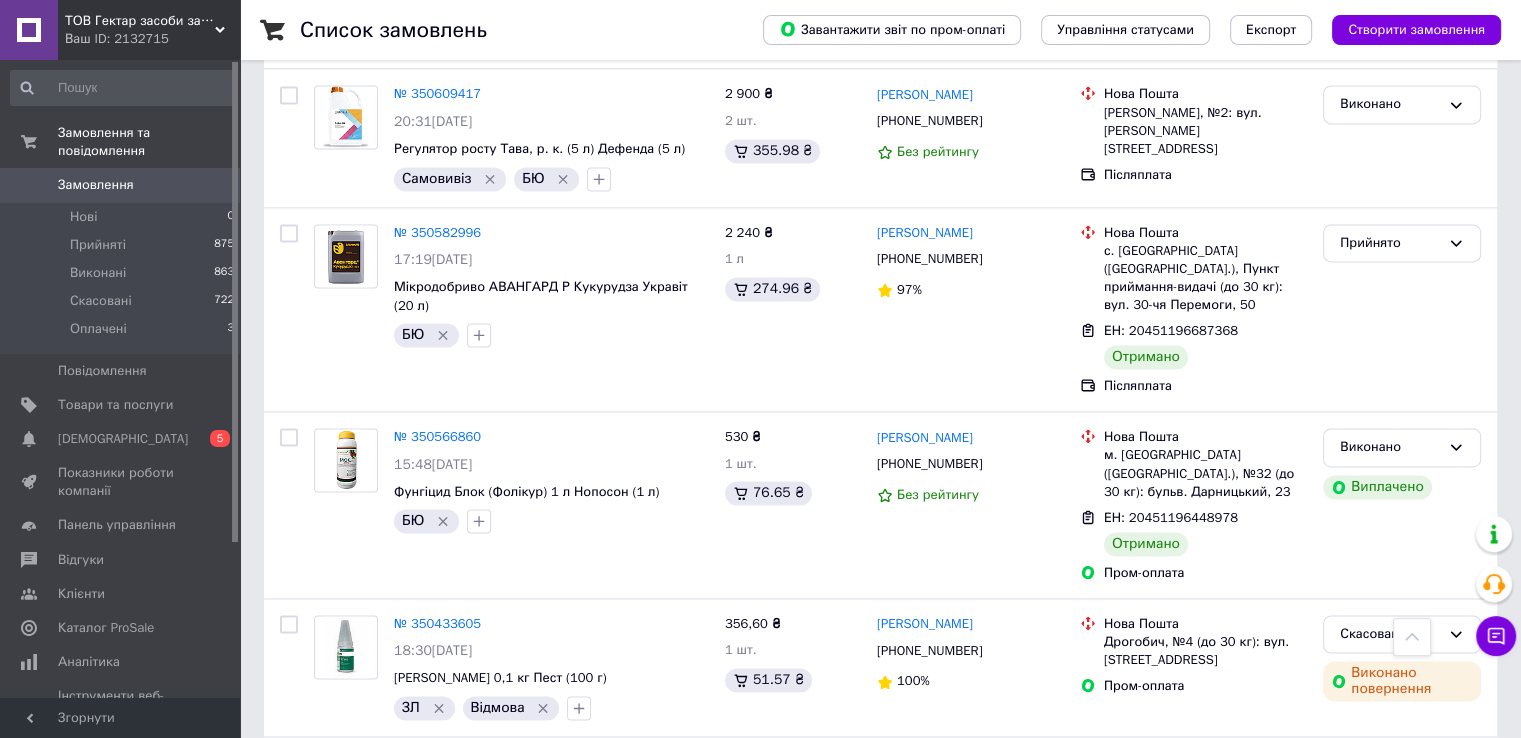 scroll, scrollTop: 2920, scrollLeft: 0, axis: vertical 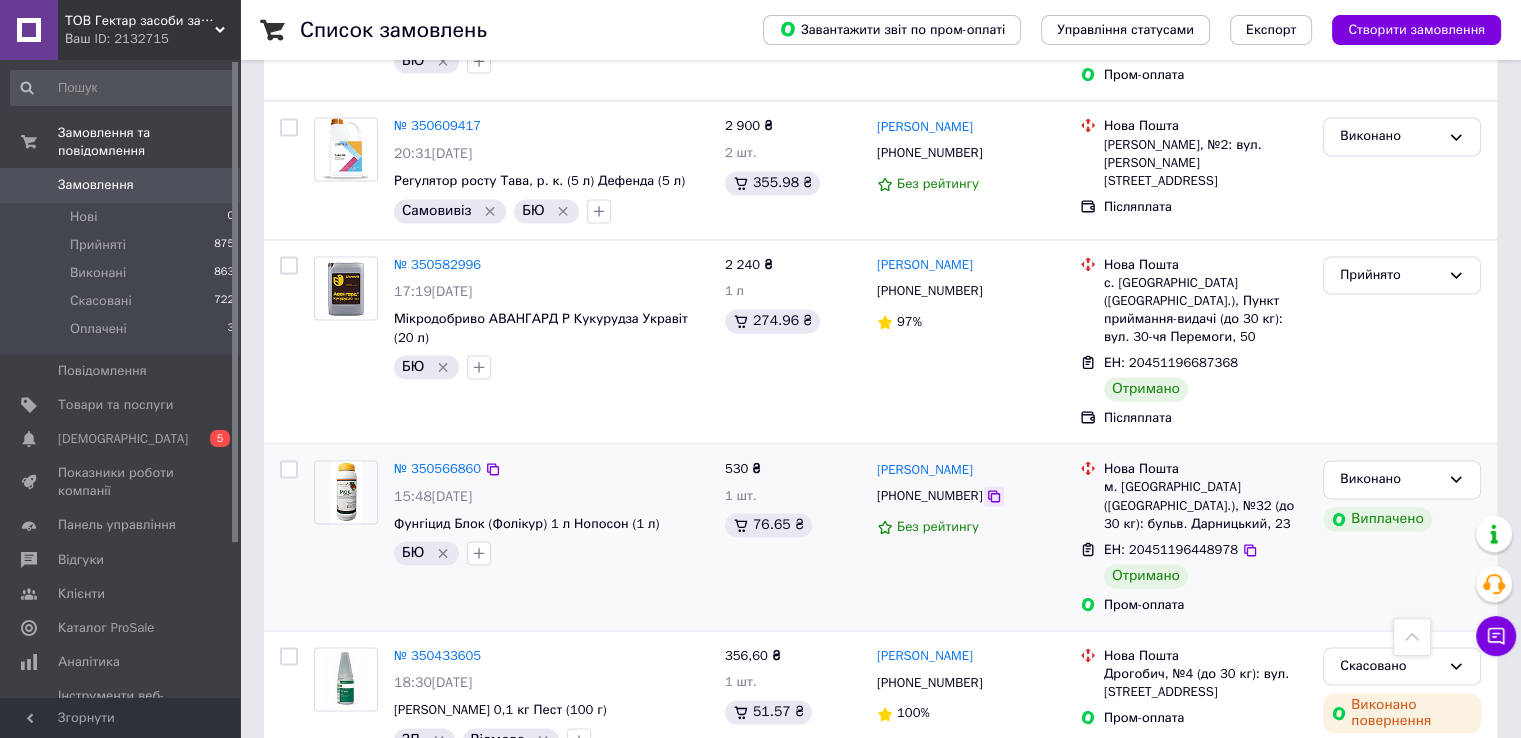 click 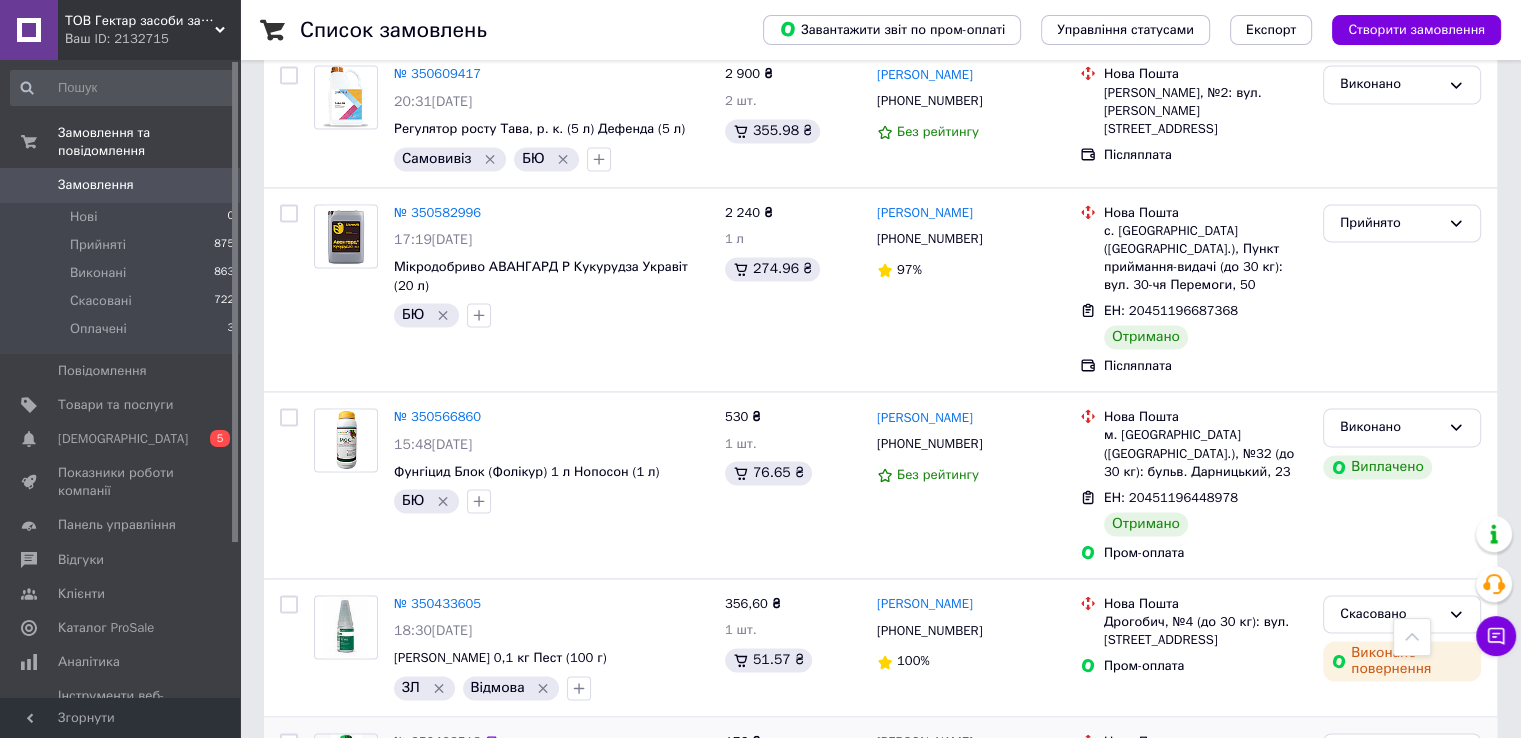 scroll, scrollTop: 3020, scrollLeft: 0, axis: vertical 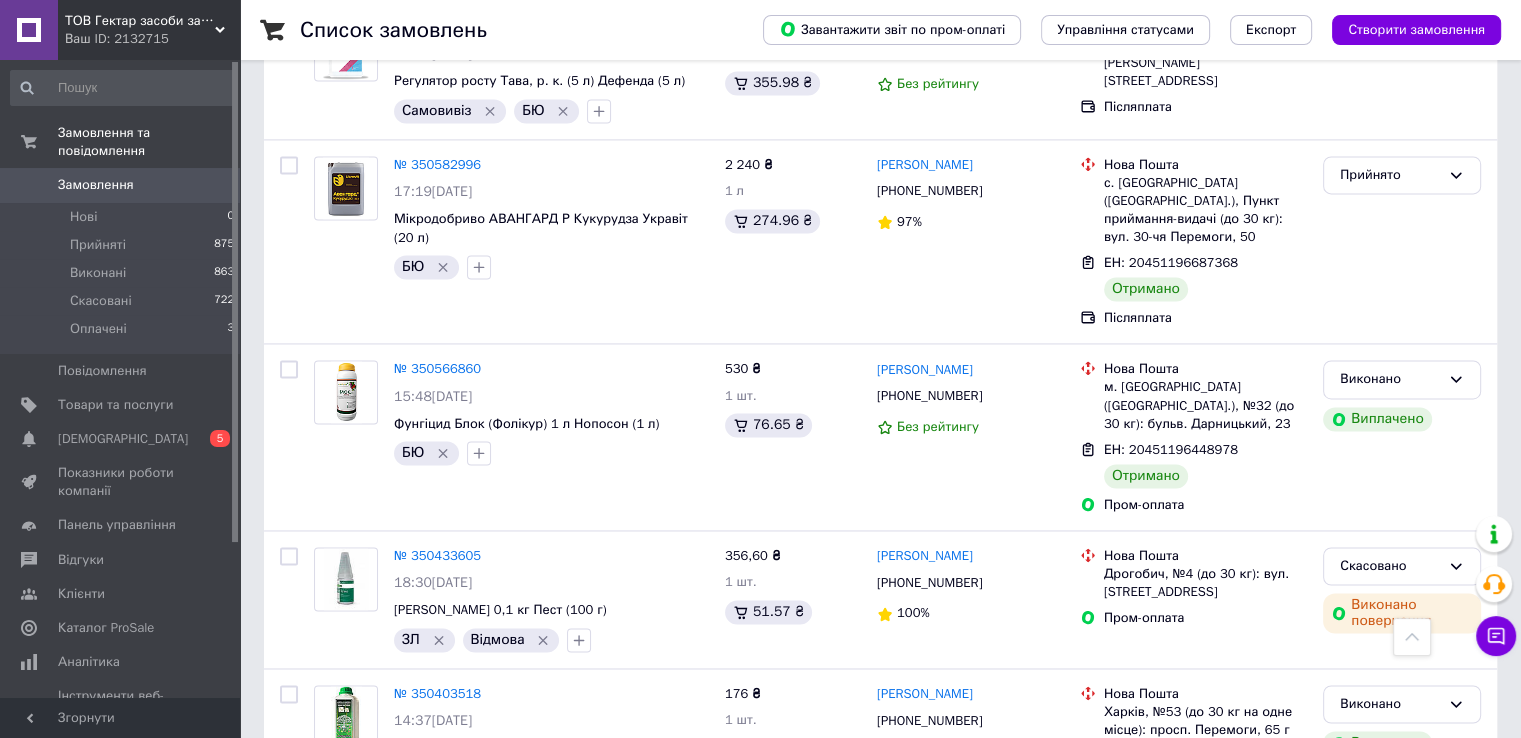 click on "2" at bounding box center (327, 881) 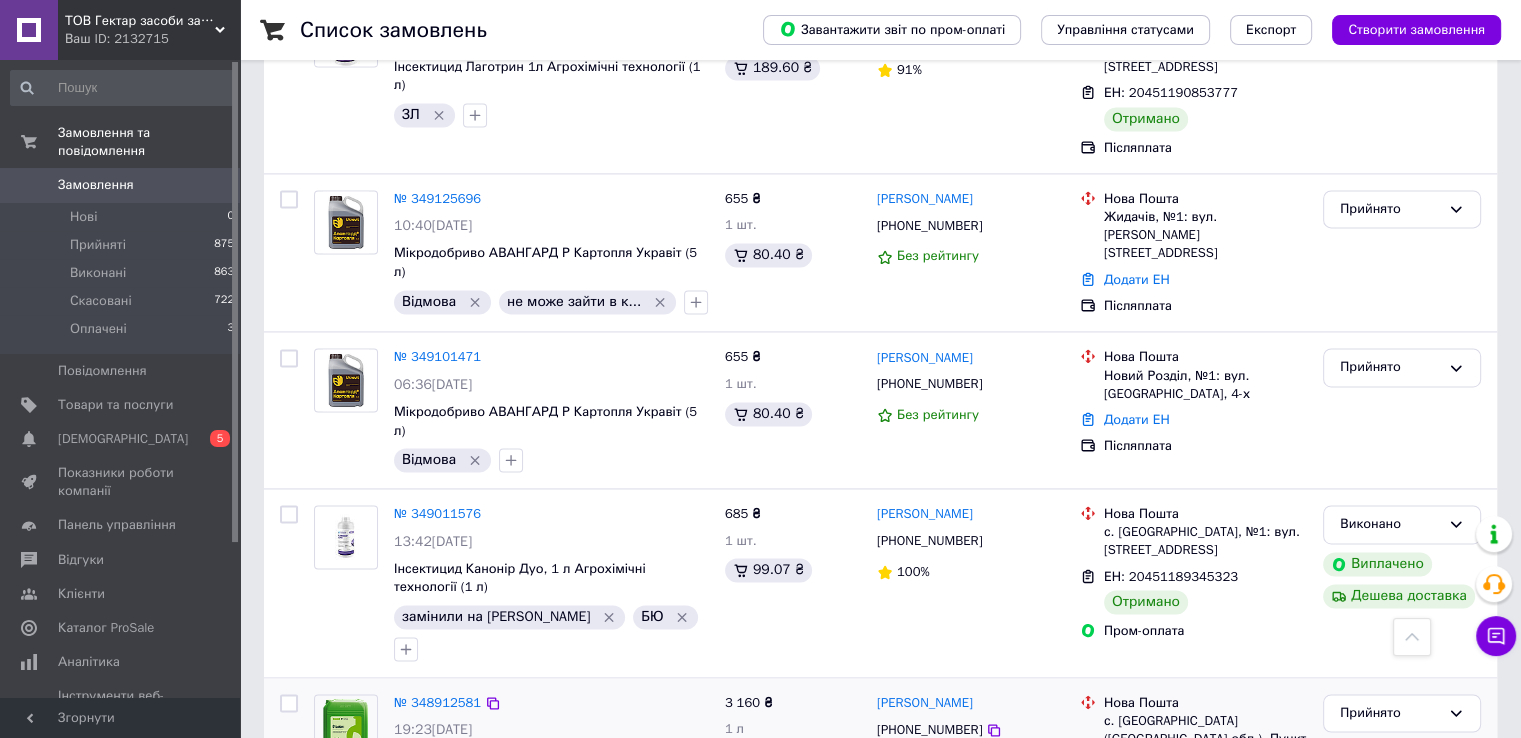 scroll, scrollTop: 3044, scrollLeft: 0, axis: vertical 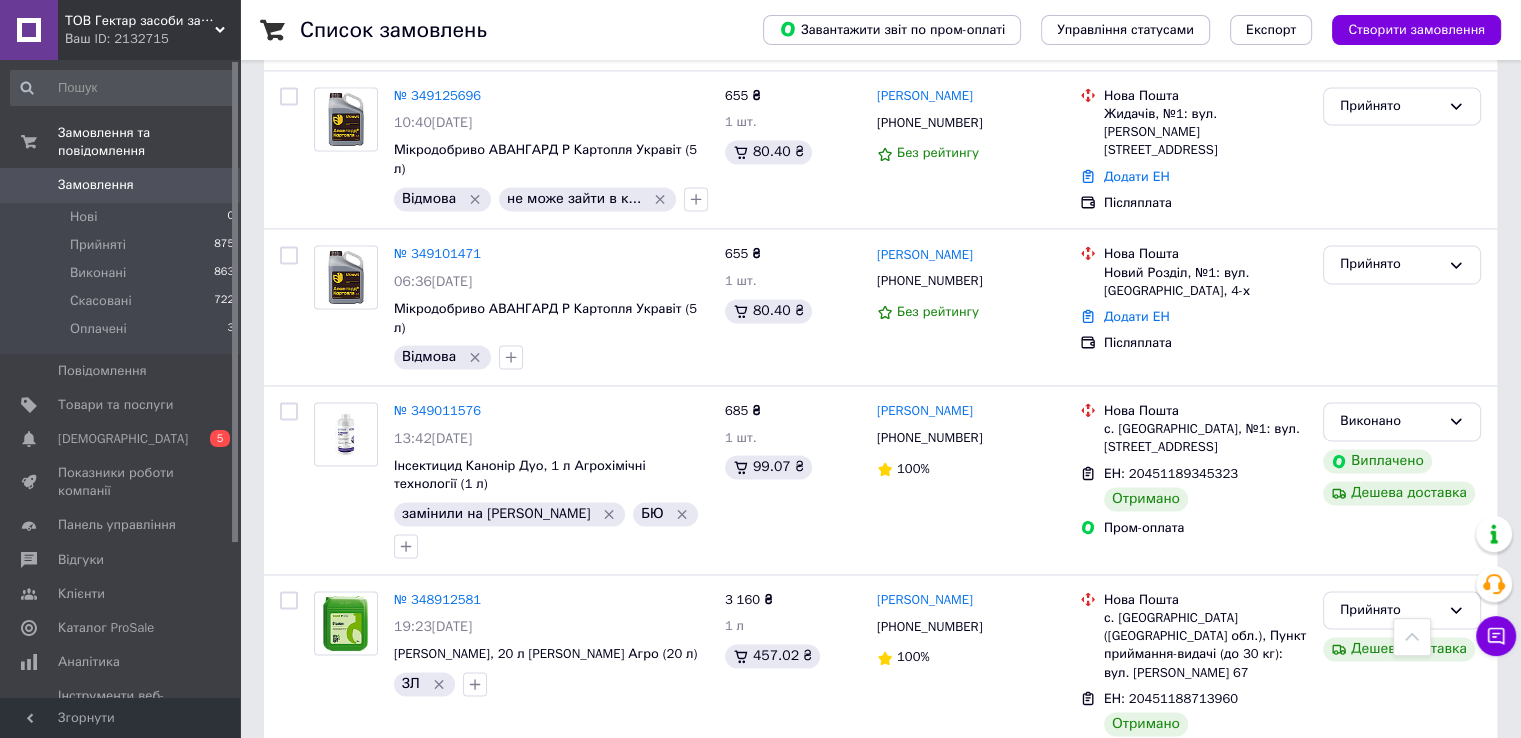 click on "3" at bounding box center [494, 1028] 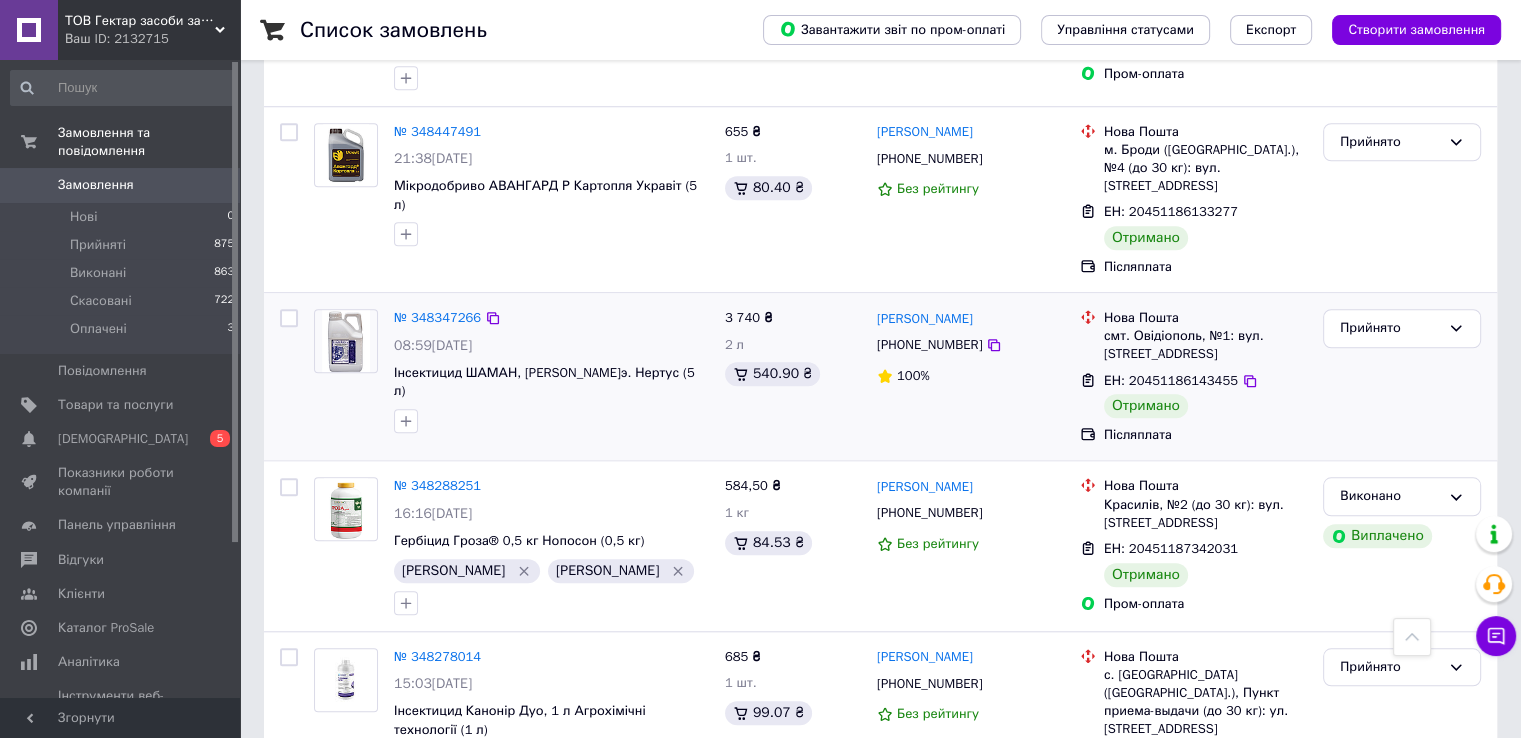 scroll, scrollTop: 1700, scrollLeft: 0, axis: vertical 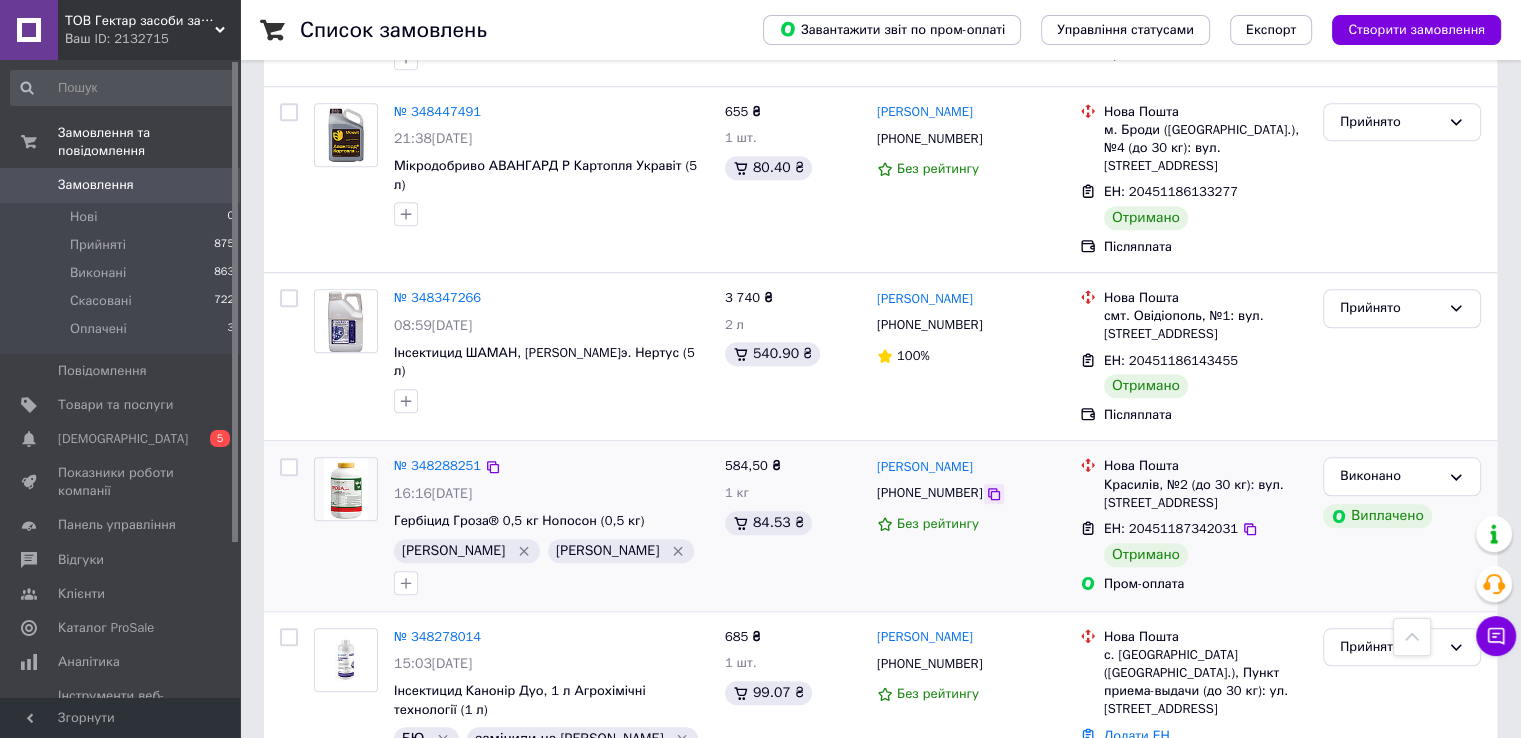 click at bounding box center [994, 494] 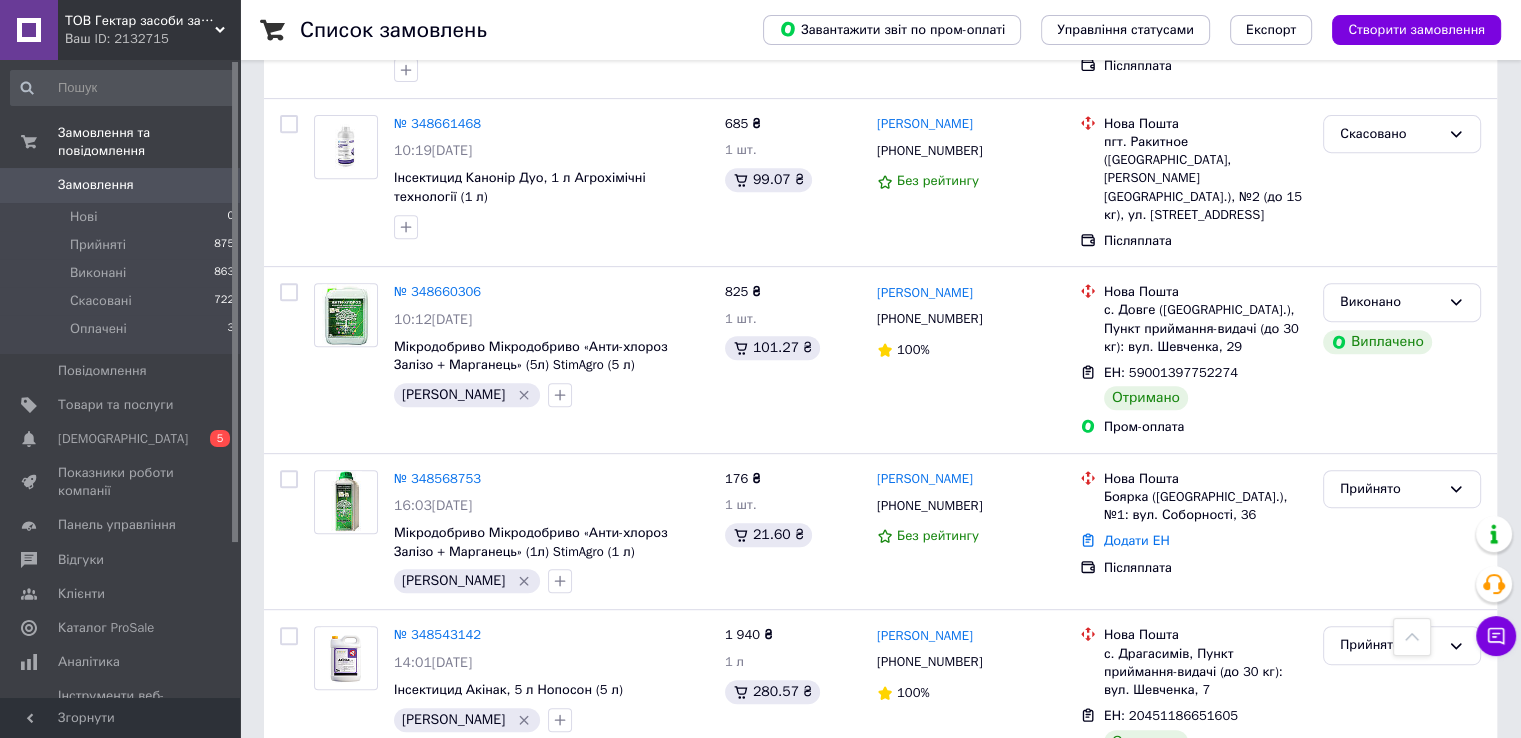 scroll, scrollTop: 800, scrollLeft: 0, axis: vertical 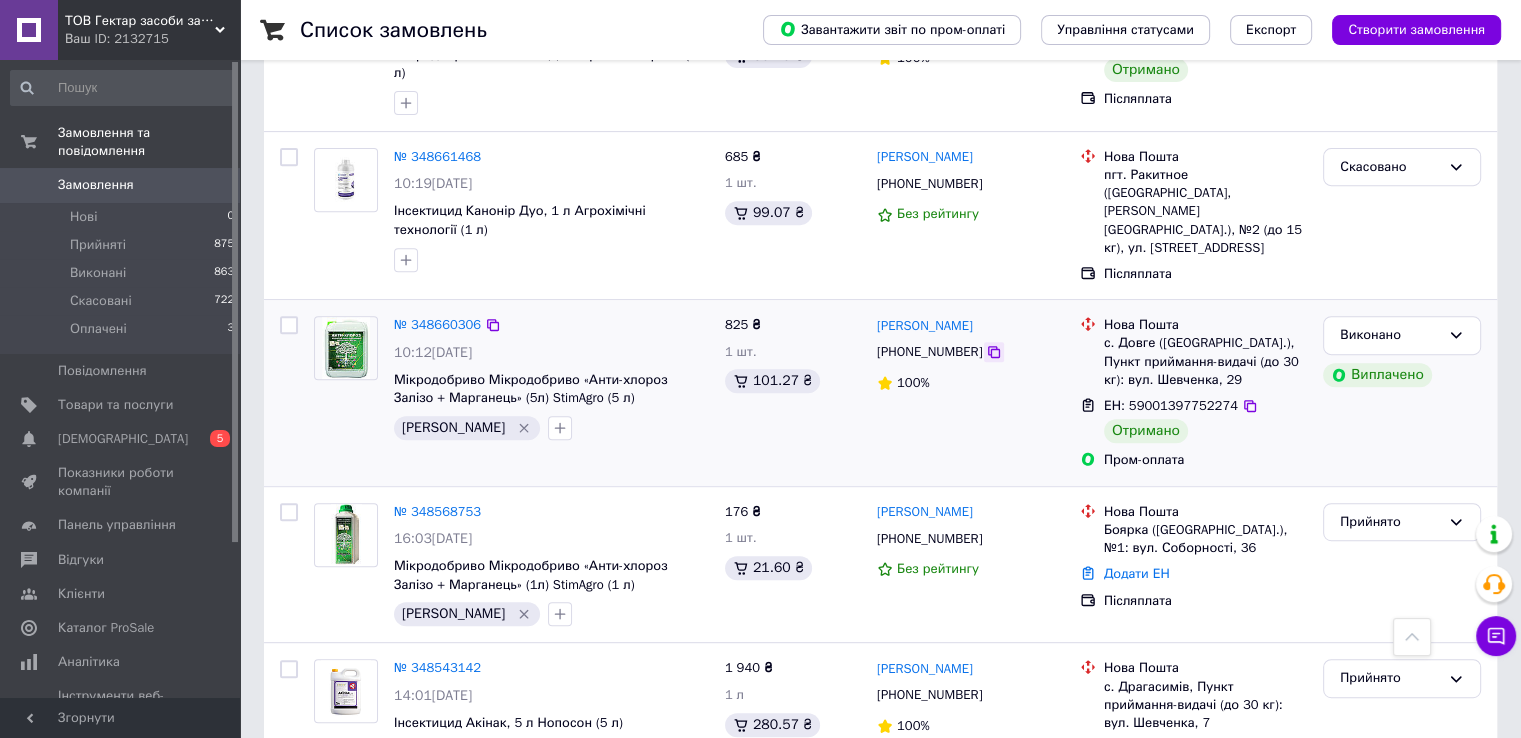 click 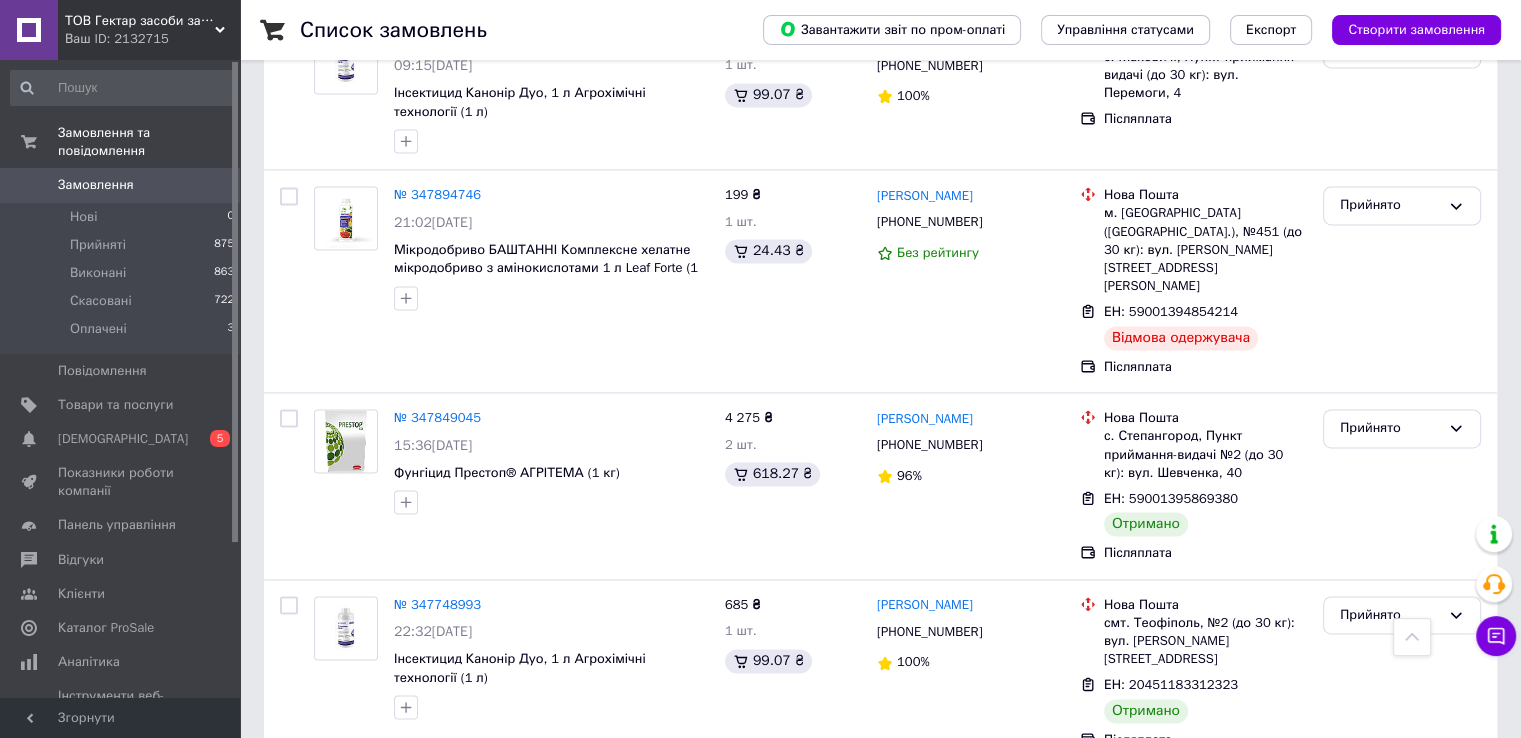 scroll, scrollTop: 2859, scrollLeft: 0, axis: vertical 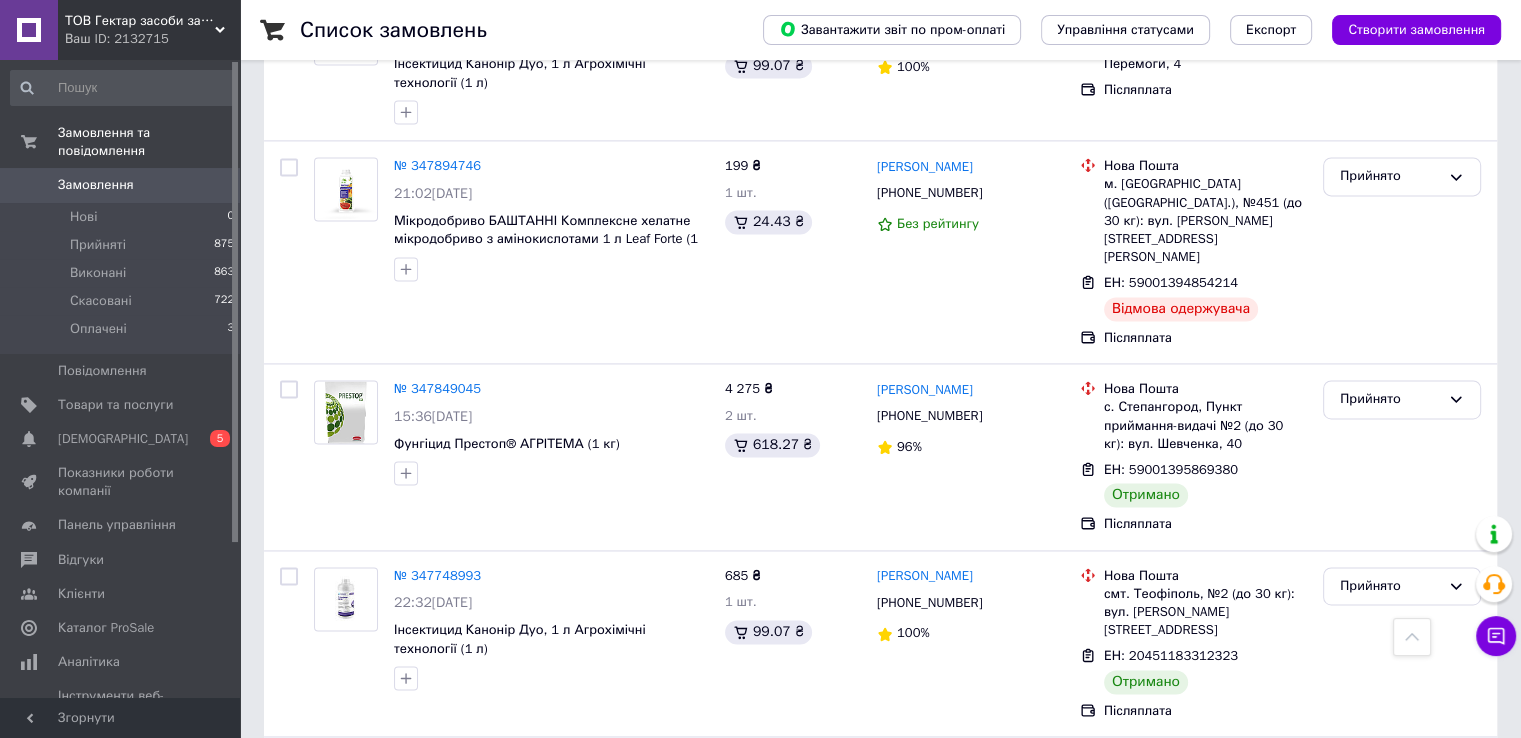 click on "4" at bounding box center [539, 938] 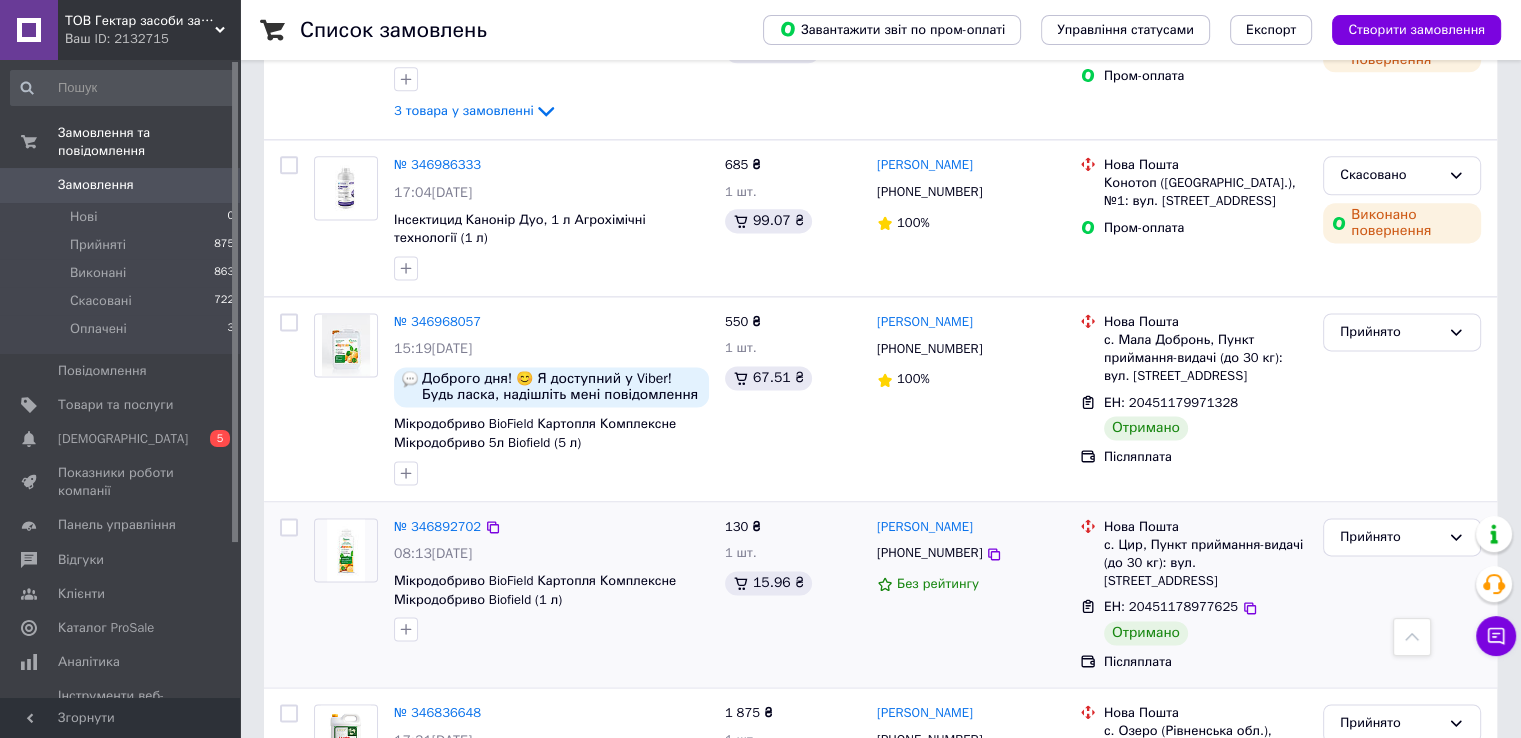 scroll, scrollTop: 2899, scrollLeft: 0, axis: vertical 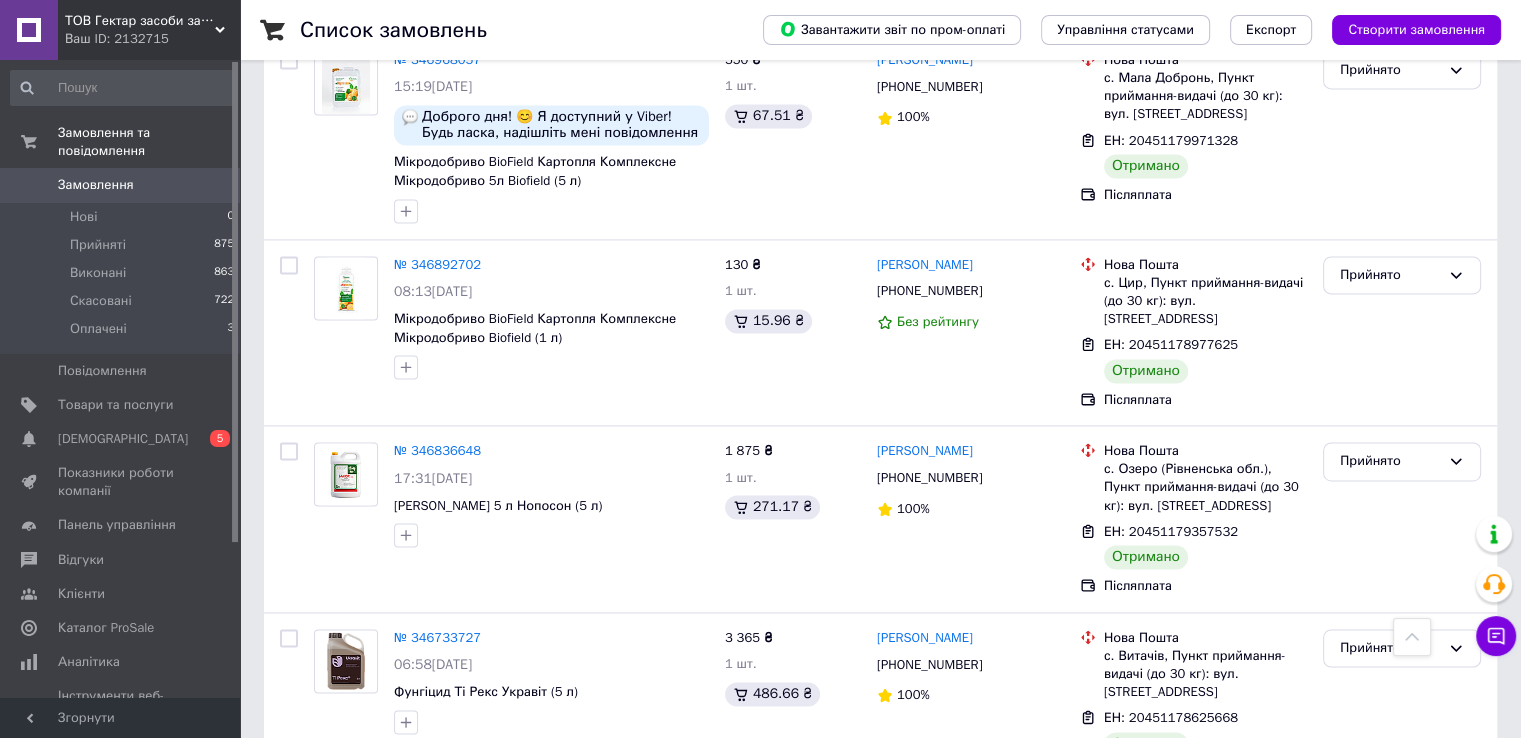 click on "3" at bounding box center [494, 843] 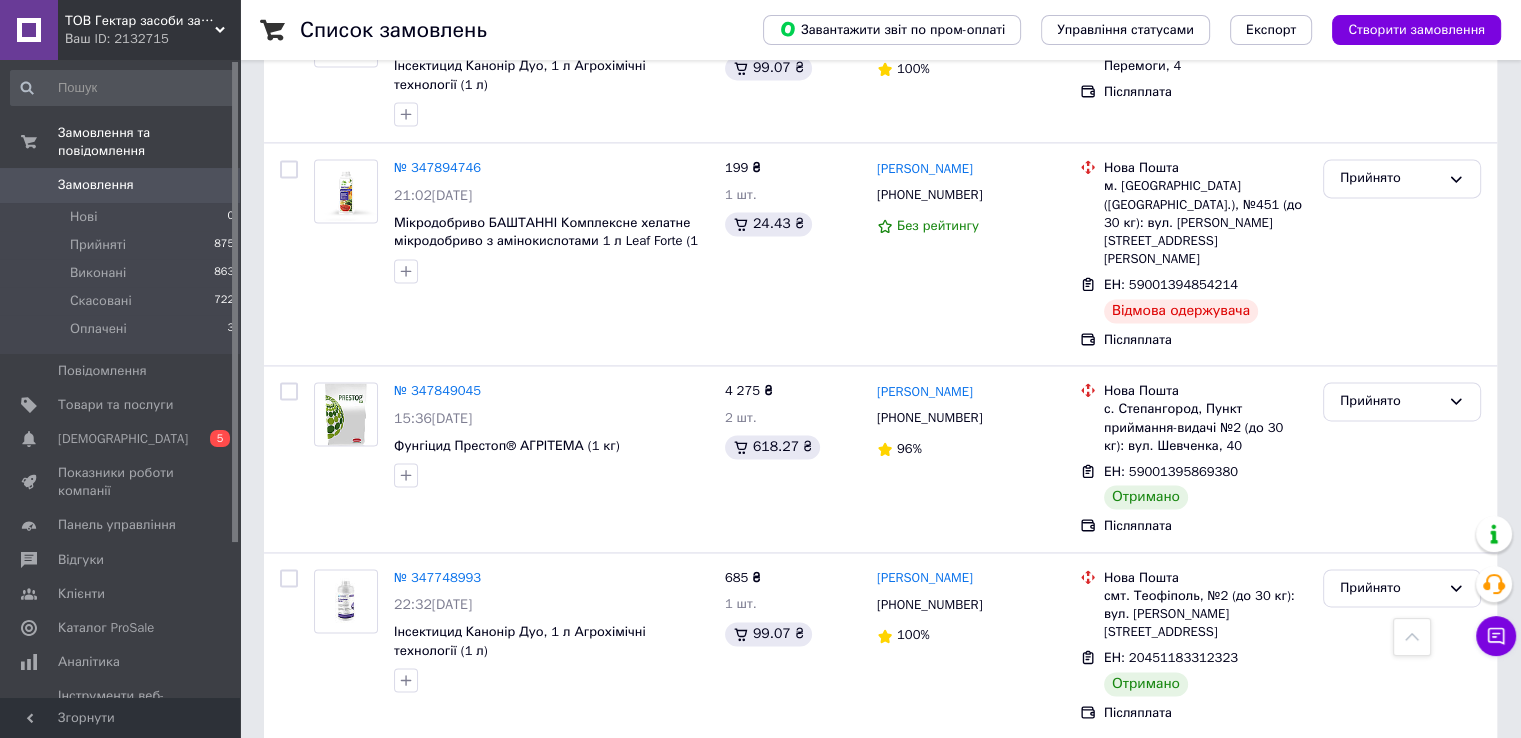 scroll, scrollTop: 2859, scrollLeft: 0, axis: vertical 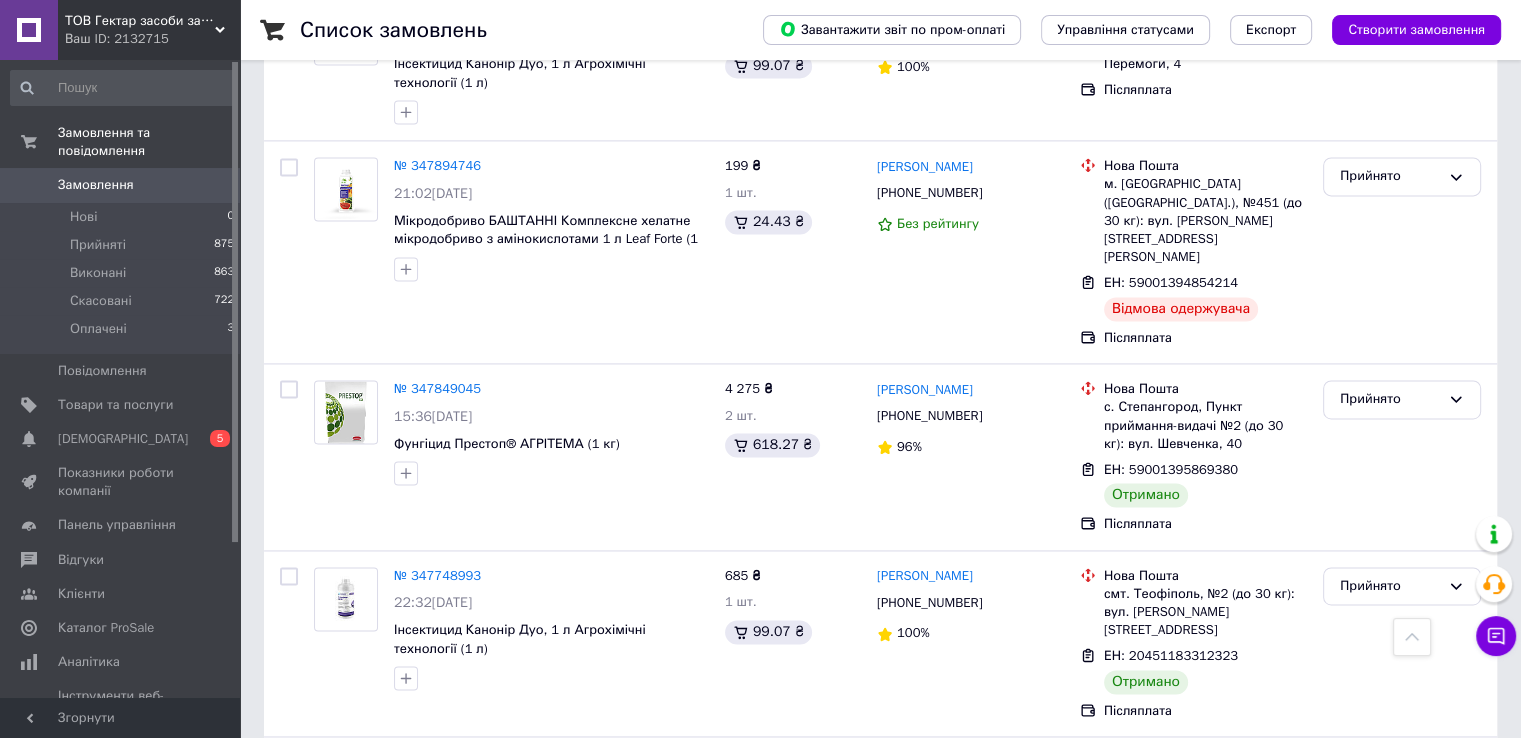 click on "4" at bounding box center [539, 938] 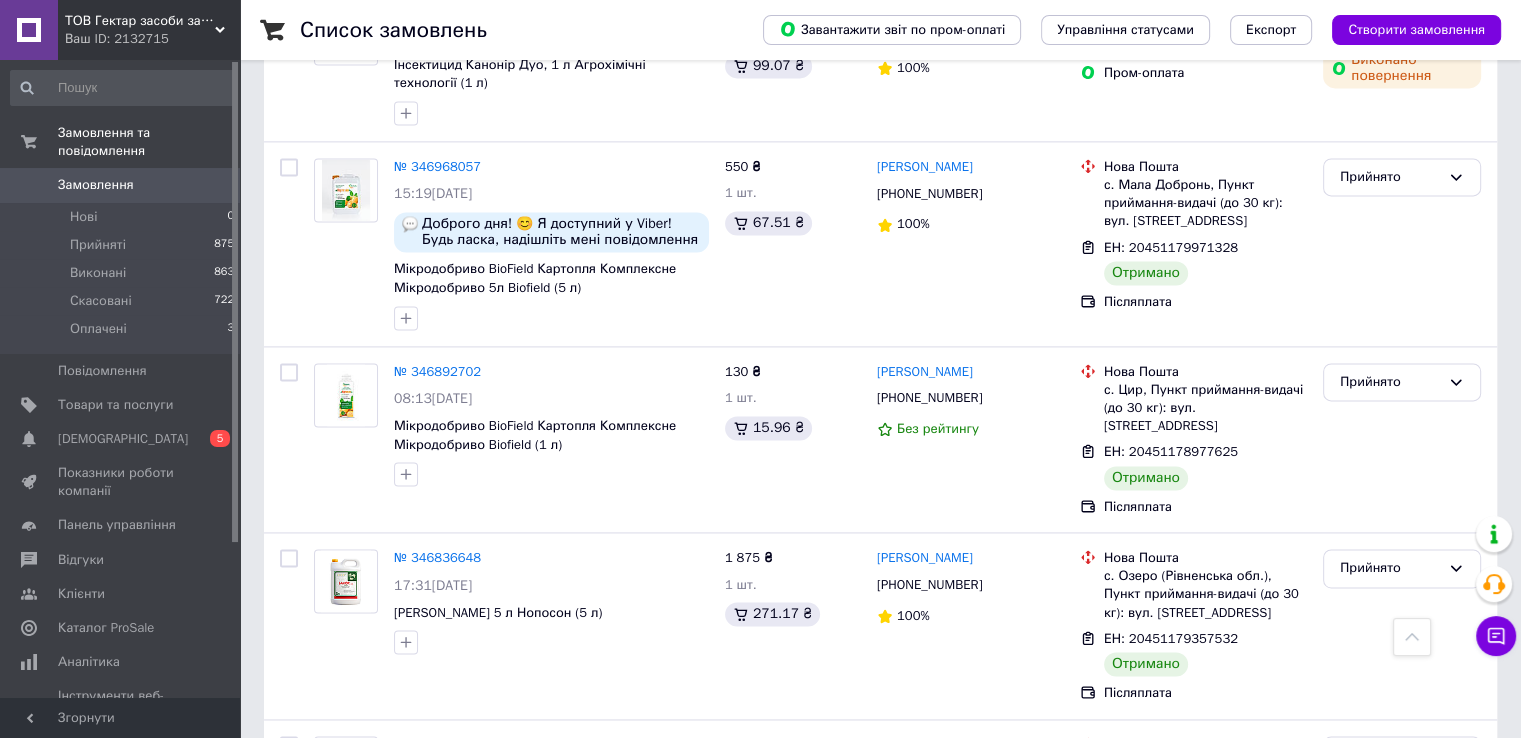 scroll, scrollTop: 2899, scrollLeft: 0, axis: vertical 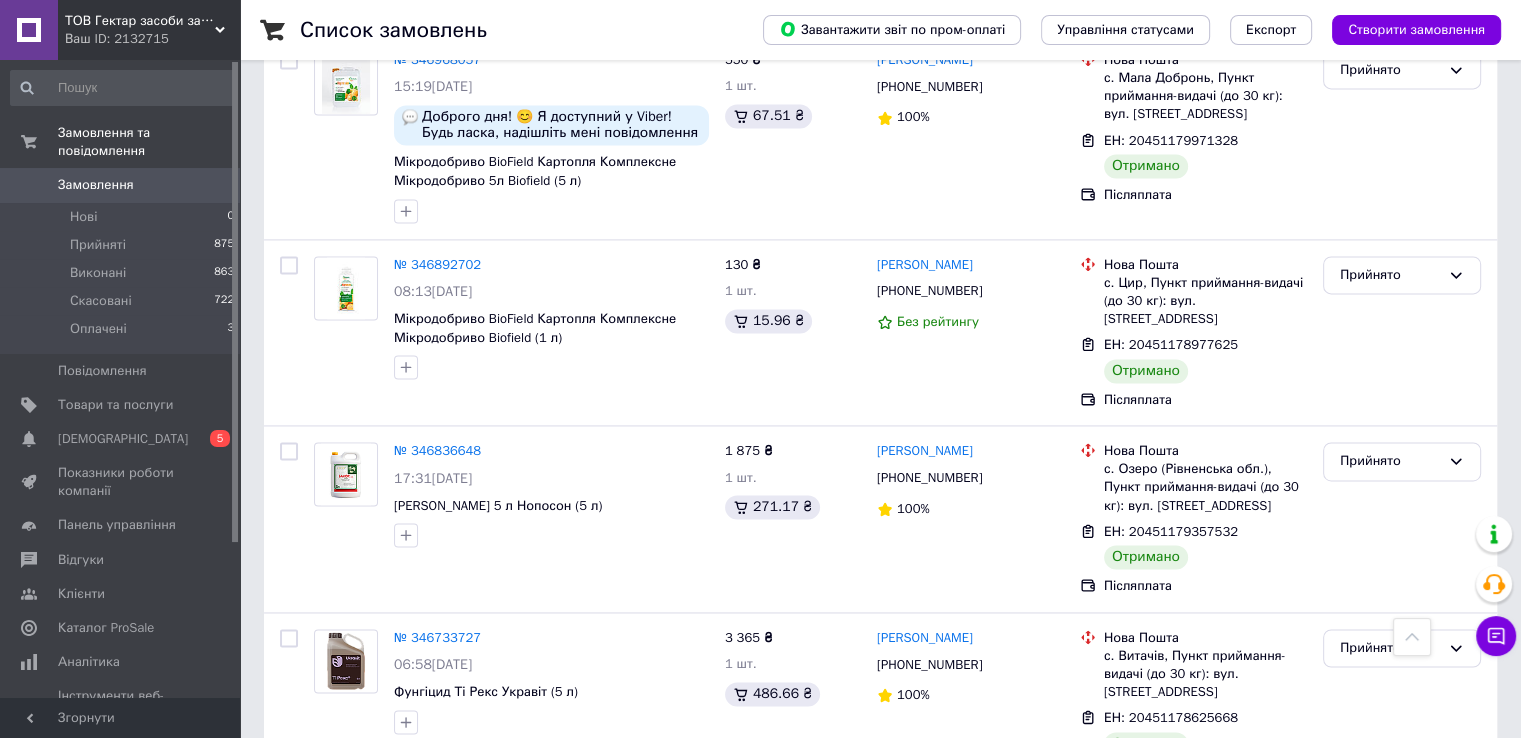 click on "5" at bounding box center (584, 843) 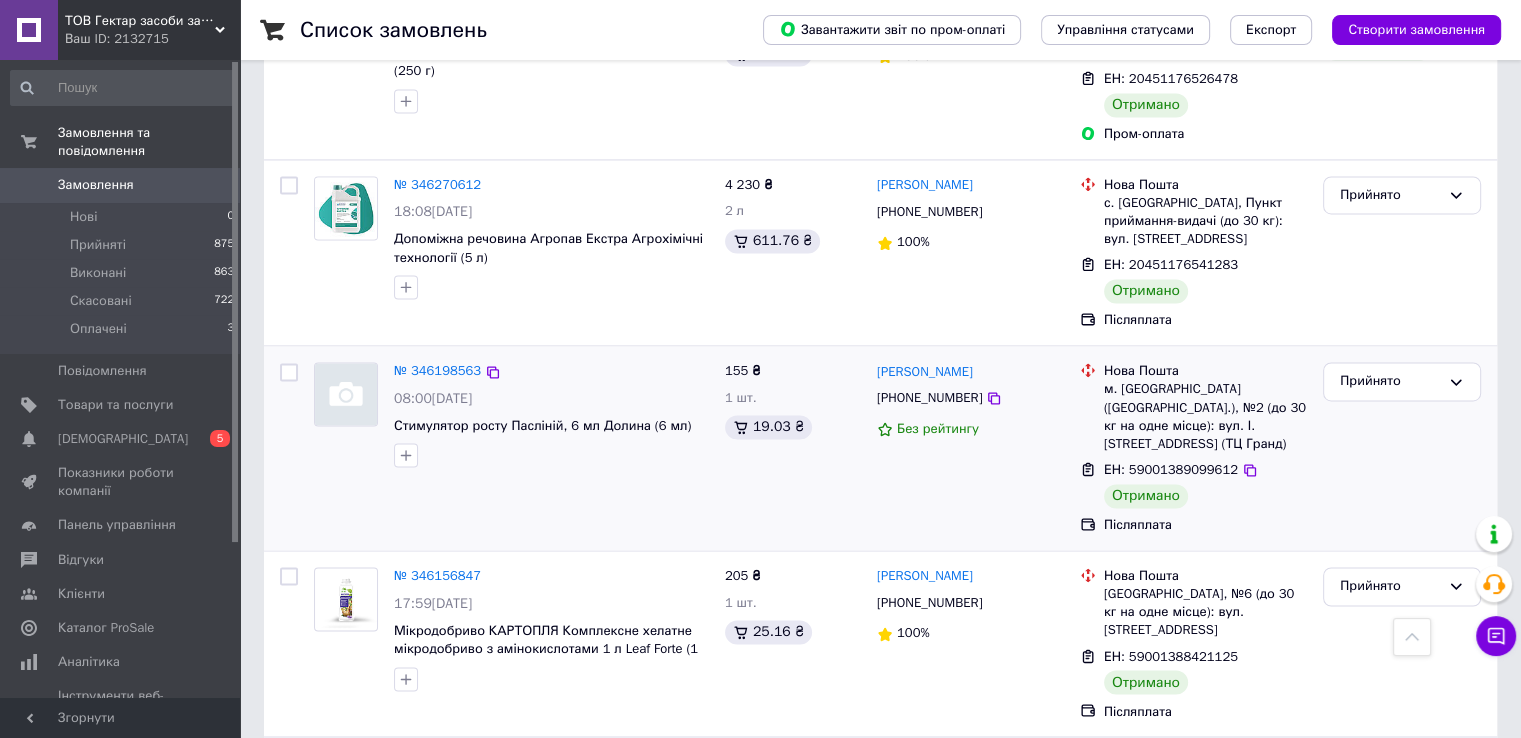 scroll, scrollTop: 3120, scrollLeft: 0, axis: vertical 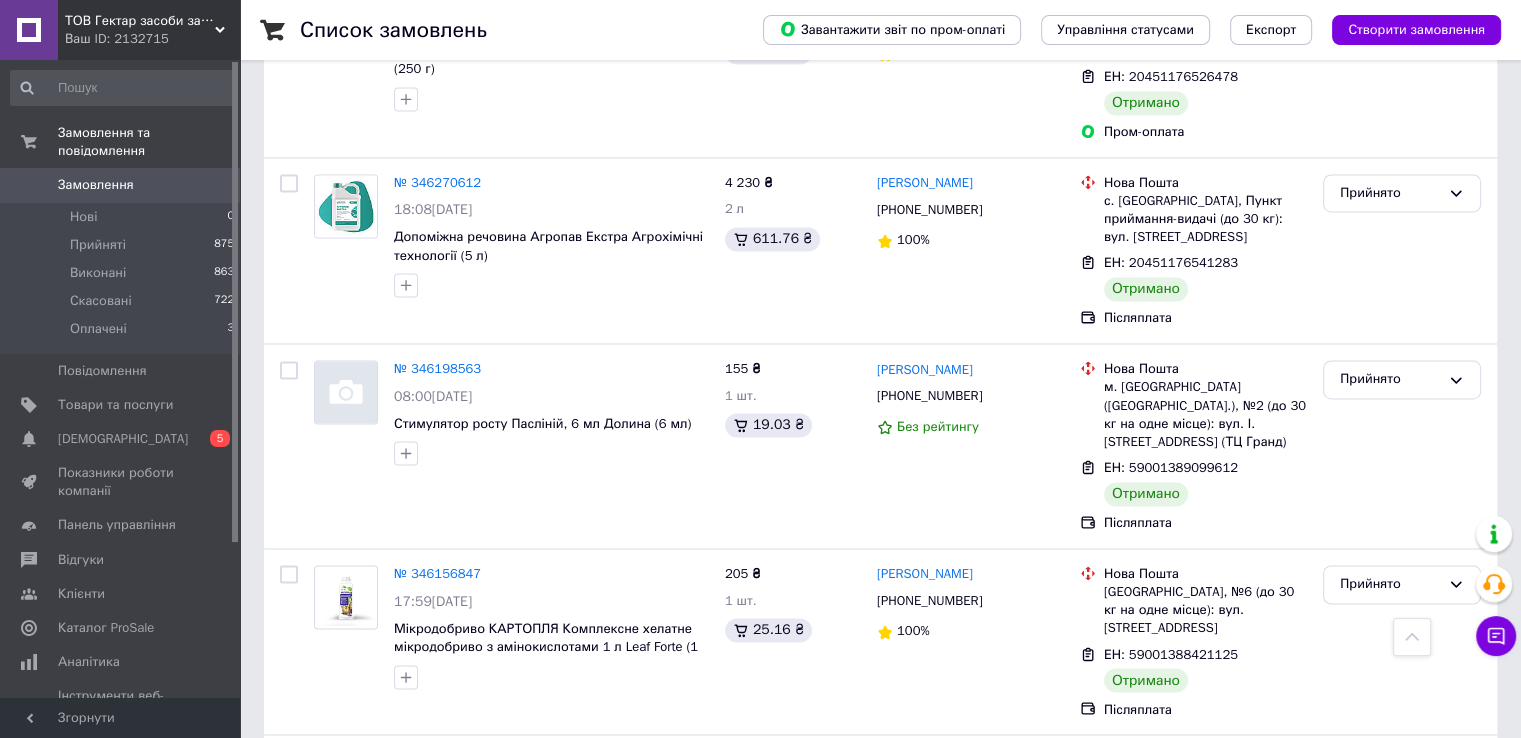 click on "6" at bounding box center (629, 918) 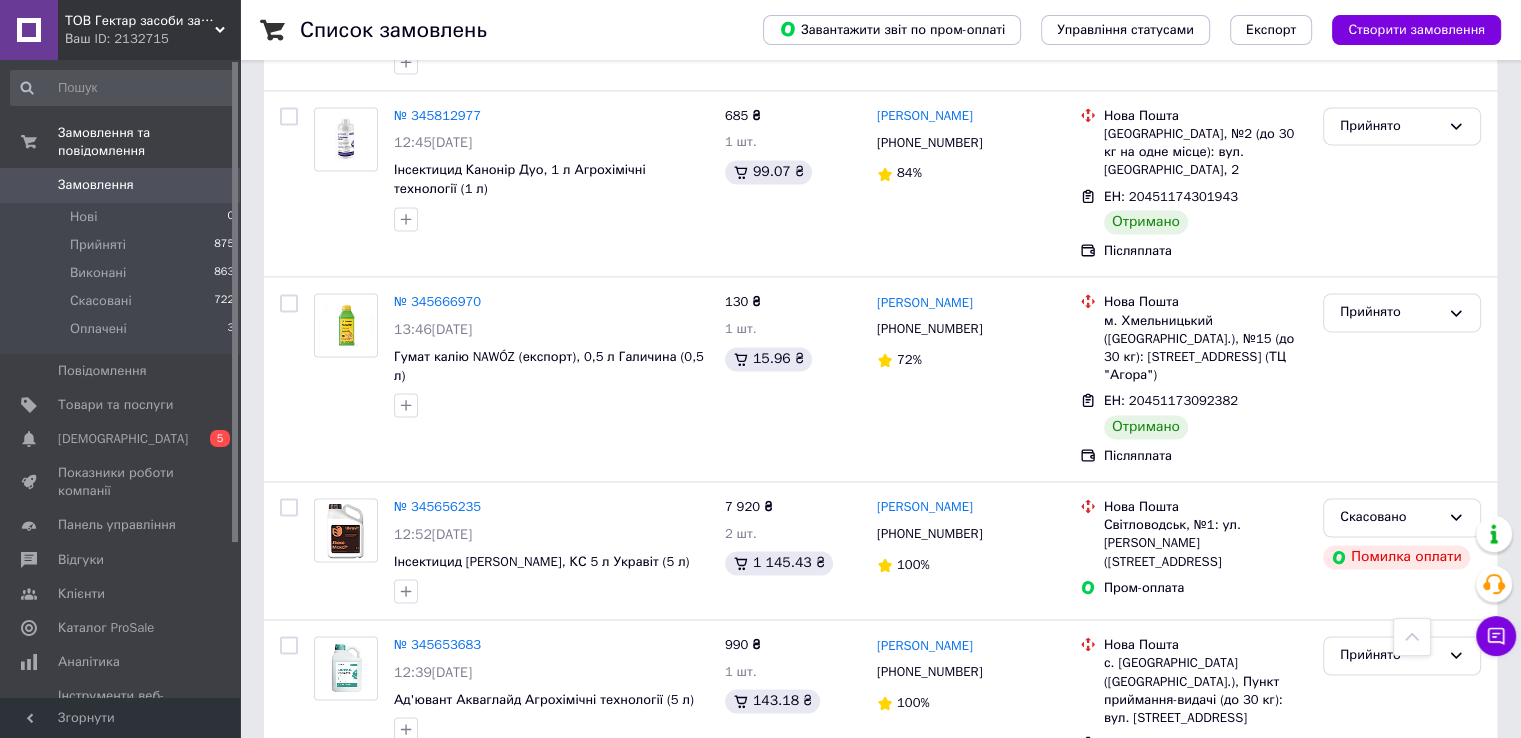 scroll, scrollTop: 3193, scrollLeft: 0, axis: vertical 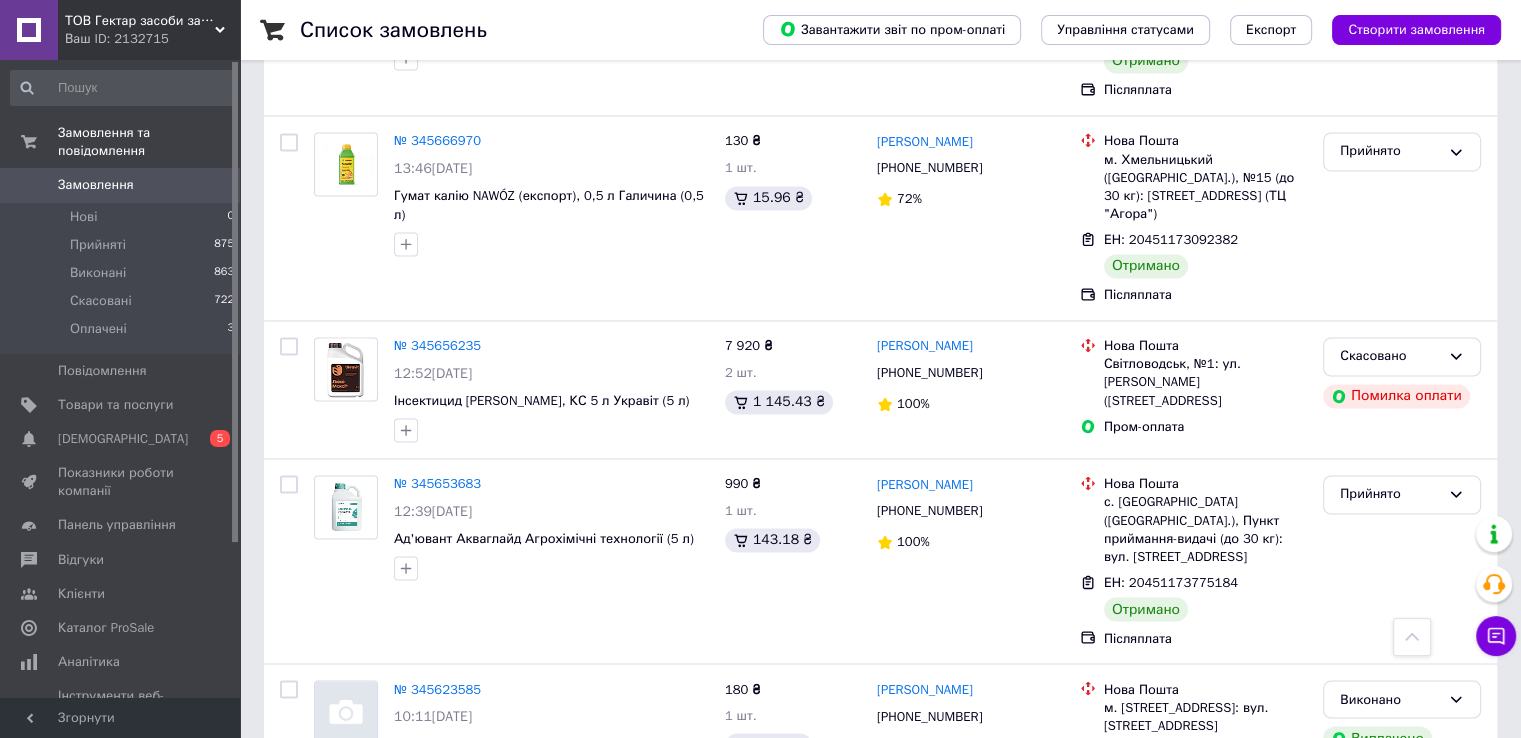 click on "5" at bounding box center [539, 876] 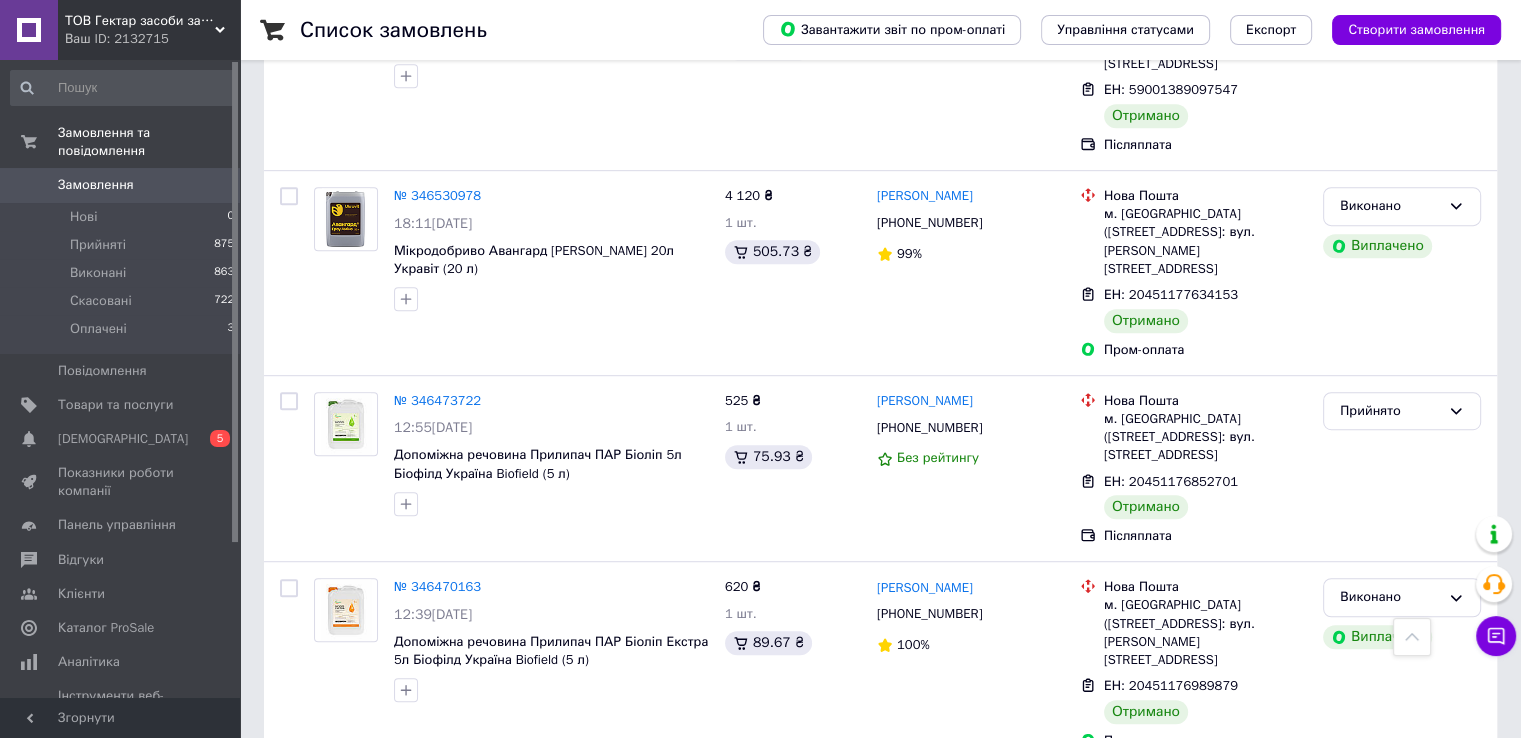 scroll, scrollTop: 1100, scrollLeft: 0, axis: vertical 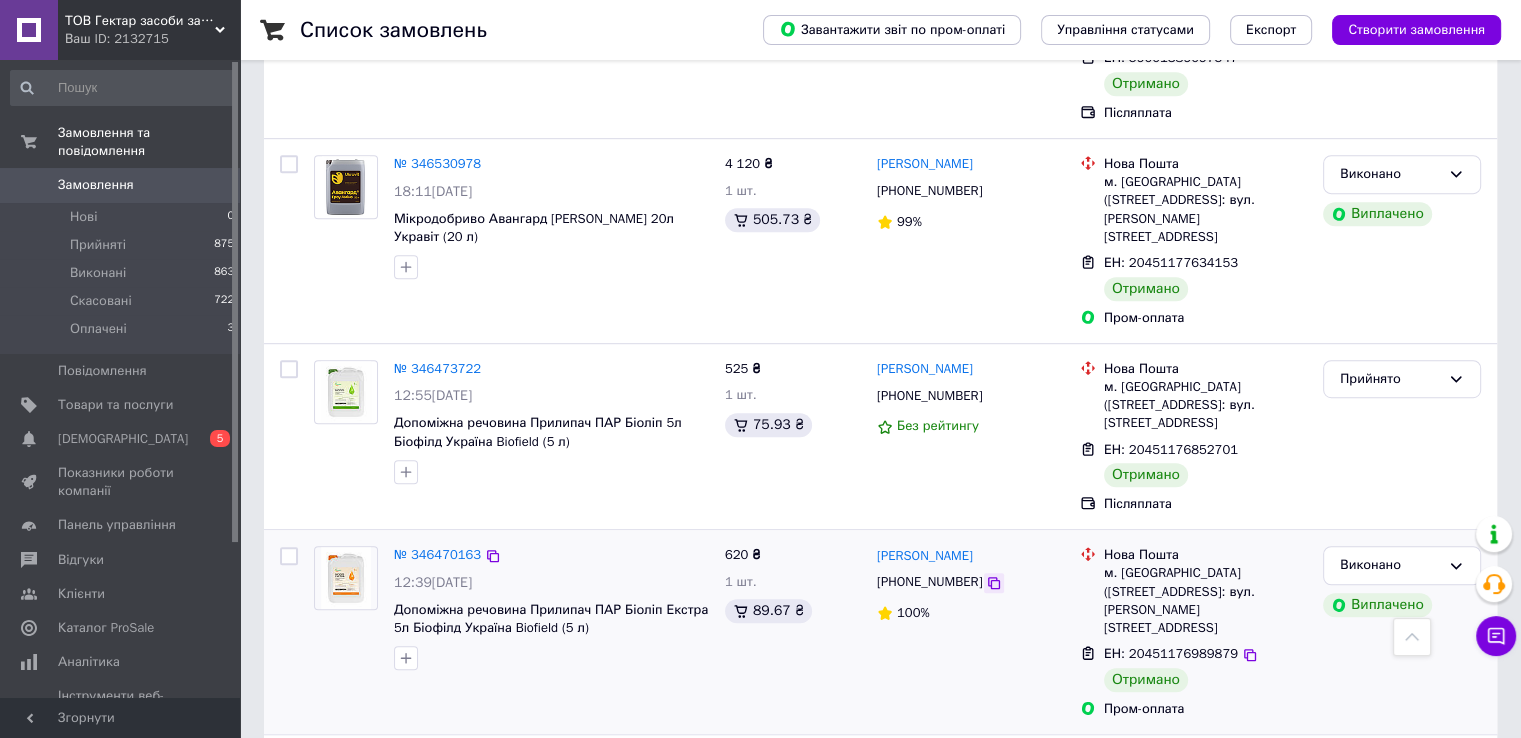 click 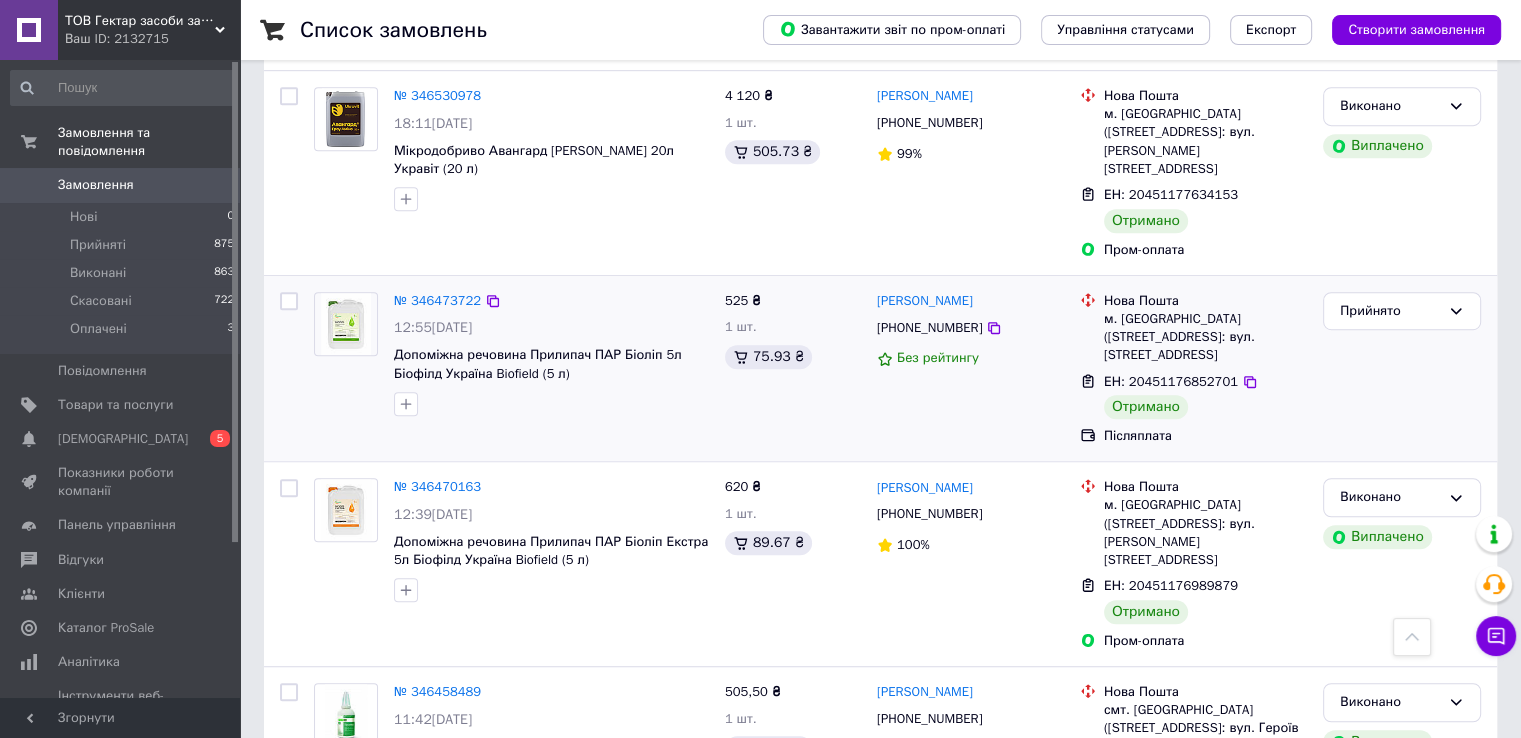 scroll, scrollTop: 1200, scrollLeft: 0, axis: vertical 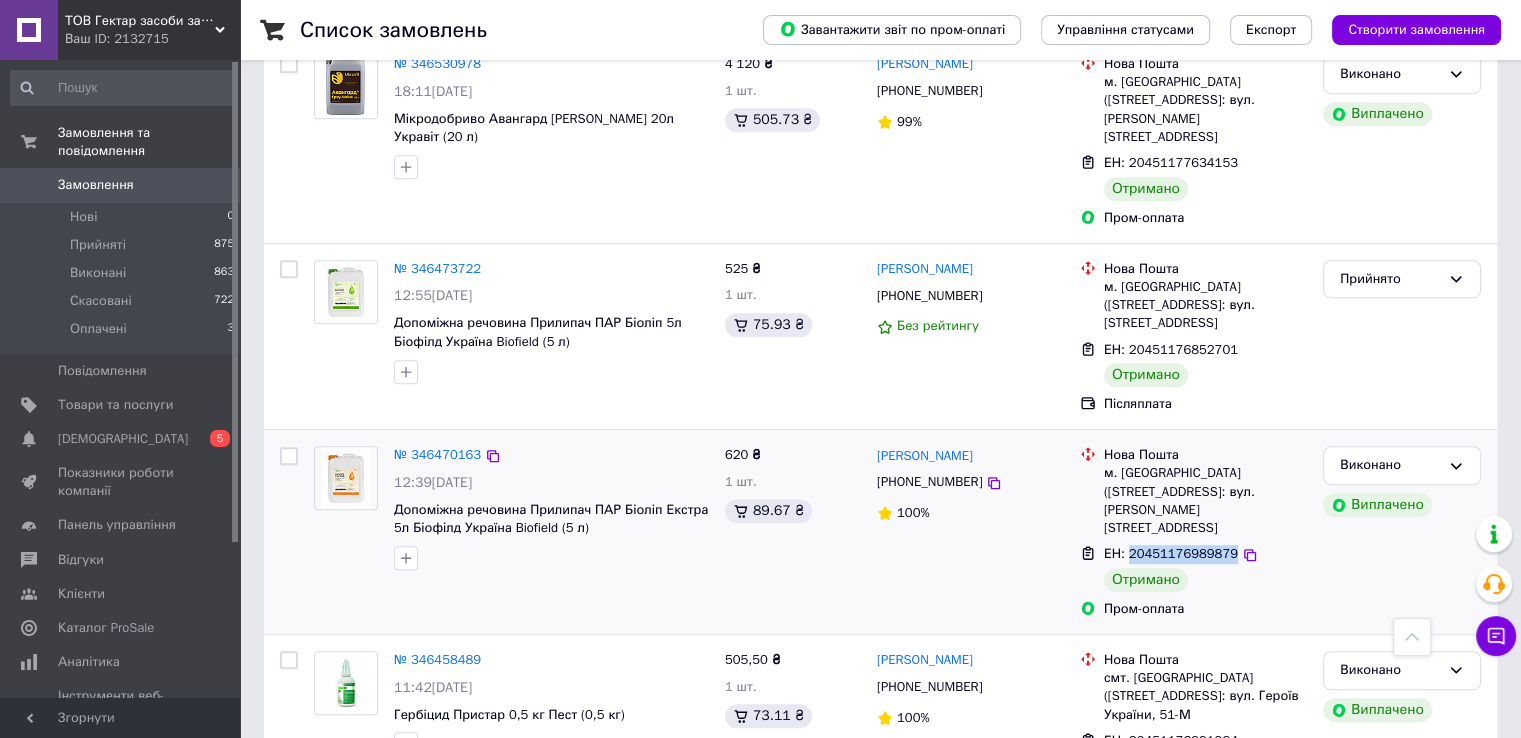 drag, startPoint x: 1223, startPoint y: 445, endPoint x: 1125, endPoint y: 442, distance: 98.045906 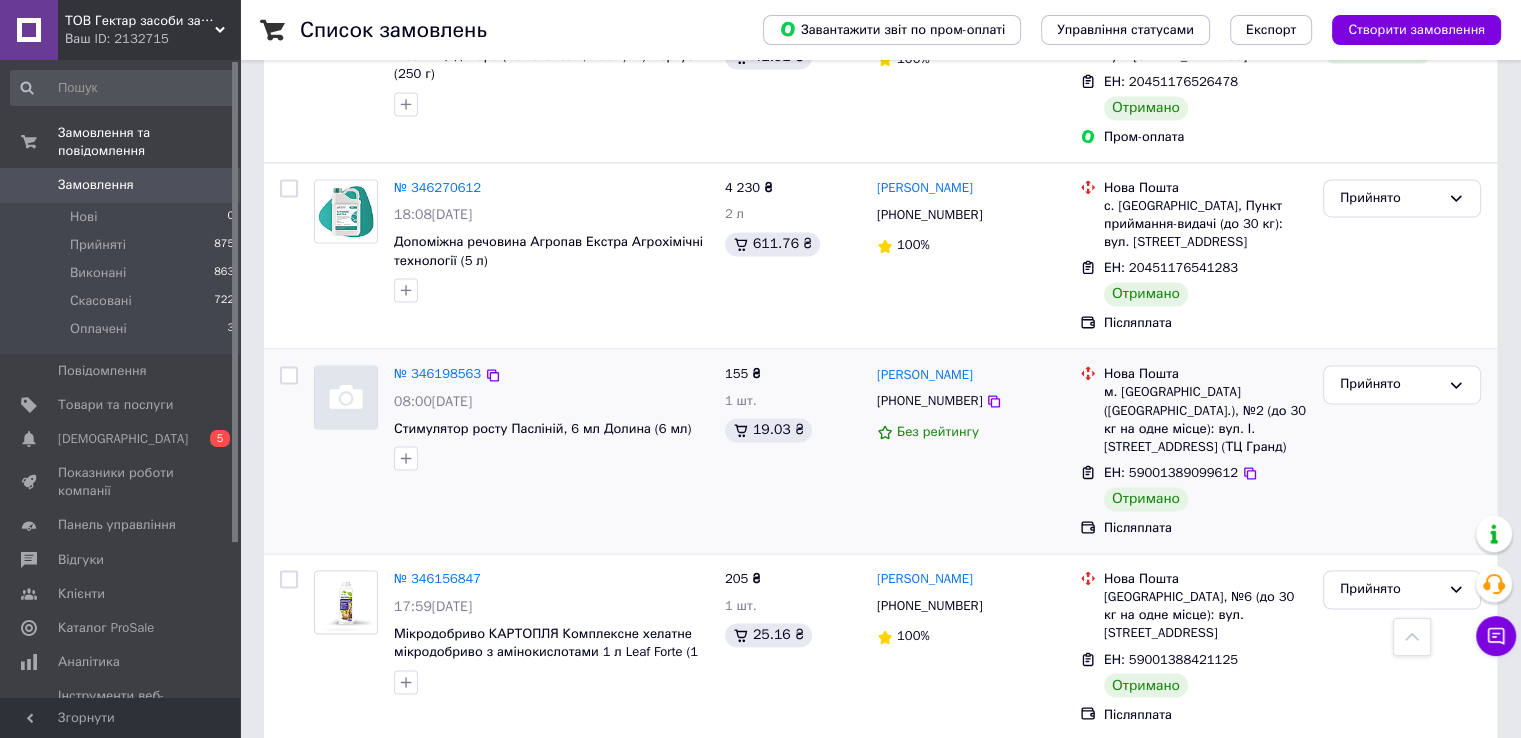 scroll, scrollTop: 3120, scrollLeft: 0, axis: vertical 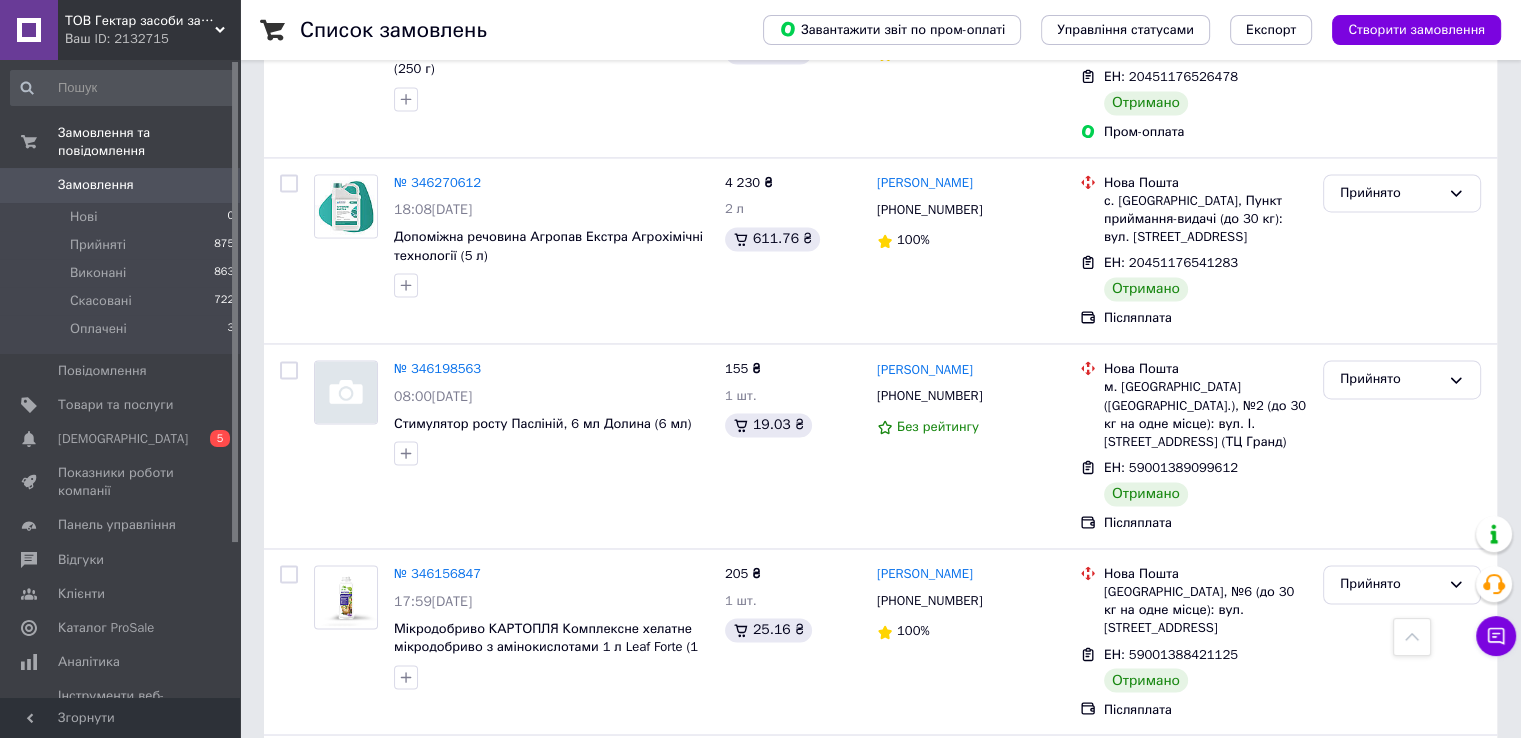 click on "6" at bounding box center [629, 918] 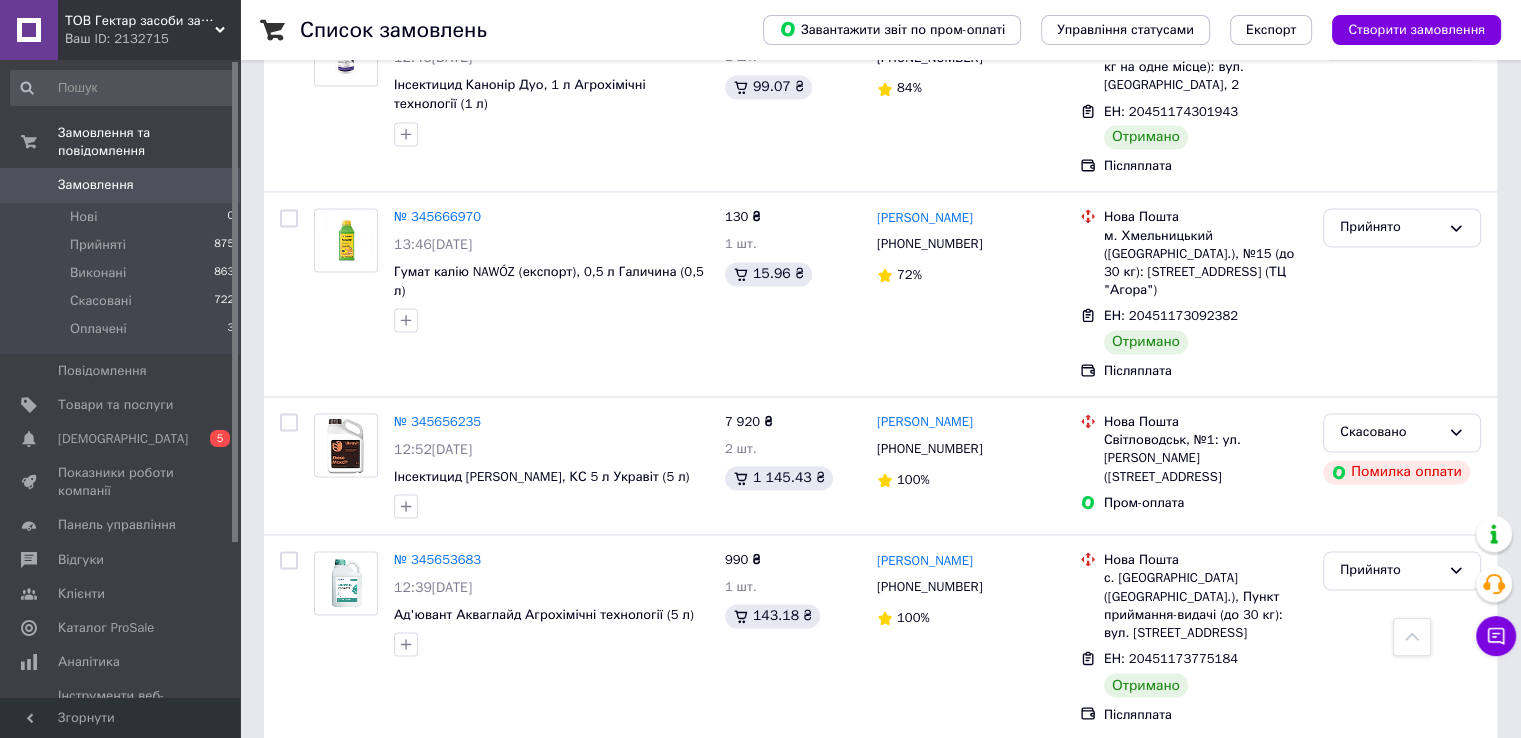 scroll, scrollTop: 3193, scrollLeft: 0, axis: vertical 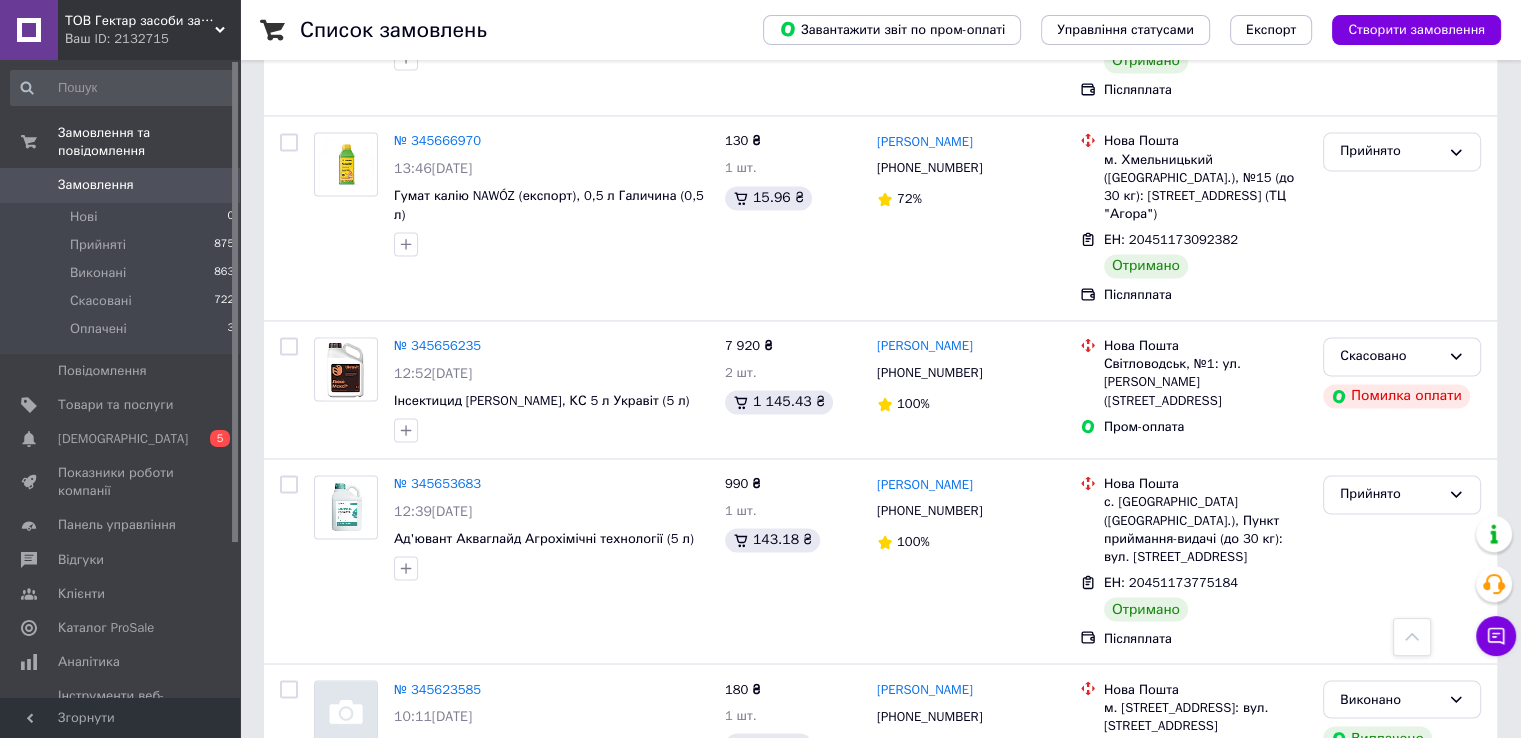 click on "5" at bounding box center [539, 876] 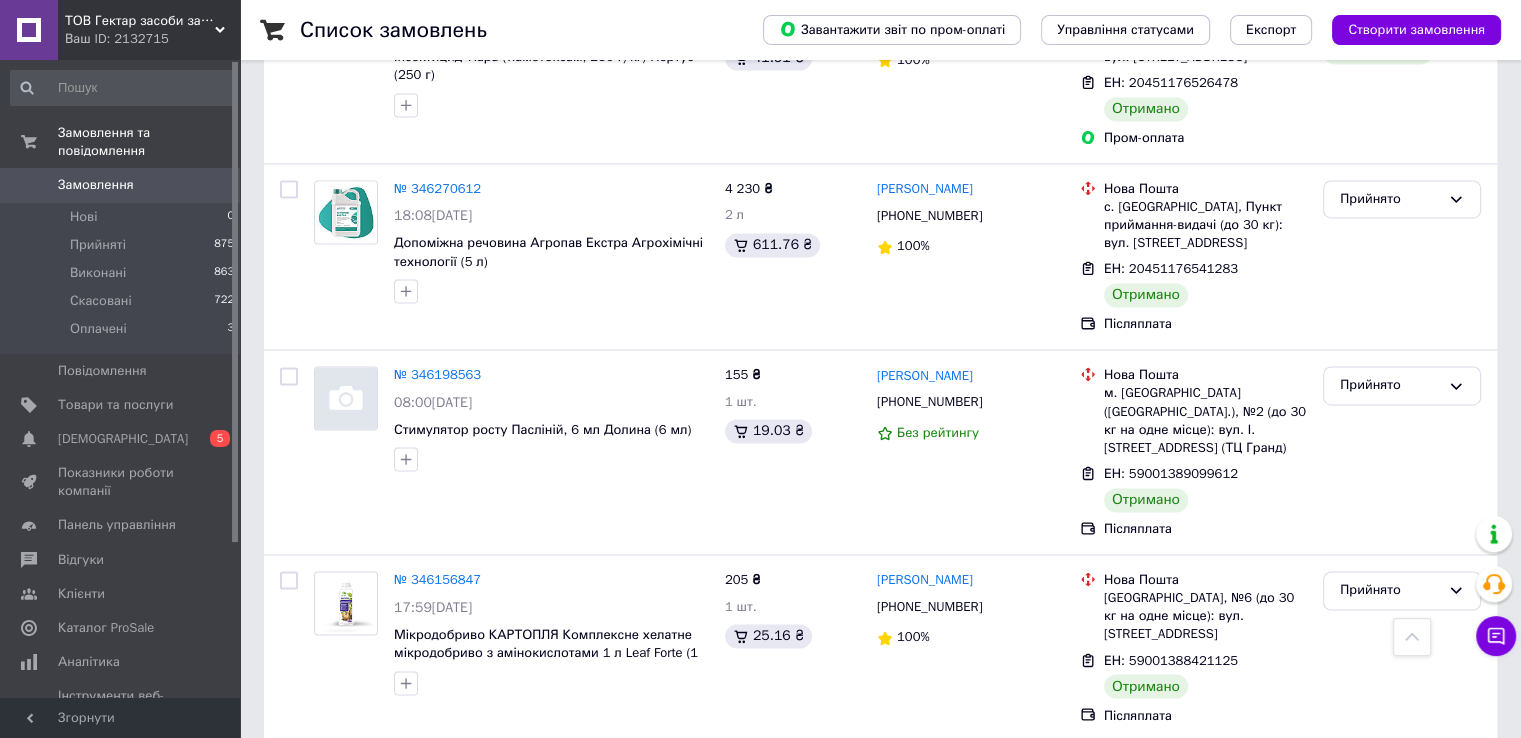 scroll, scrollTop: 3120, scrollLeft: 0, axis: vertical 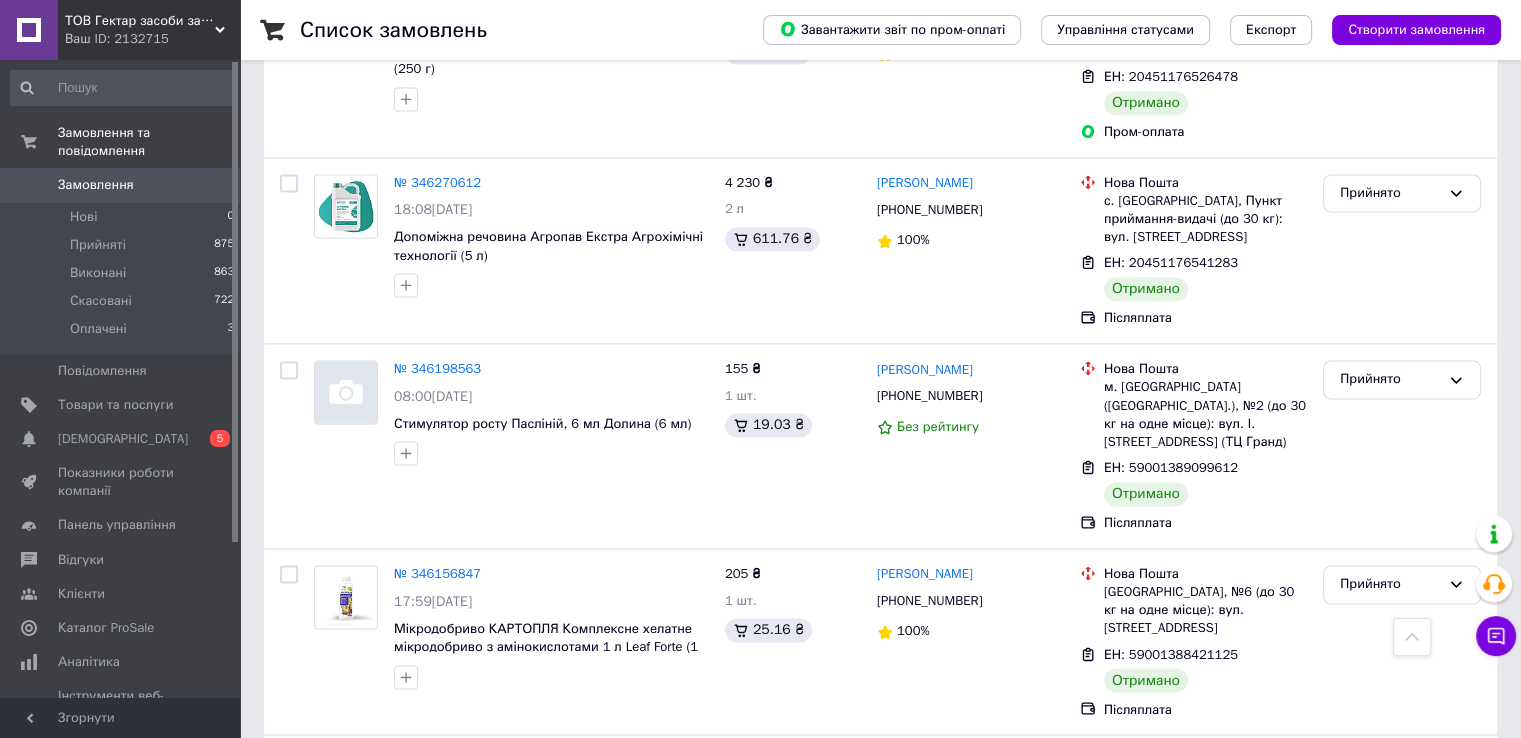 click on "4" at bounding box center (539, 918) 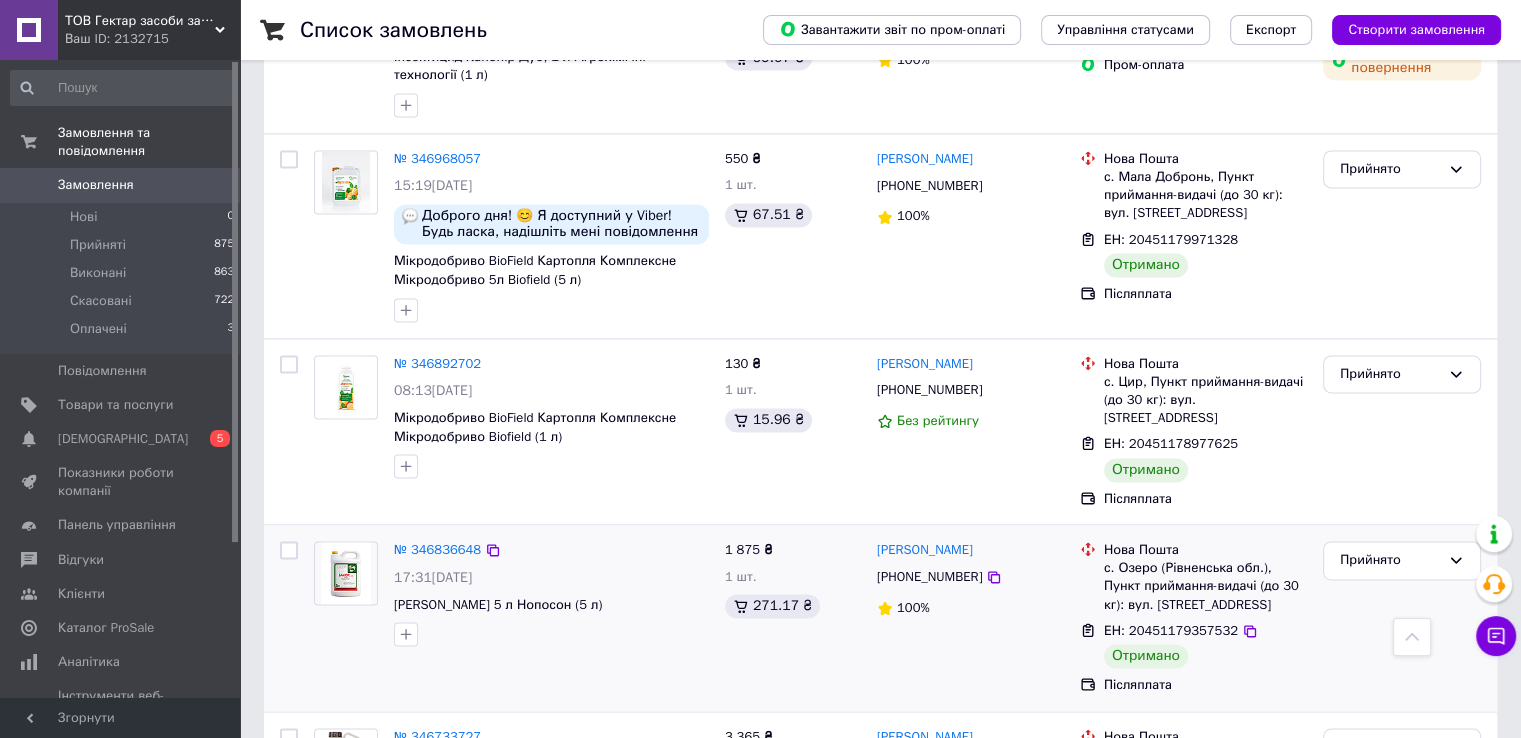 scroll, scrollTop: 2899, scrollLeft: 0, axis: vertical 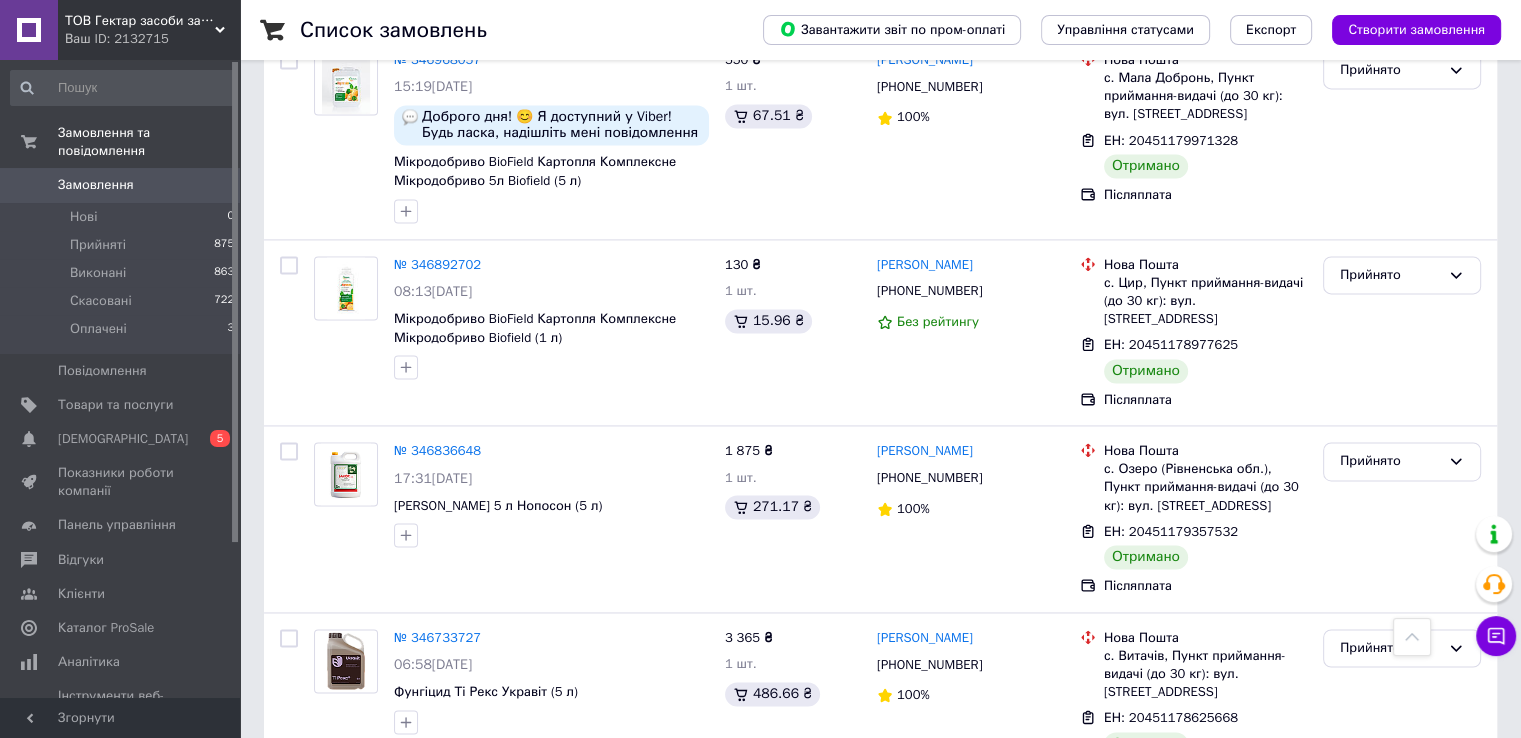 click on "3" at bounding box center [494, 843] 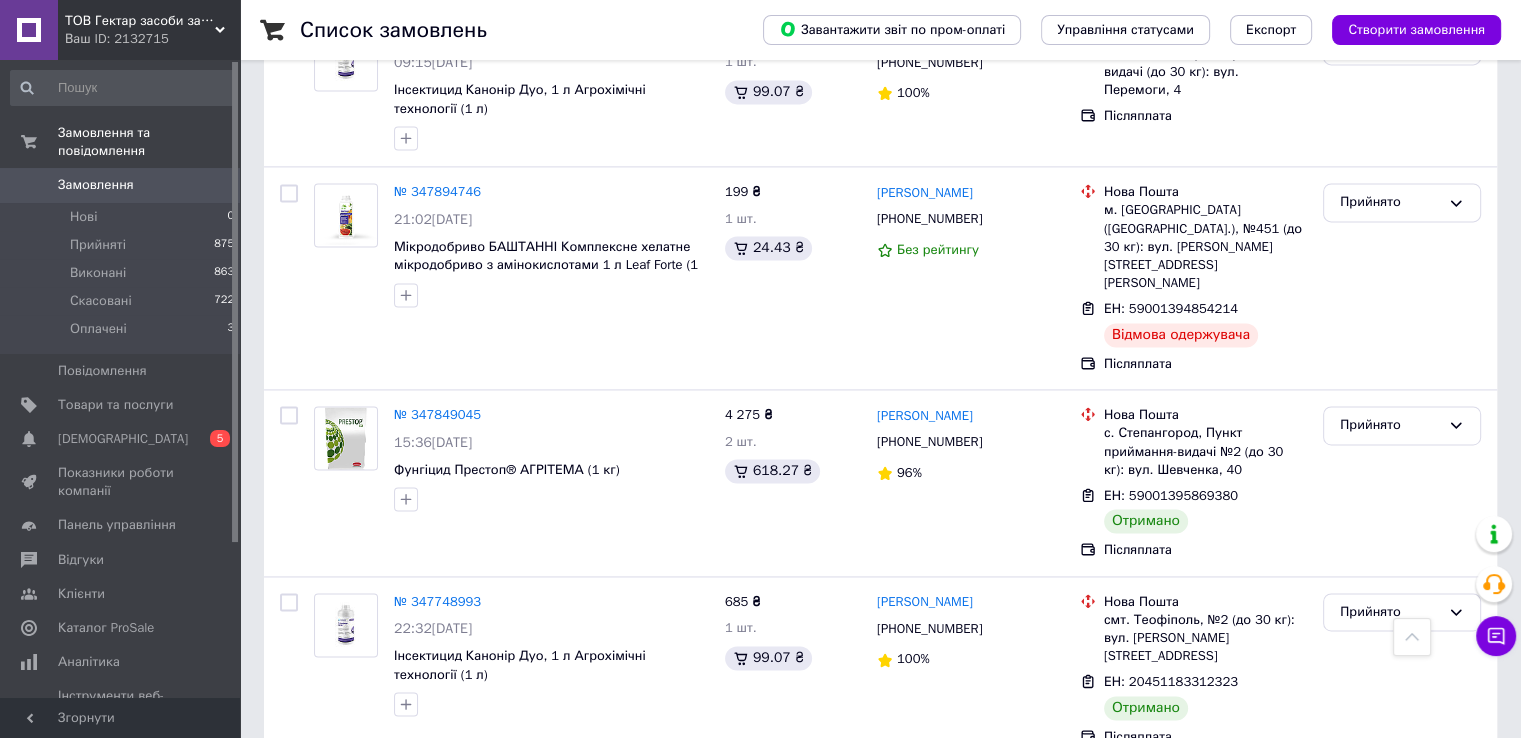 scroll, scrollTop: 2859, scrollLeft: 0, axis: vertical 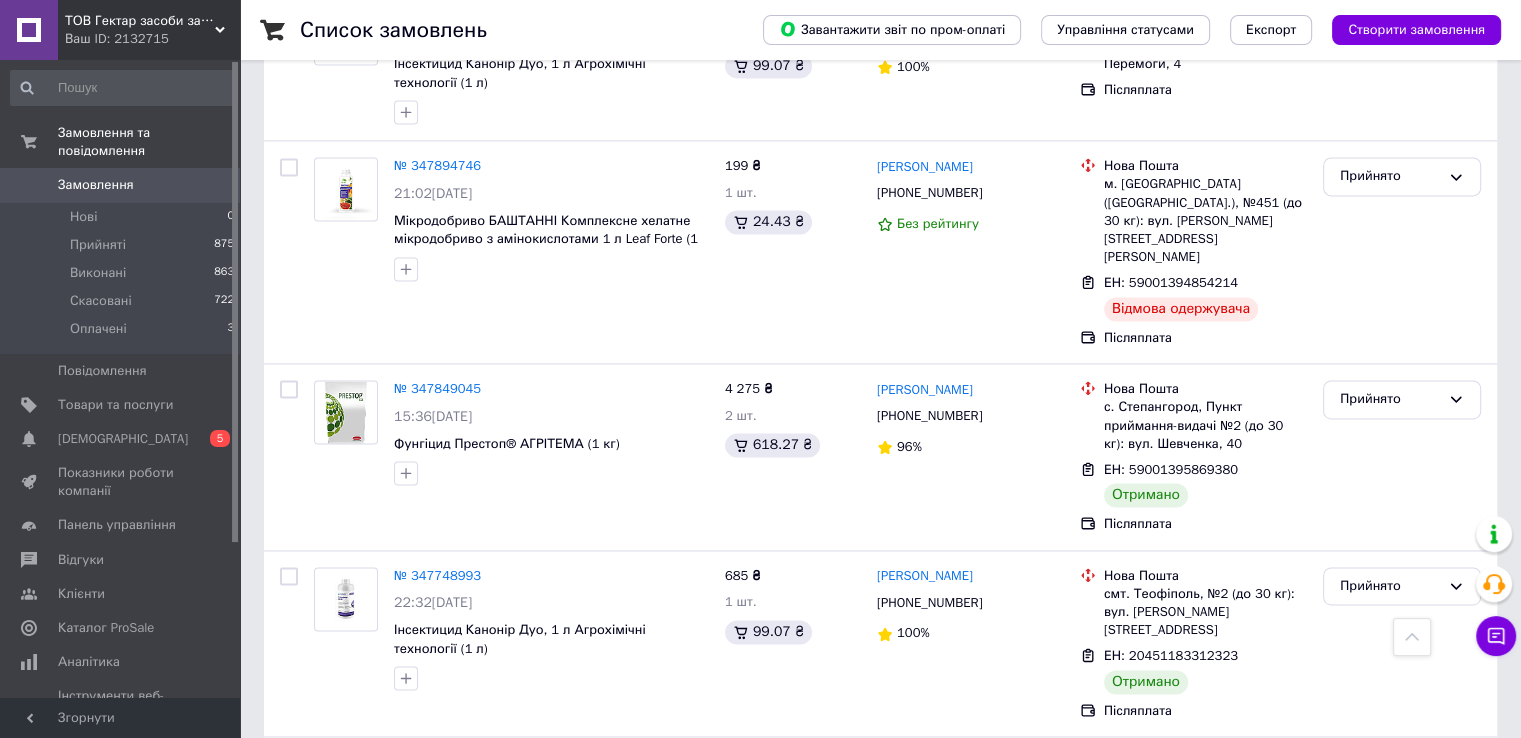 click on "4" at bounding box center (539, 938) 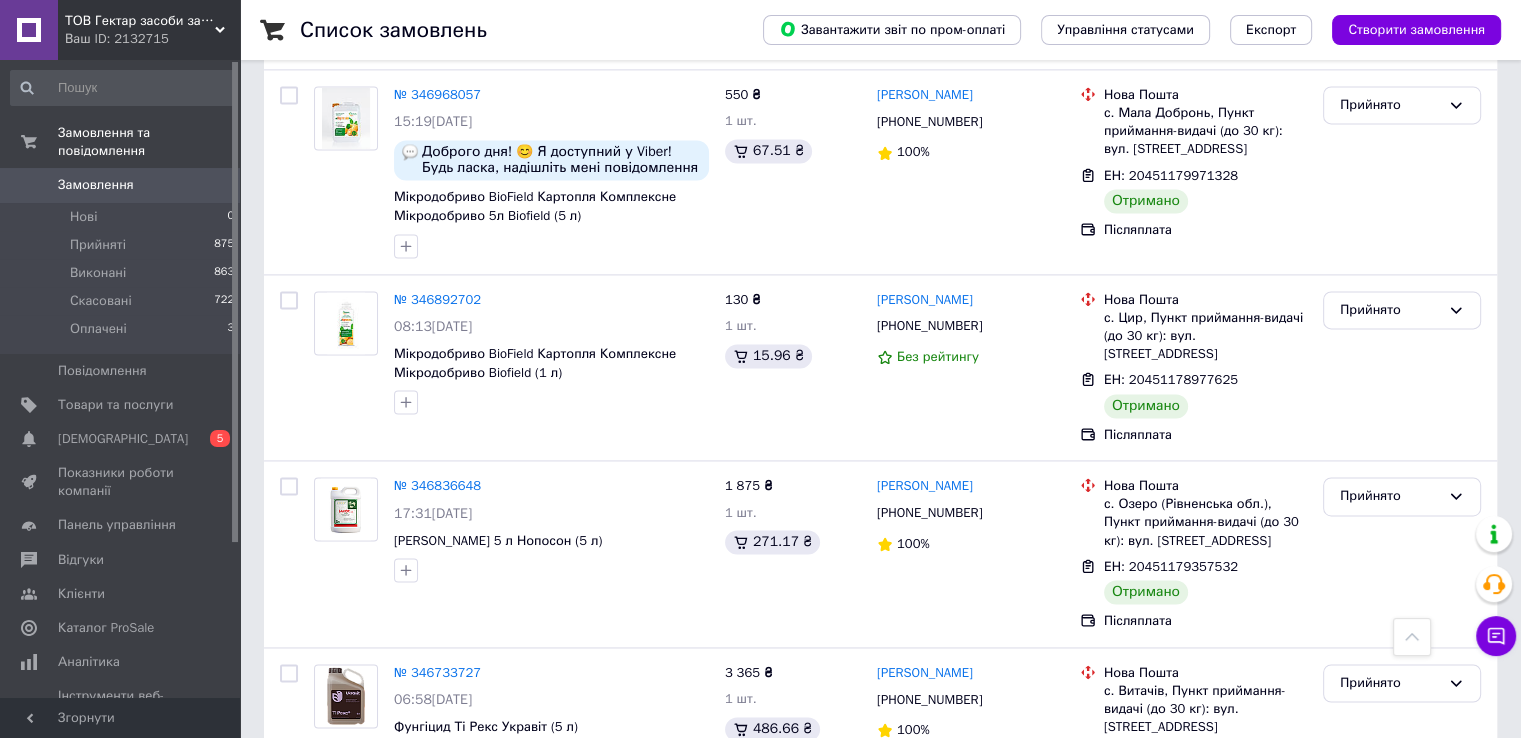 scroll, scrollTop: 2899, scrollLeft: 0, axis: vertical 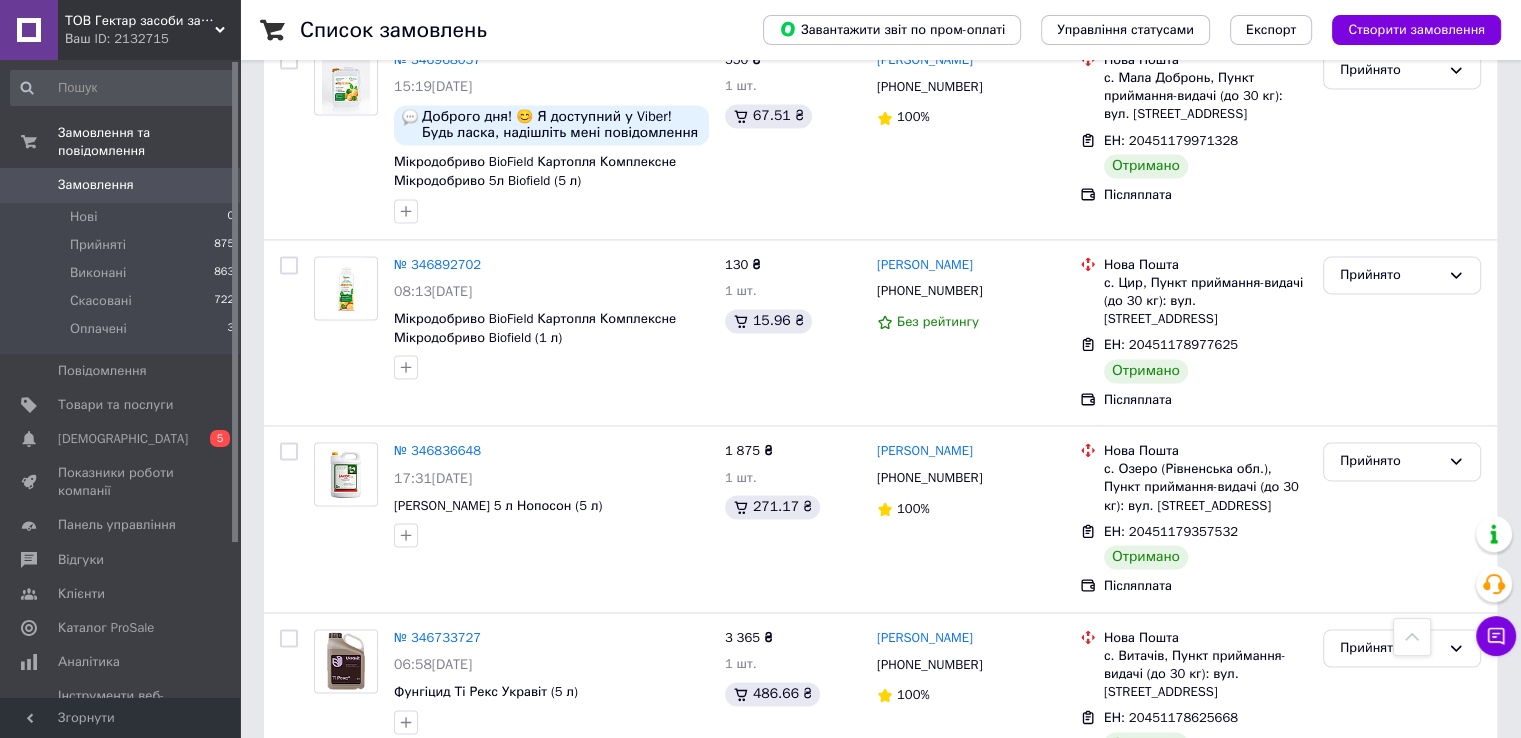 click on "5" at bounding box center (584, 843) 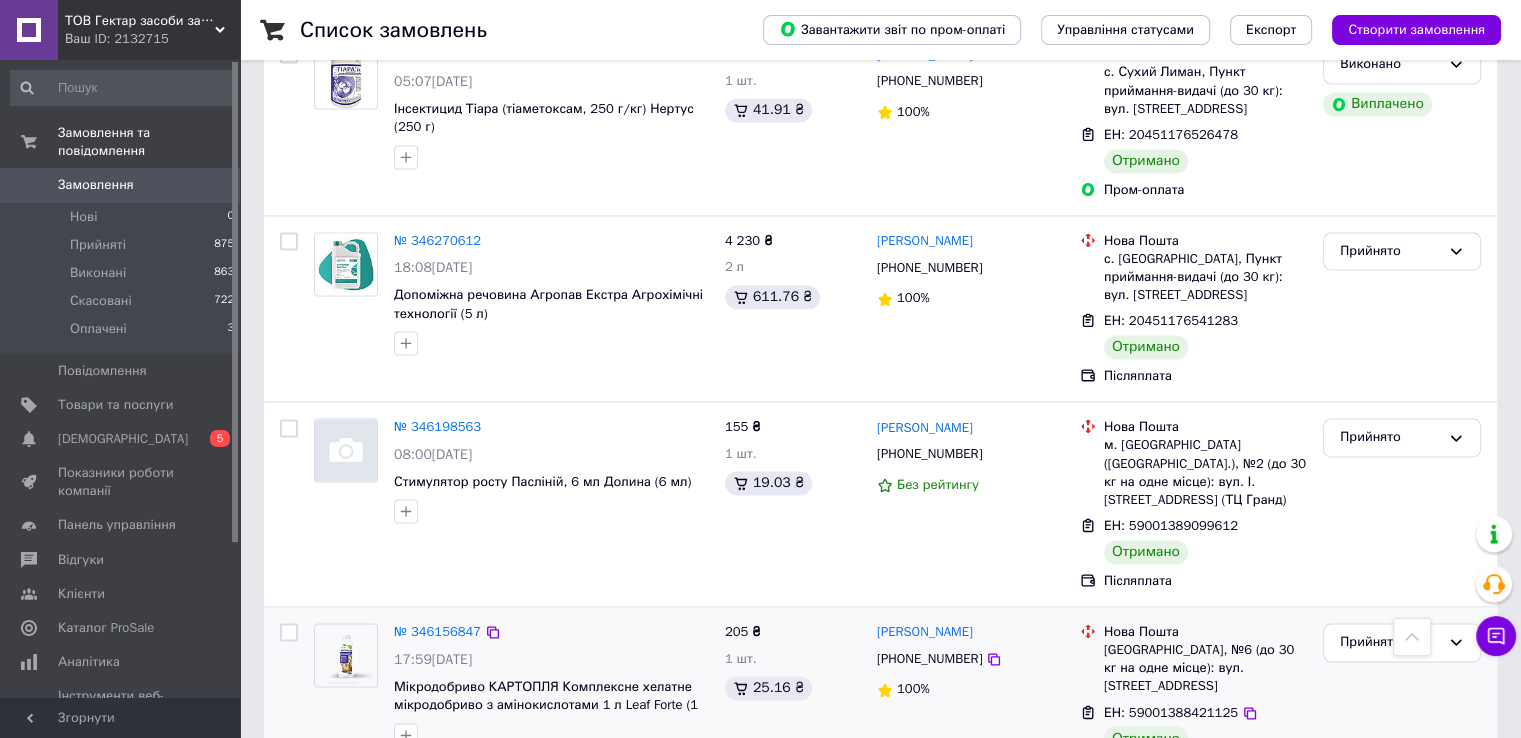 scroll, scrollTop: 3120, scrollLeft: 0, axis: vertical 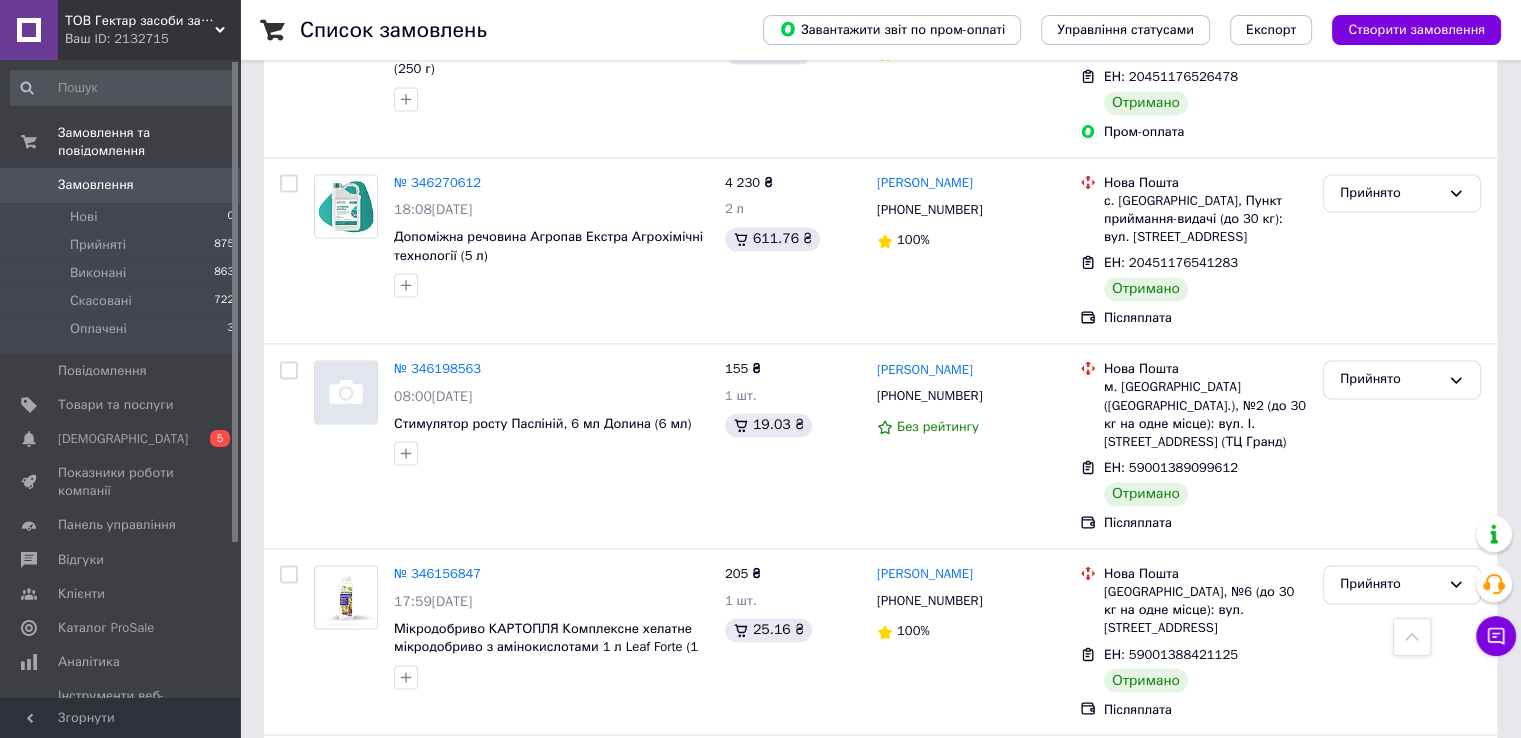 click on "6" at bounding box center (629, 918) 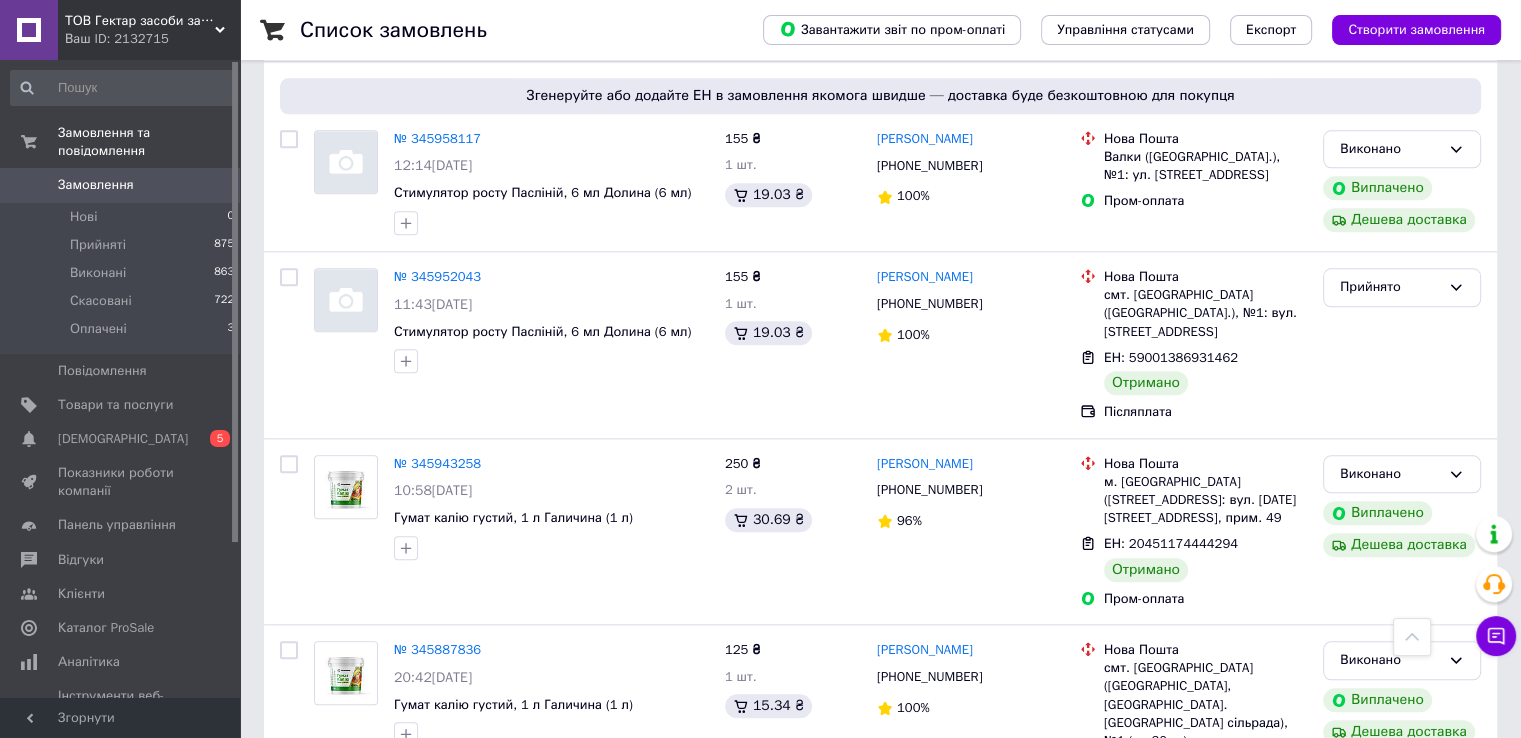 scroll, scrollTop: 2100, scrollLeft: 0, axis: vertical 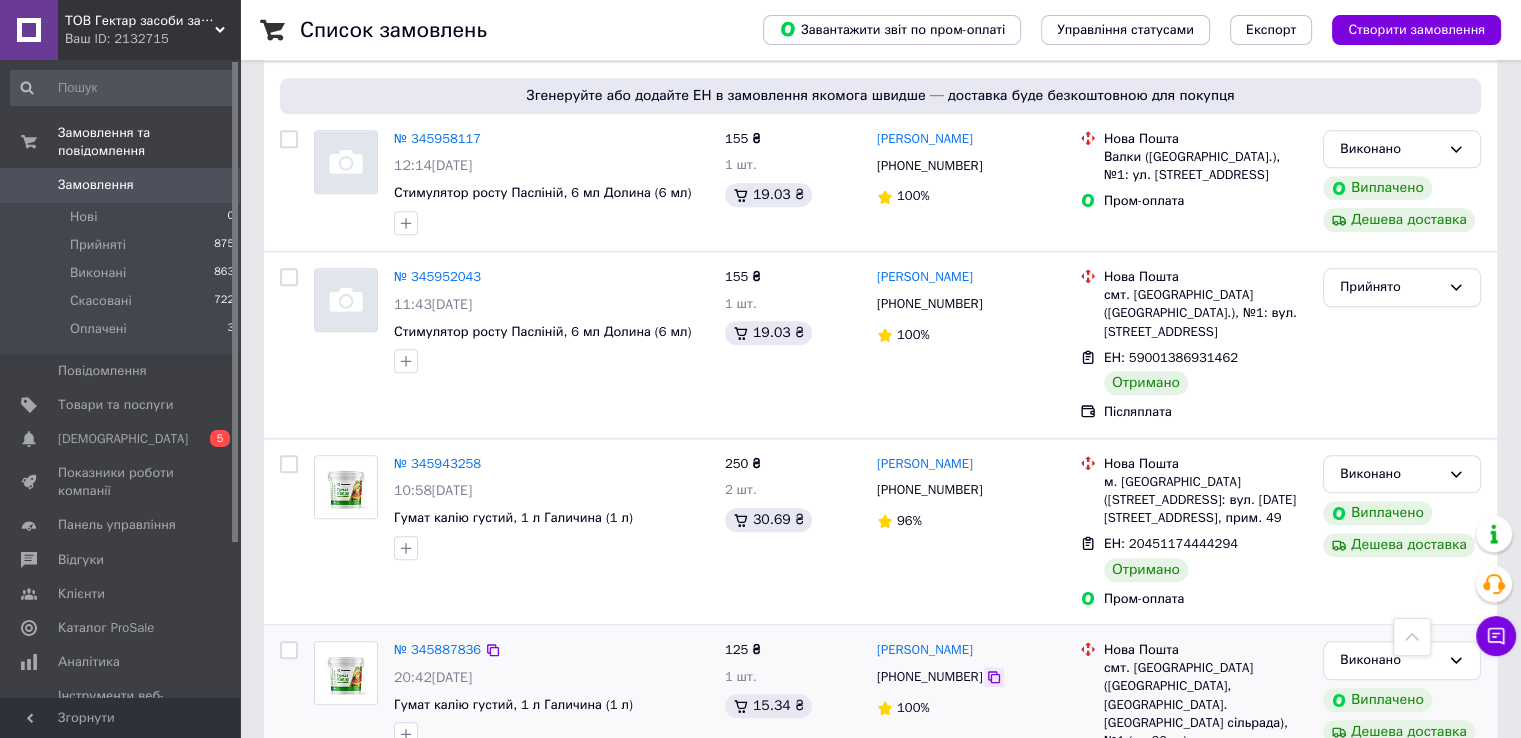click 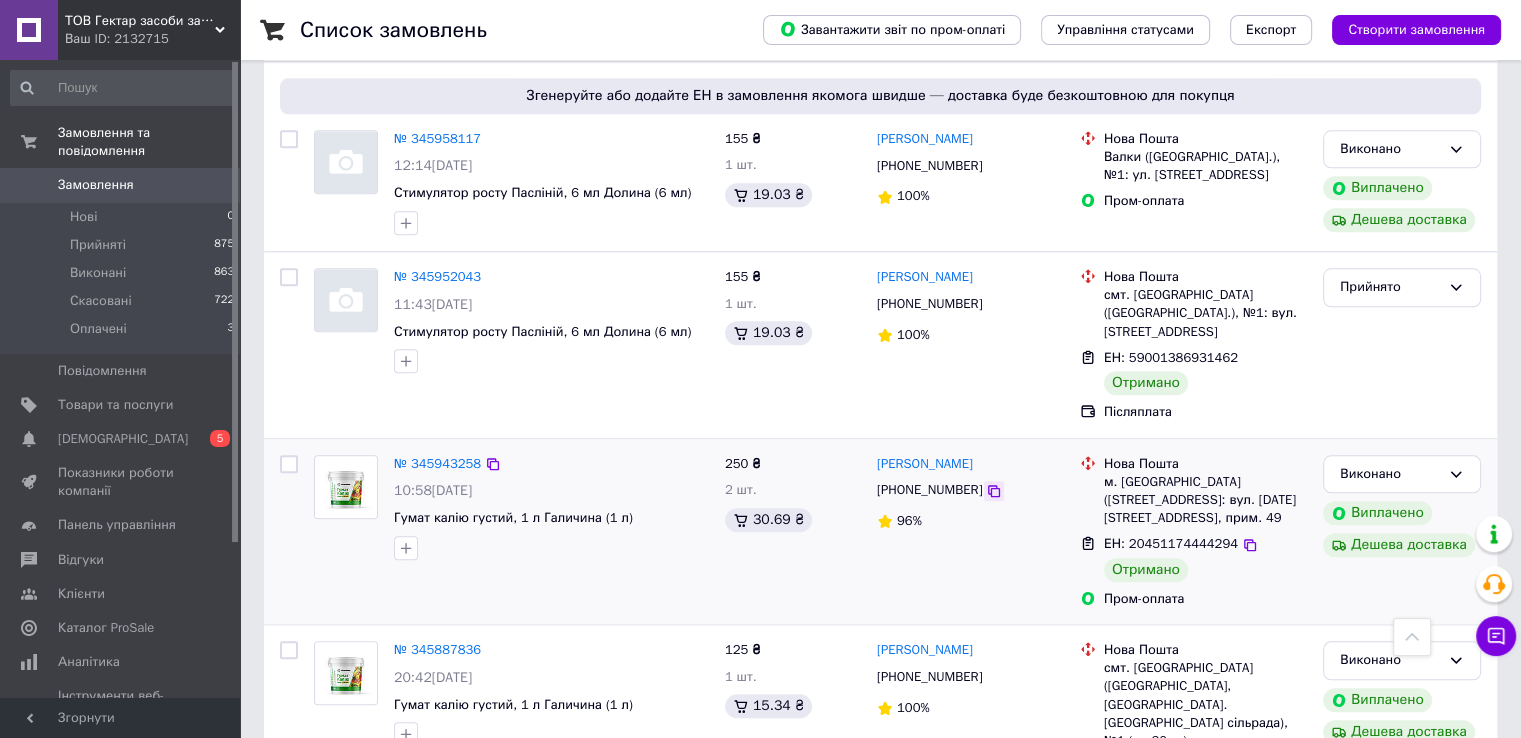 click 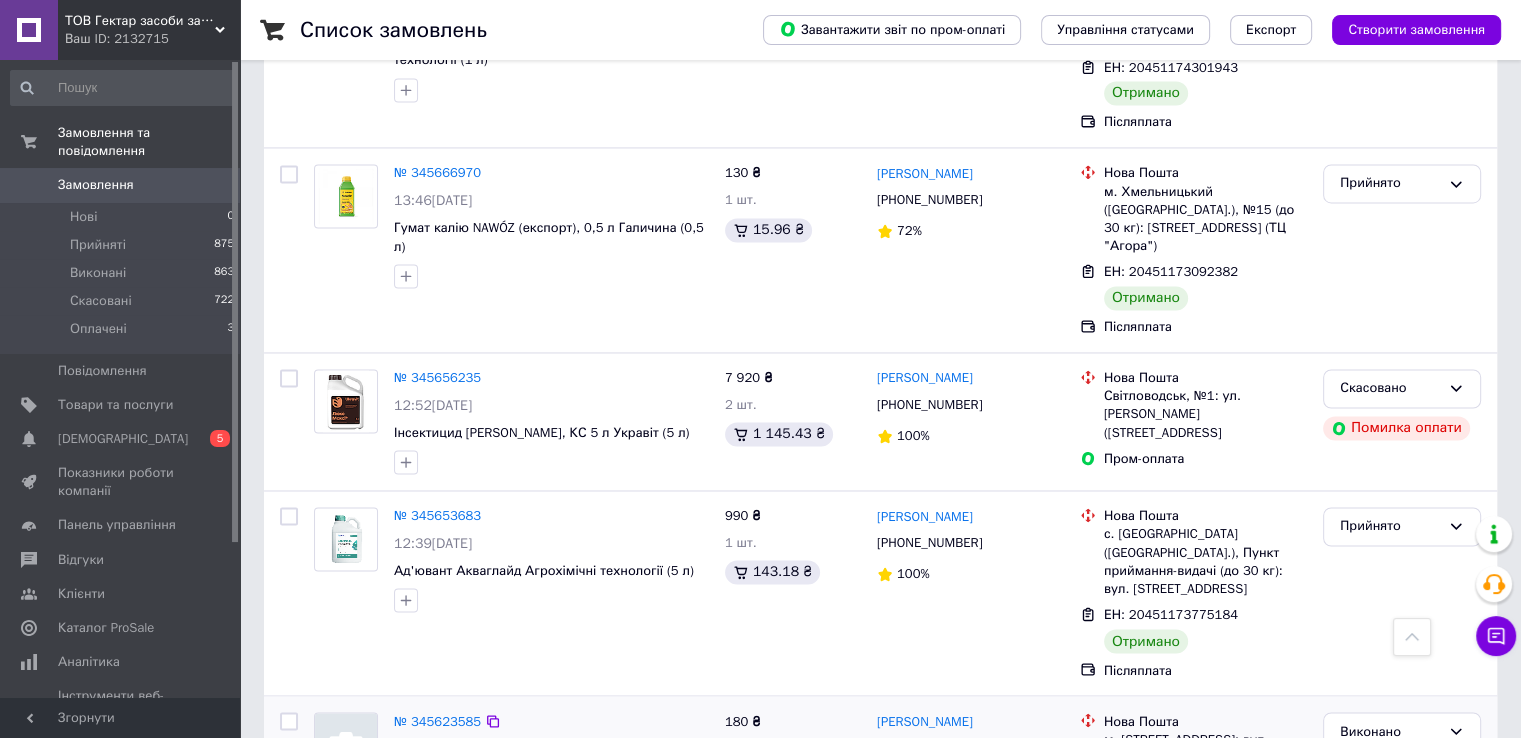 scroll, scrollTop: 3193, scrollLeft: 0, axis: vertical 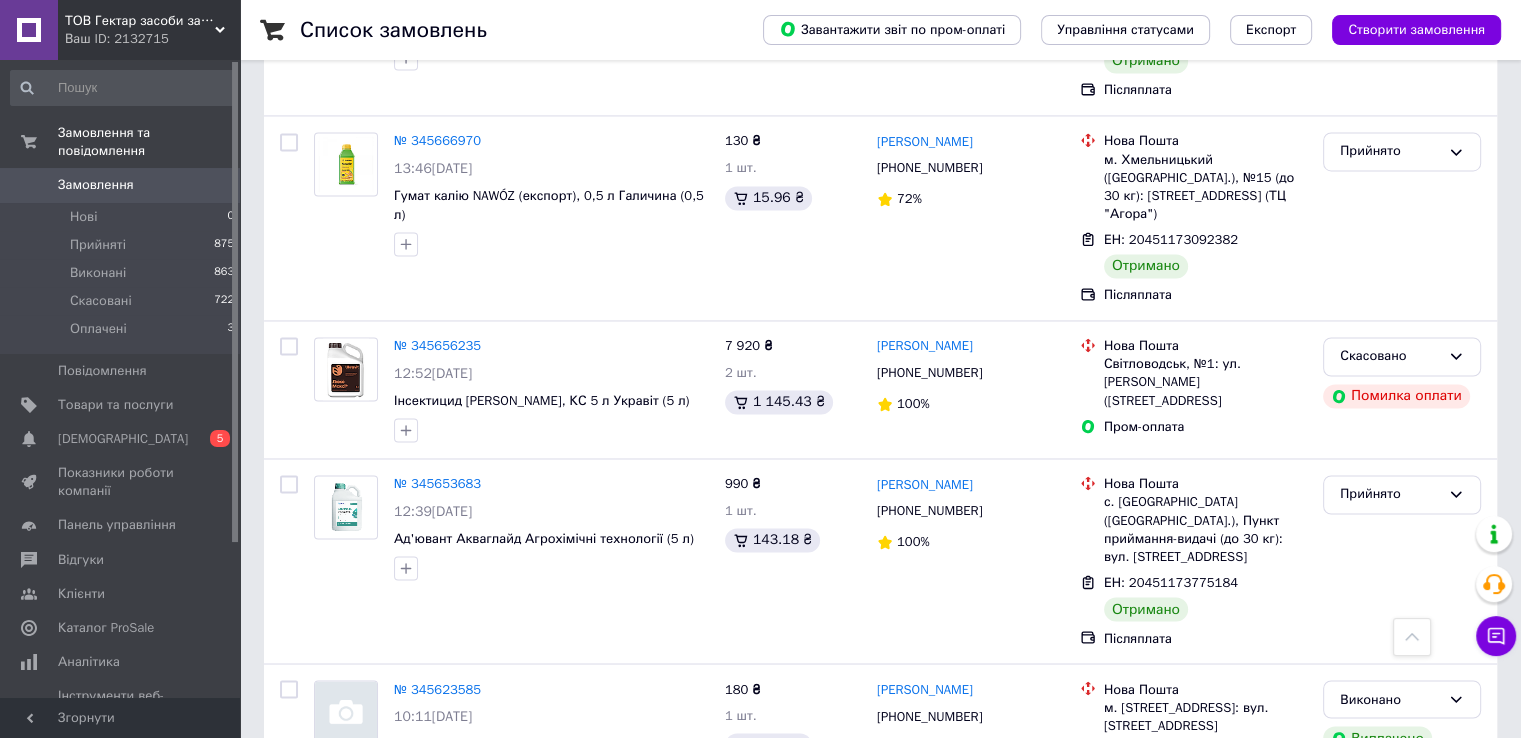 click on "5" at bounding box center [539, 876] 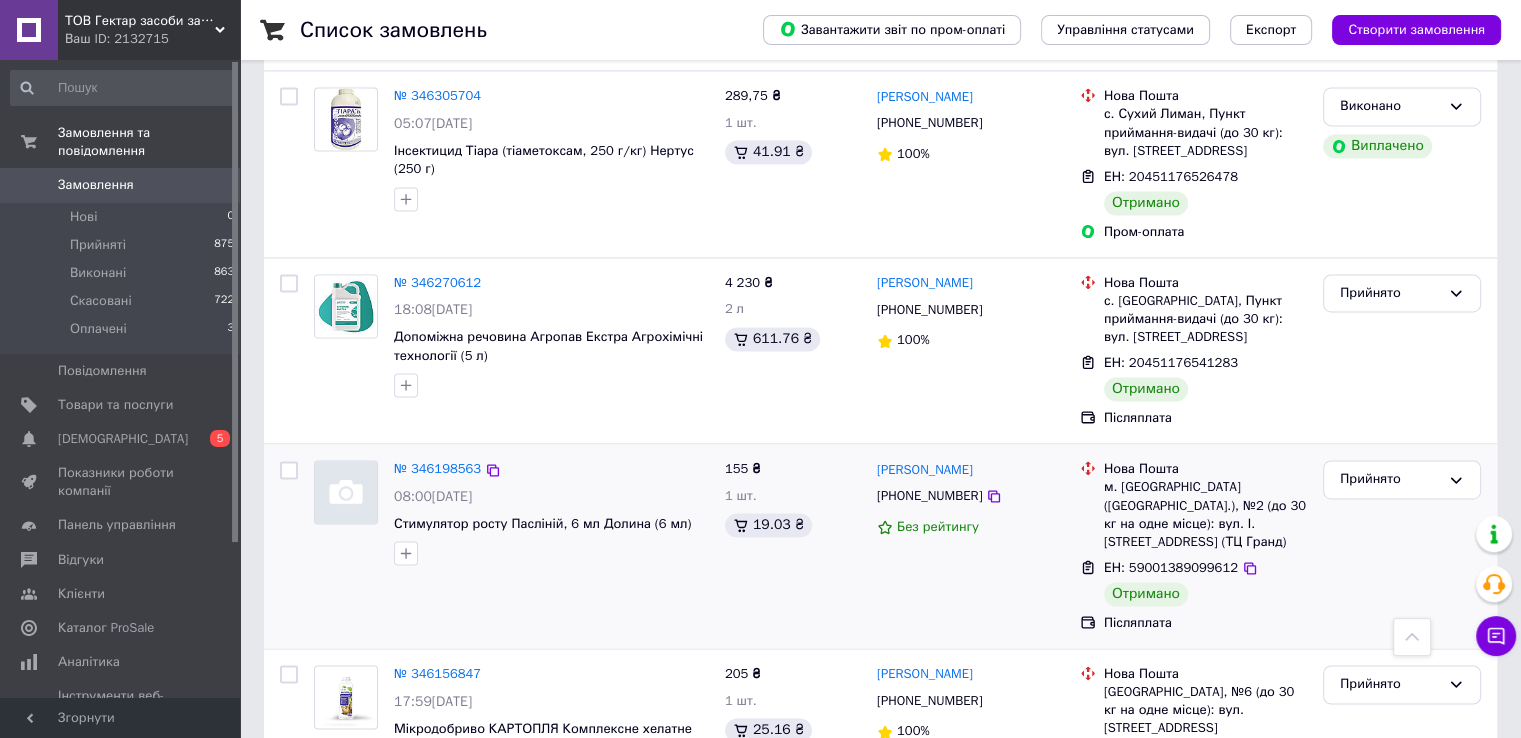 scroll, scrollTop: 3120, scrollLeft: 0, axis: vertical 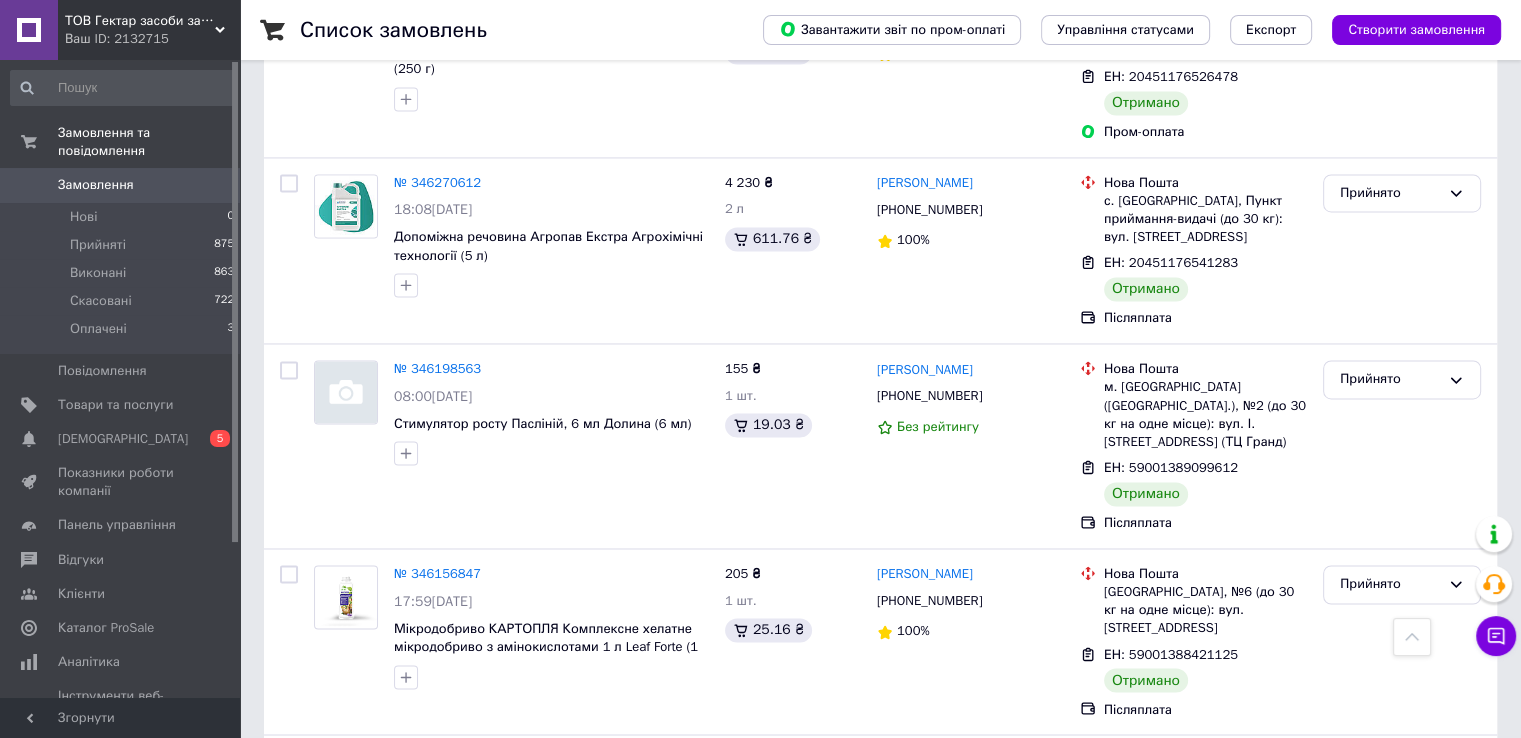 click on "6" at bounding box center [629, 918] 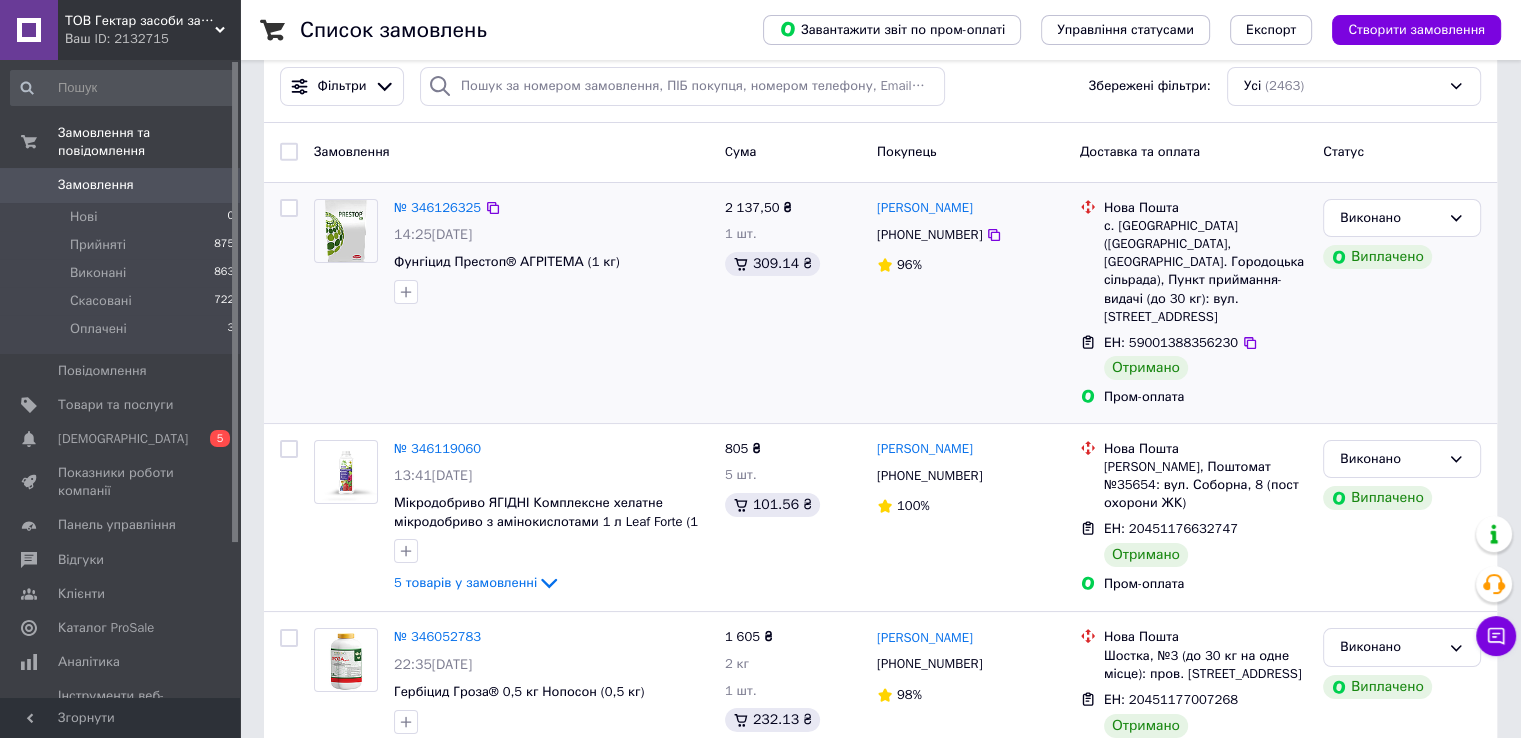 scroll, scrollTop: 0, scrollLeft: 0, axis: both 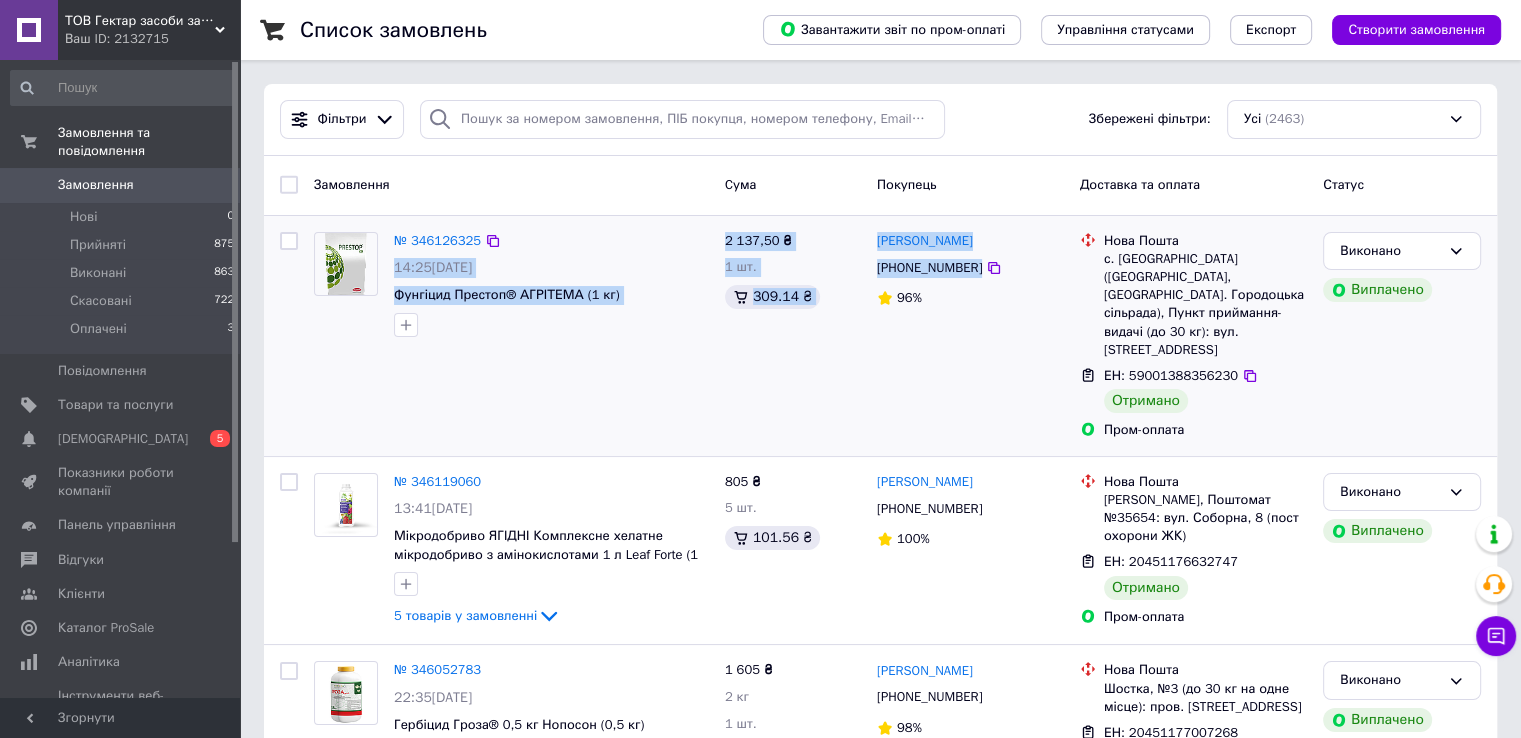 drag, startPoint x: 710, startPoint y: 226, endPoint x: 868, endPoint y: 315, distance: 181.34222 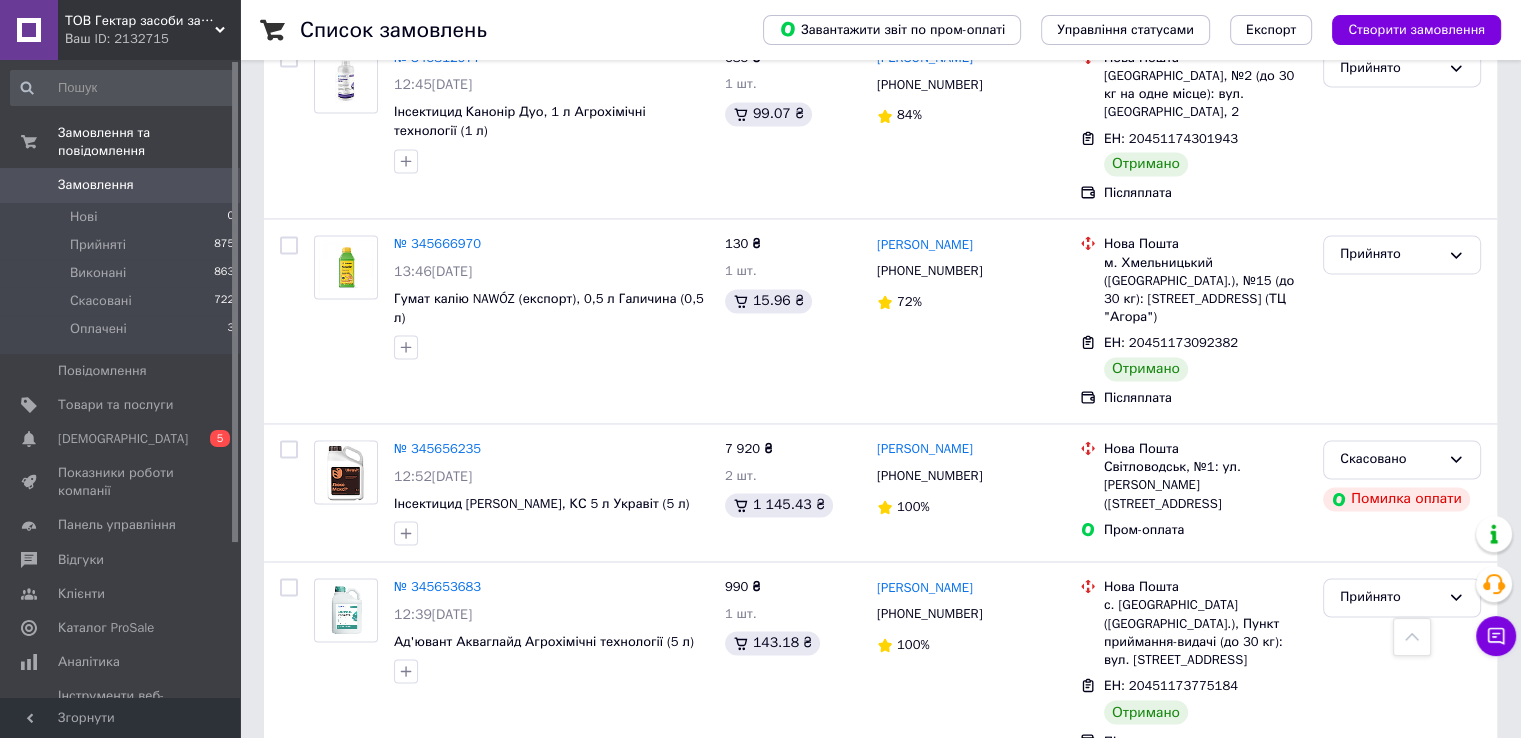 scroll, scrollTop: 3193, scrollLeft: 0, axis: vertical 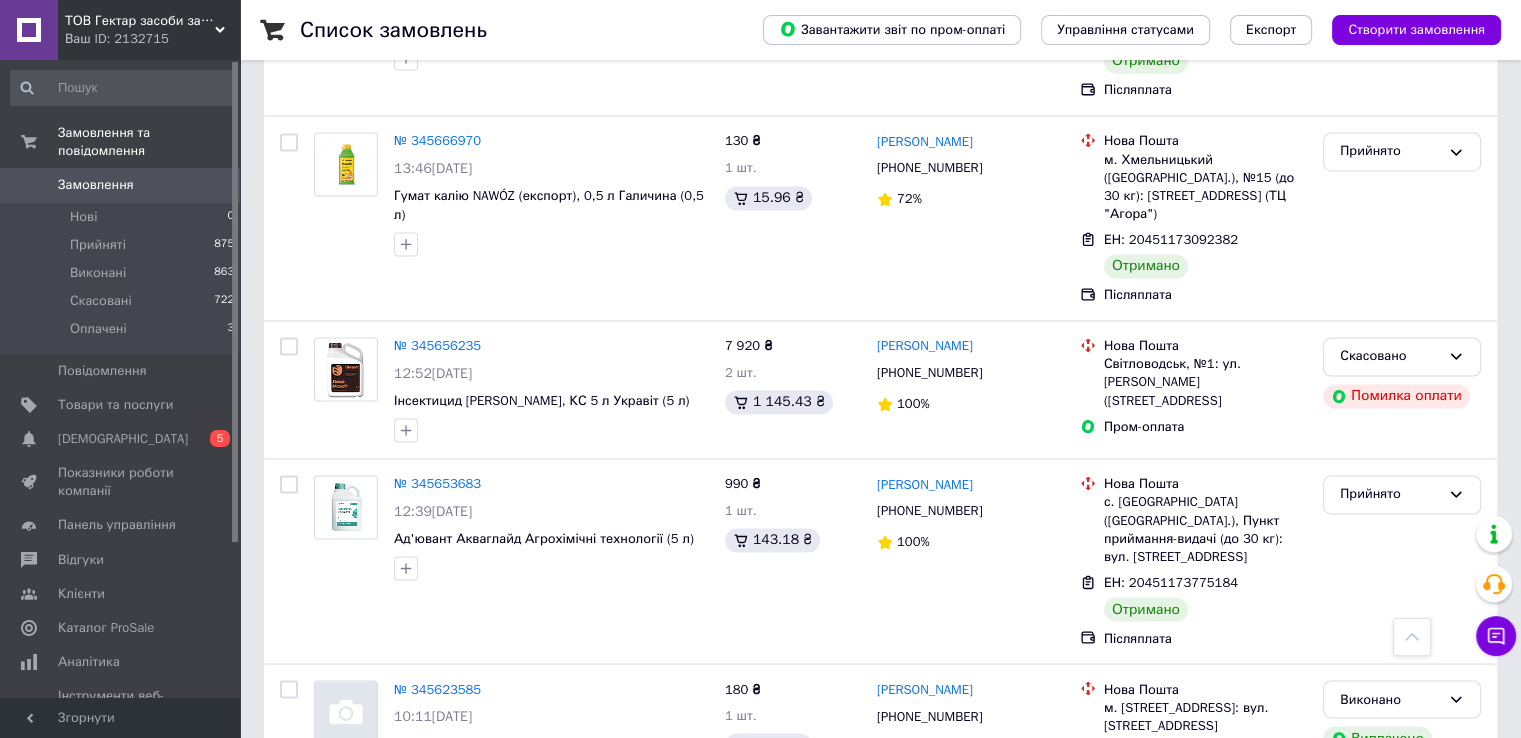 click on "7" at bounding box center (629, 876) 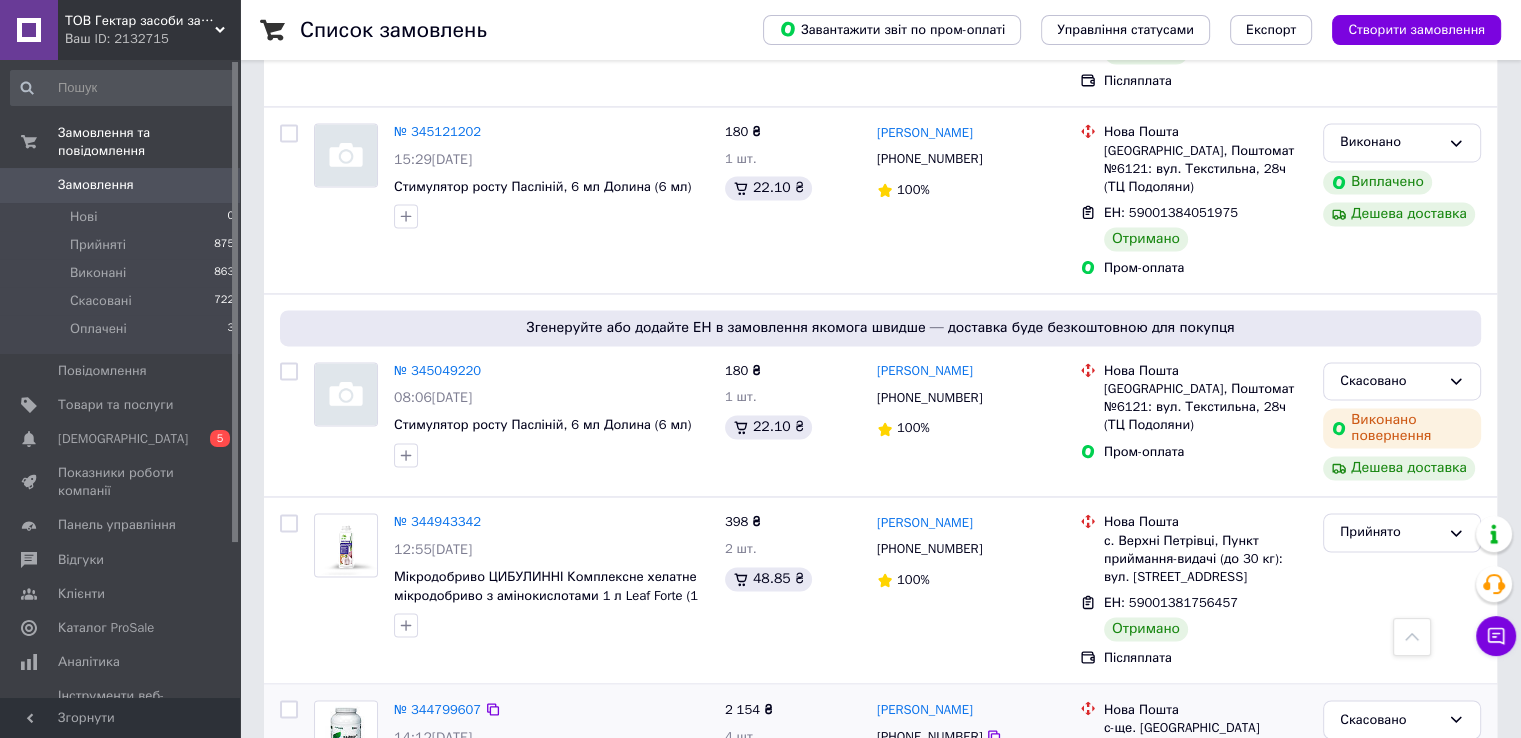 scroll, scrollTop: 3155, scrollLeft: 0, axis: vertical 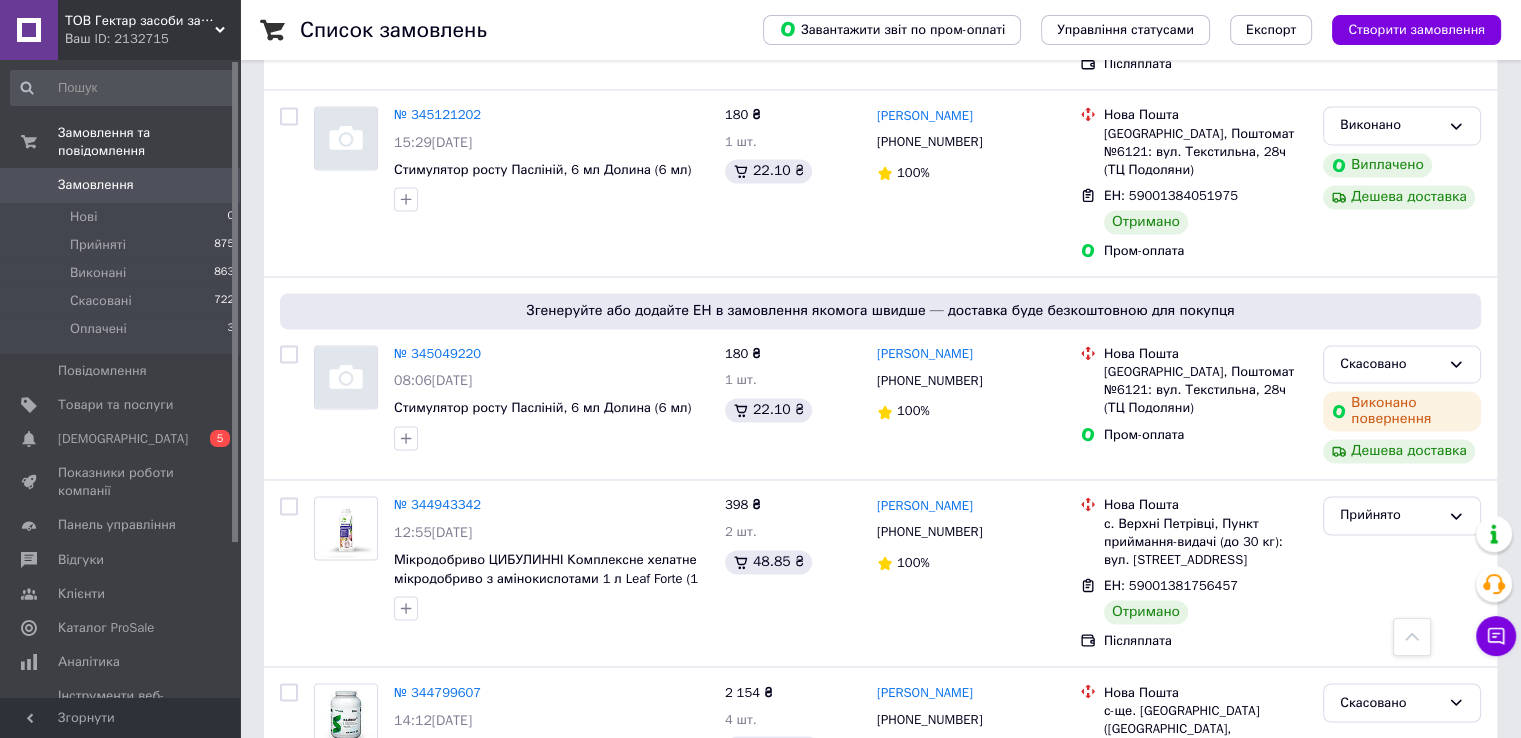 click on "6" at bounding box center (539, 916) 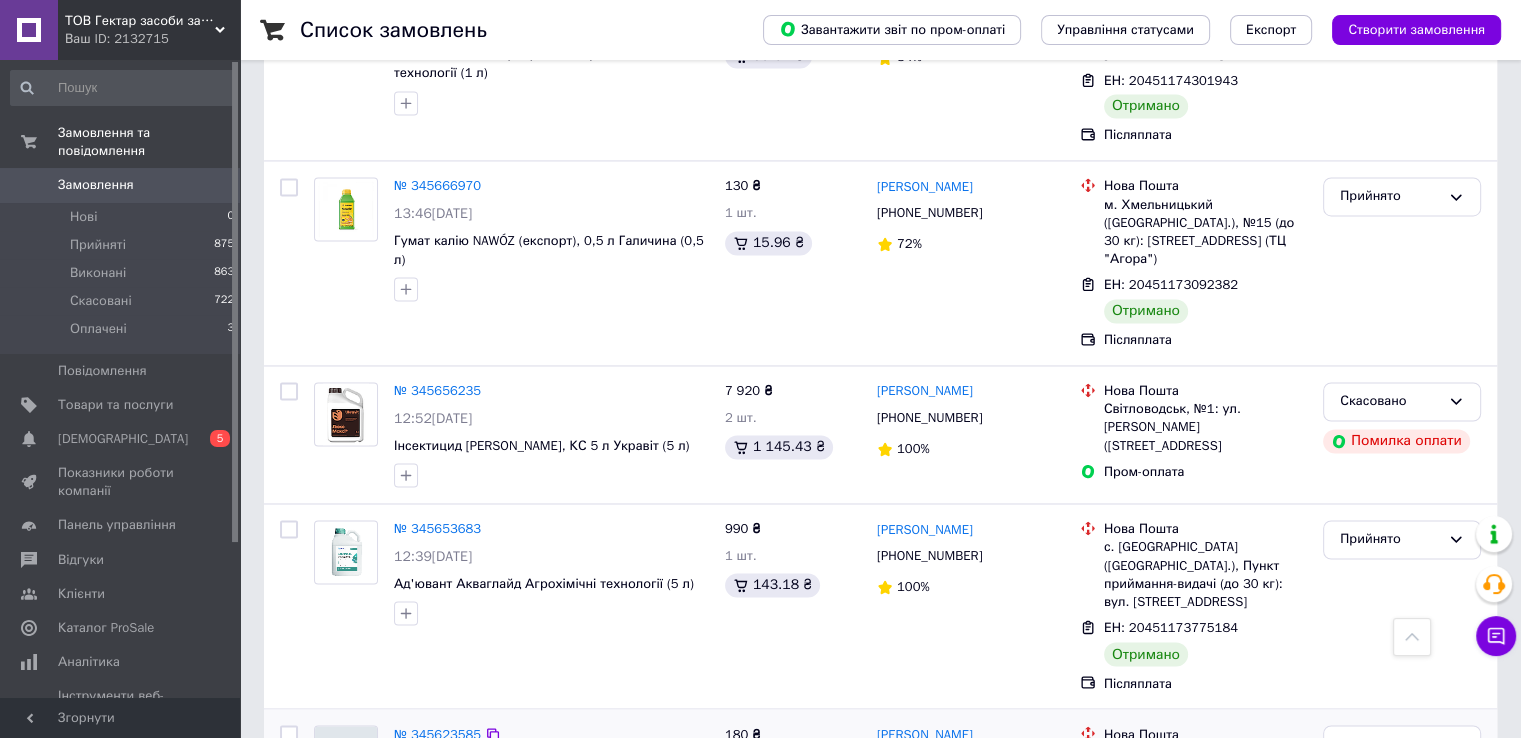 scroll, scrollTop: 3193, scrollLeft: 0, axis: vertical 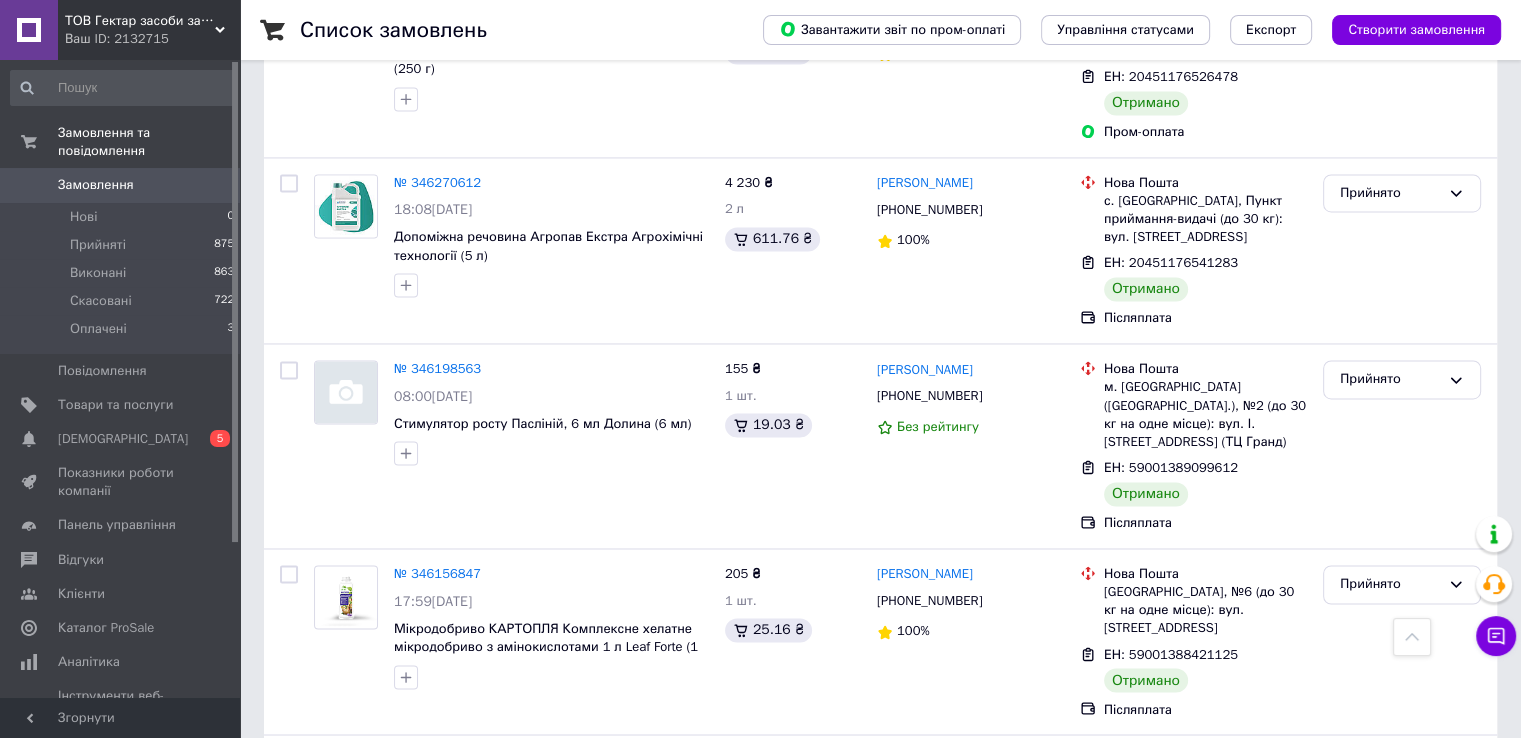 click on "4" at bounding box center [539, 918] 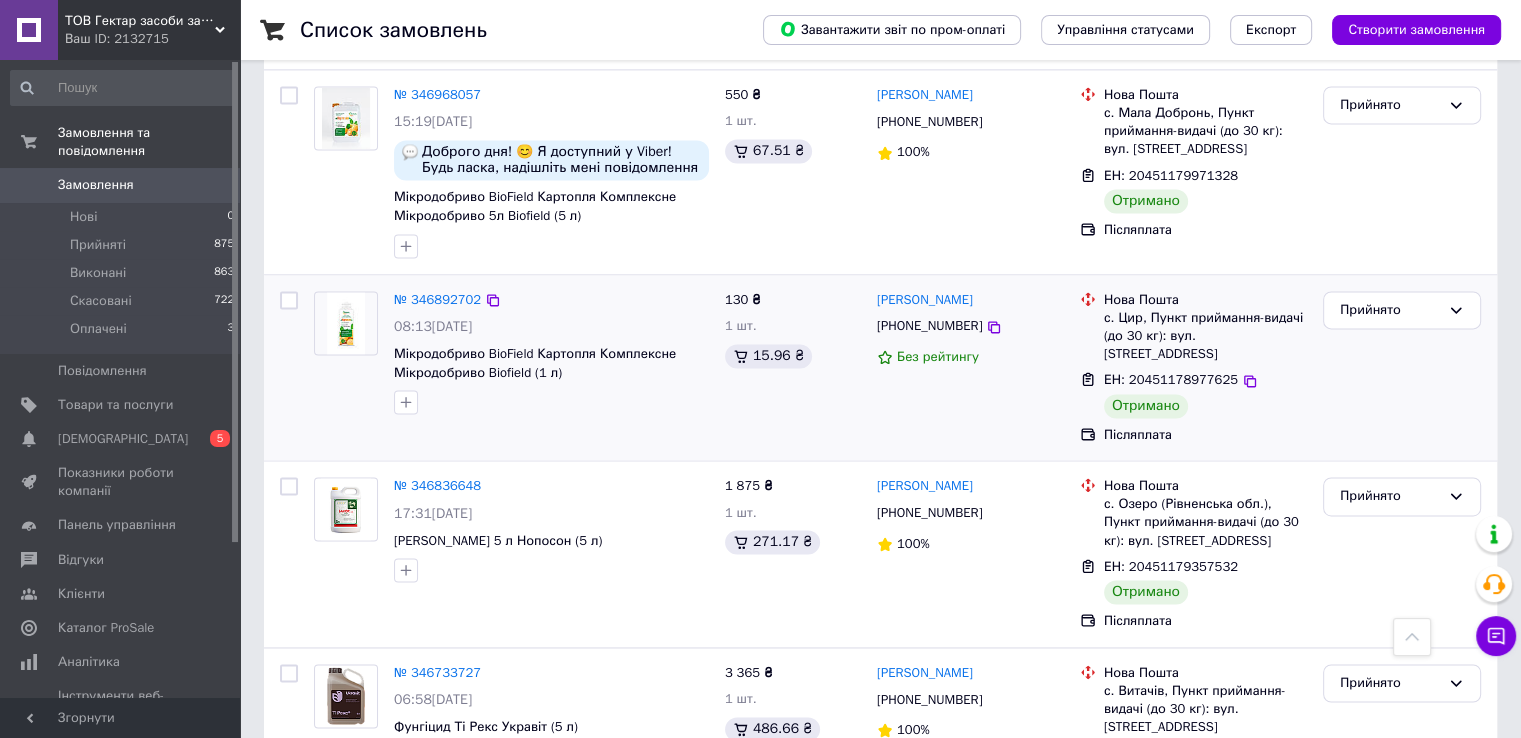 scroll, scrollTop: 2899, scrollLeft: 0, axis: vertical 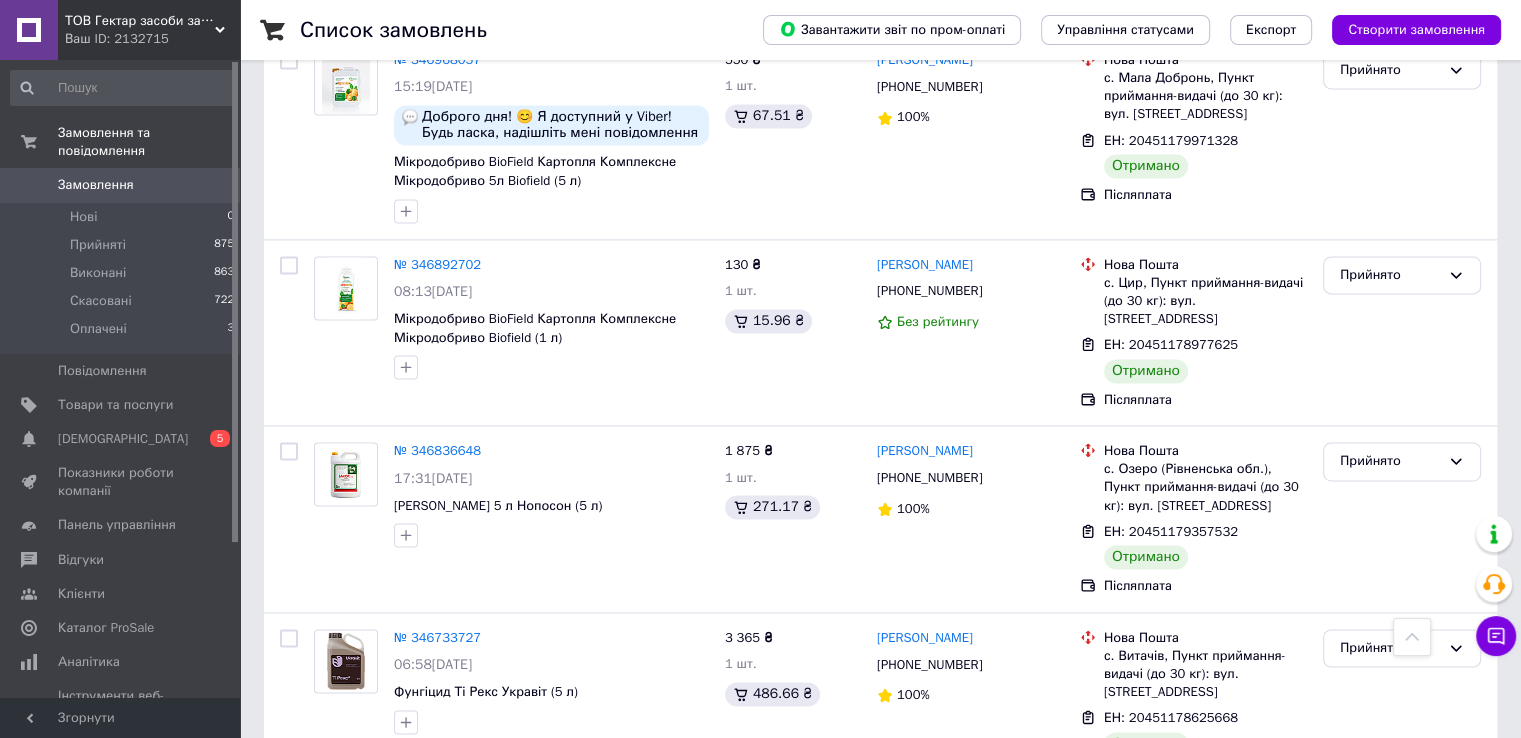 click on "5" at bounding box center (584, 843) 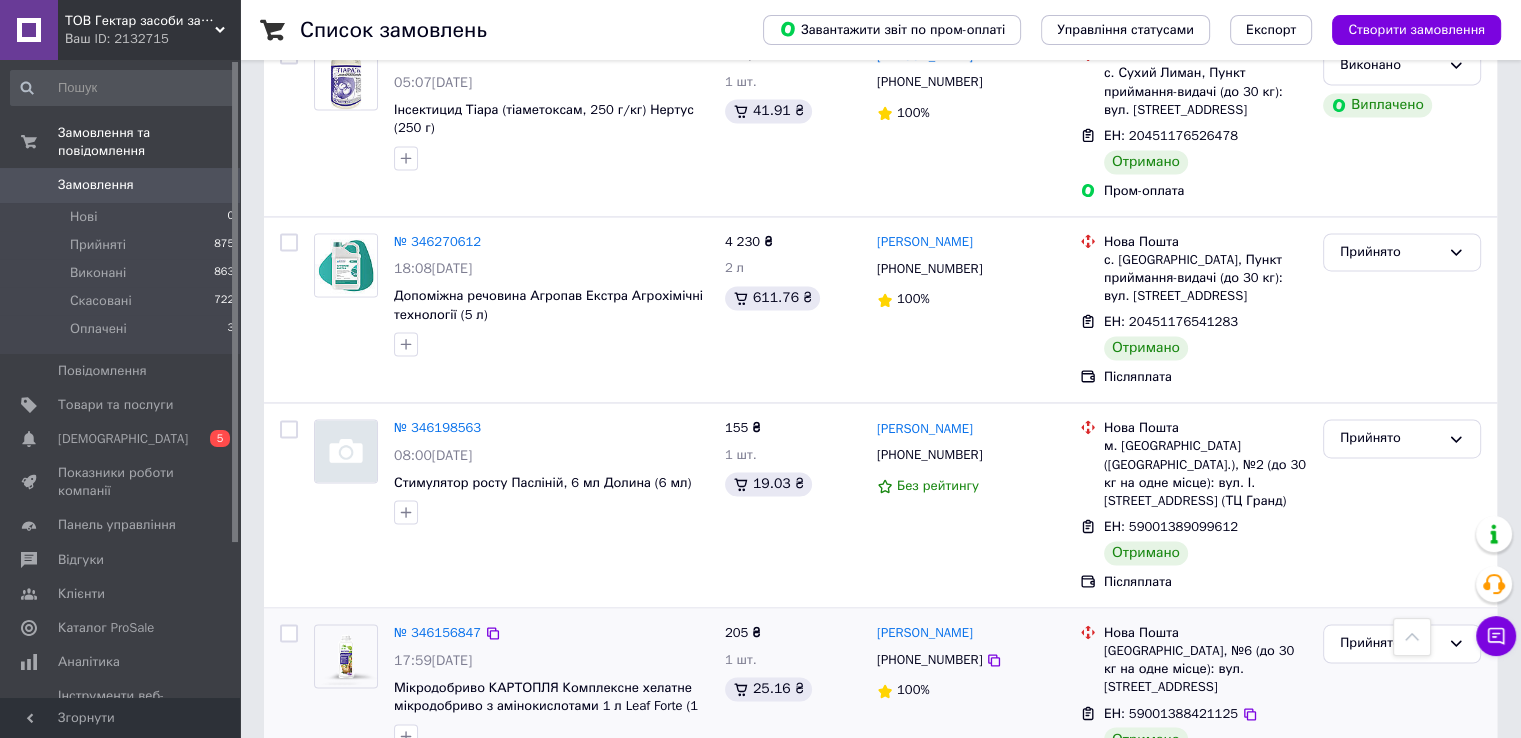 scroll, scrollTop: 3120, scrollLeft: 0, axis: vertical 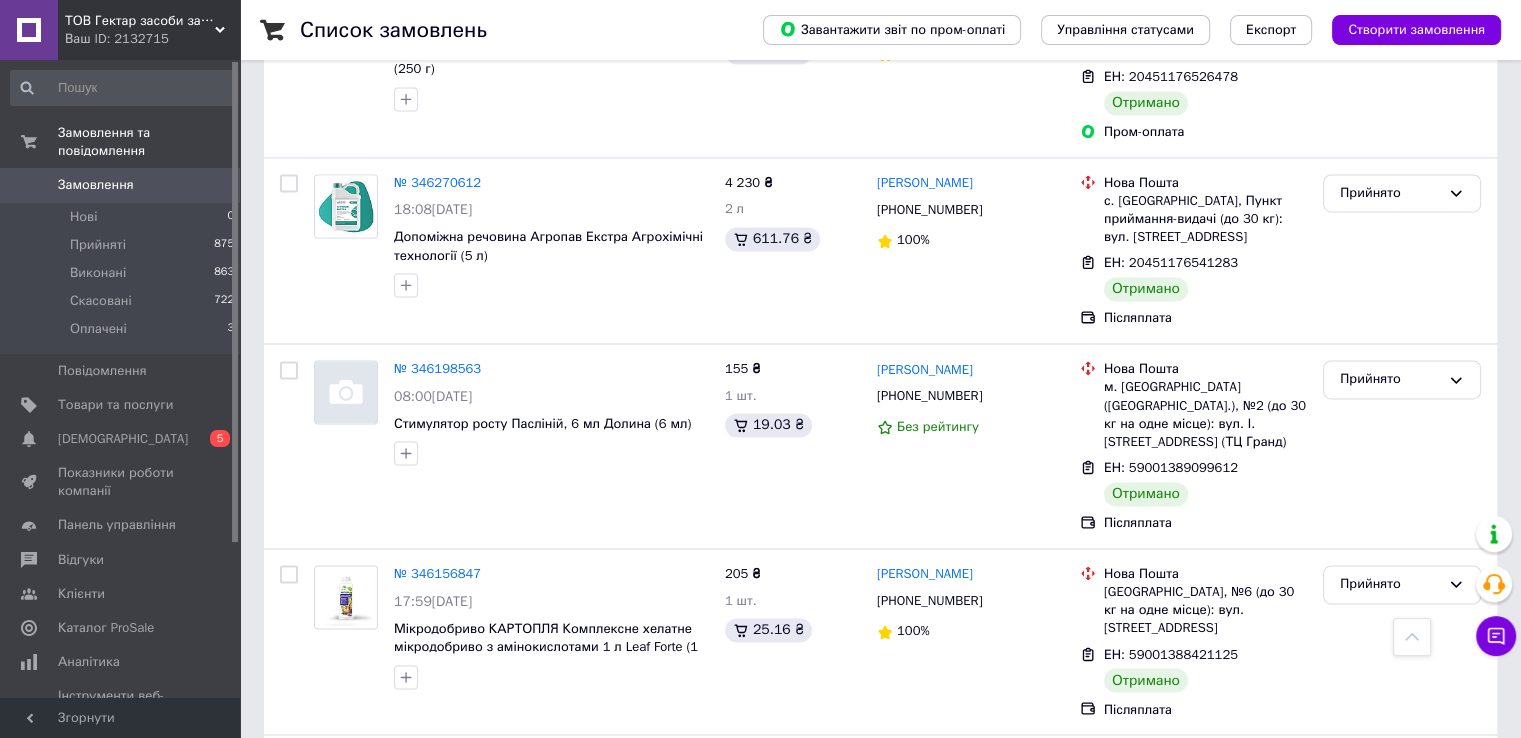 click on "6" at bounding box center (629, 918) 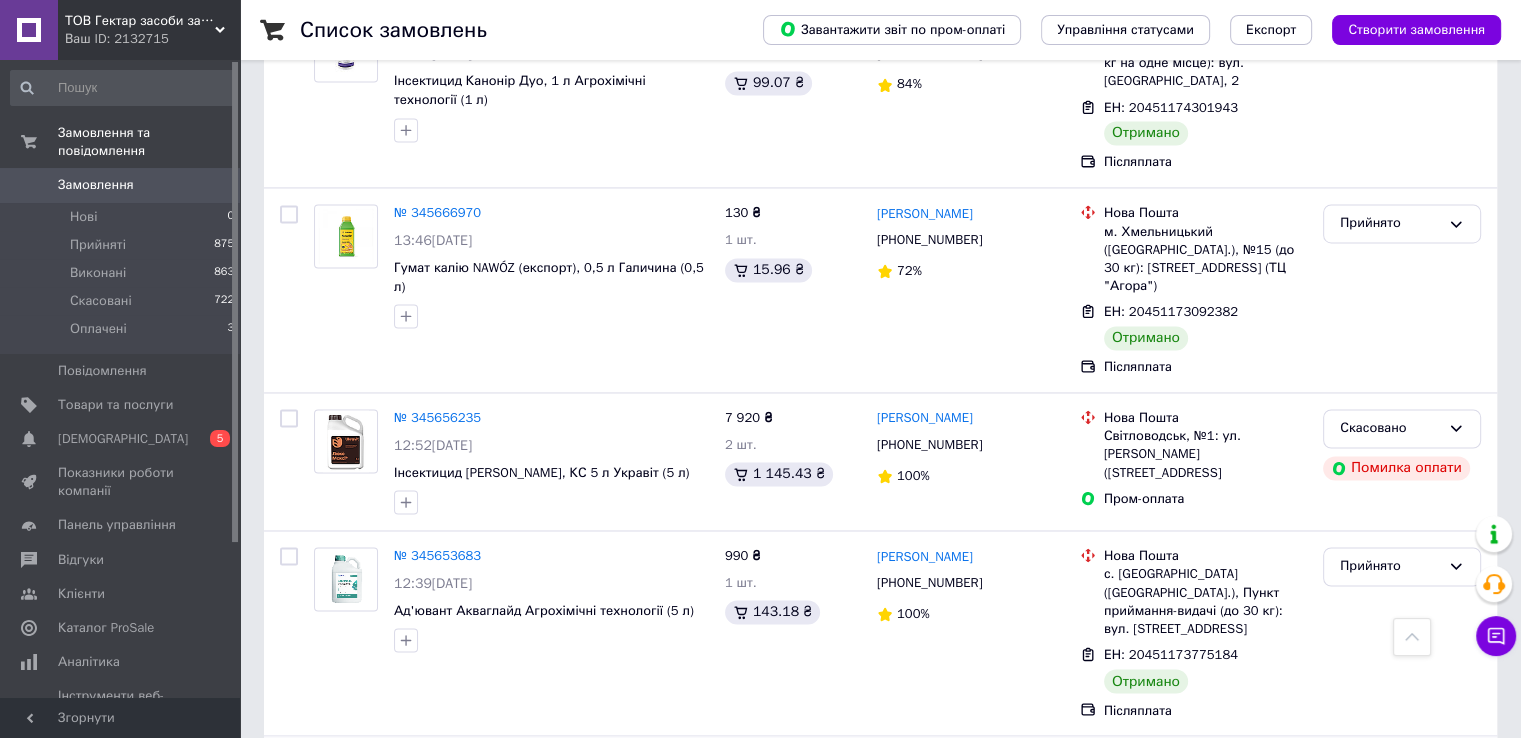 scroll, scrollTop: 3193, scrollLeft: 0, axis: vertical 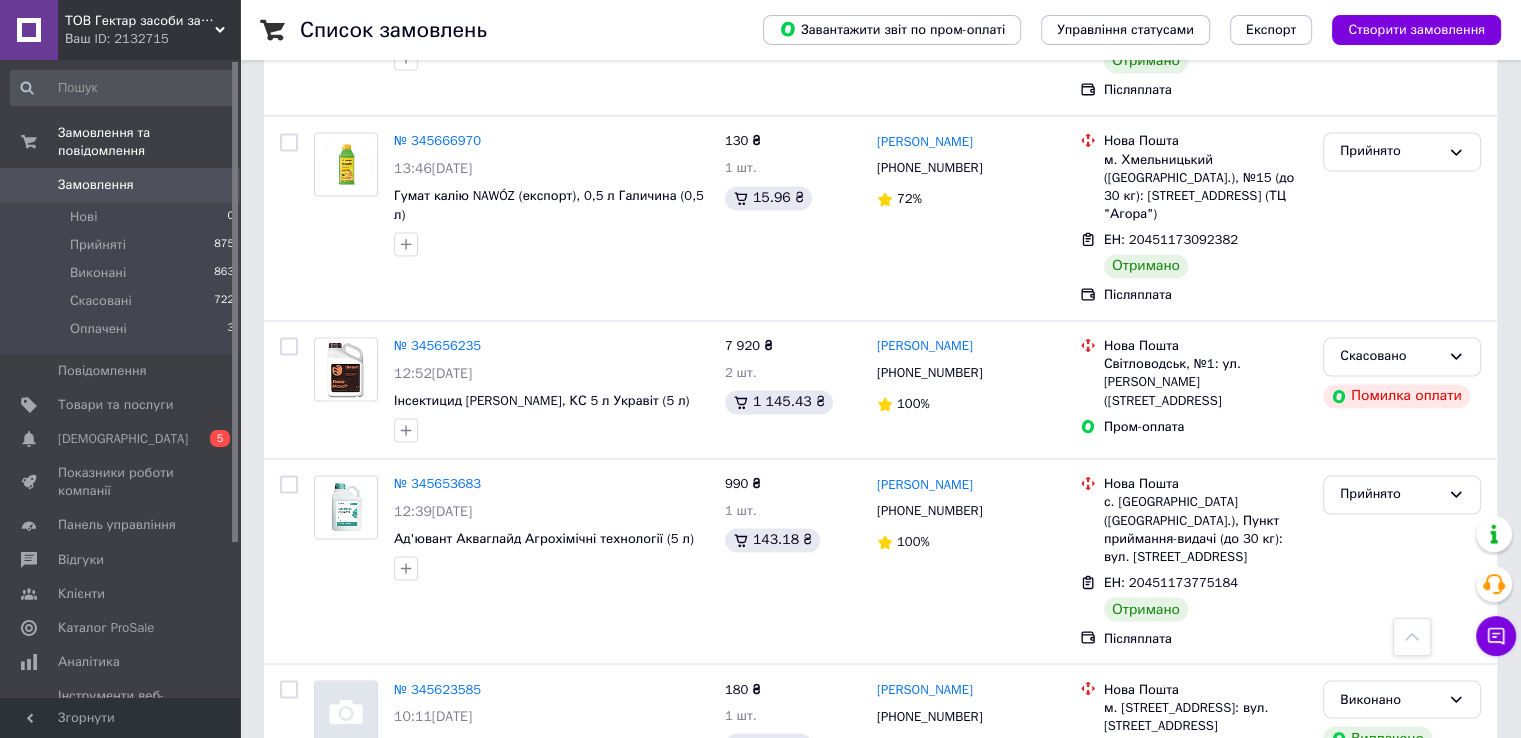 click on "5" at bounding box center (539, 876) 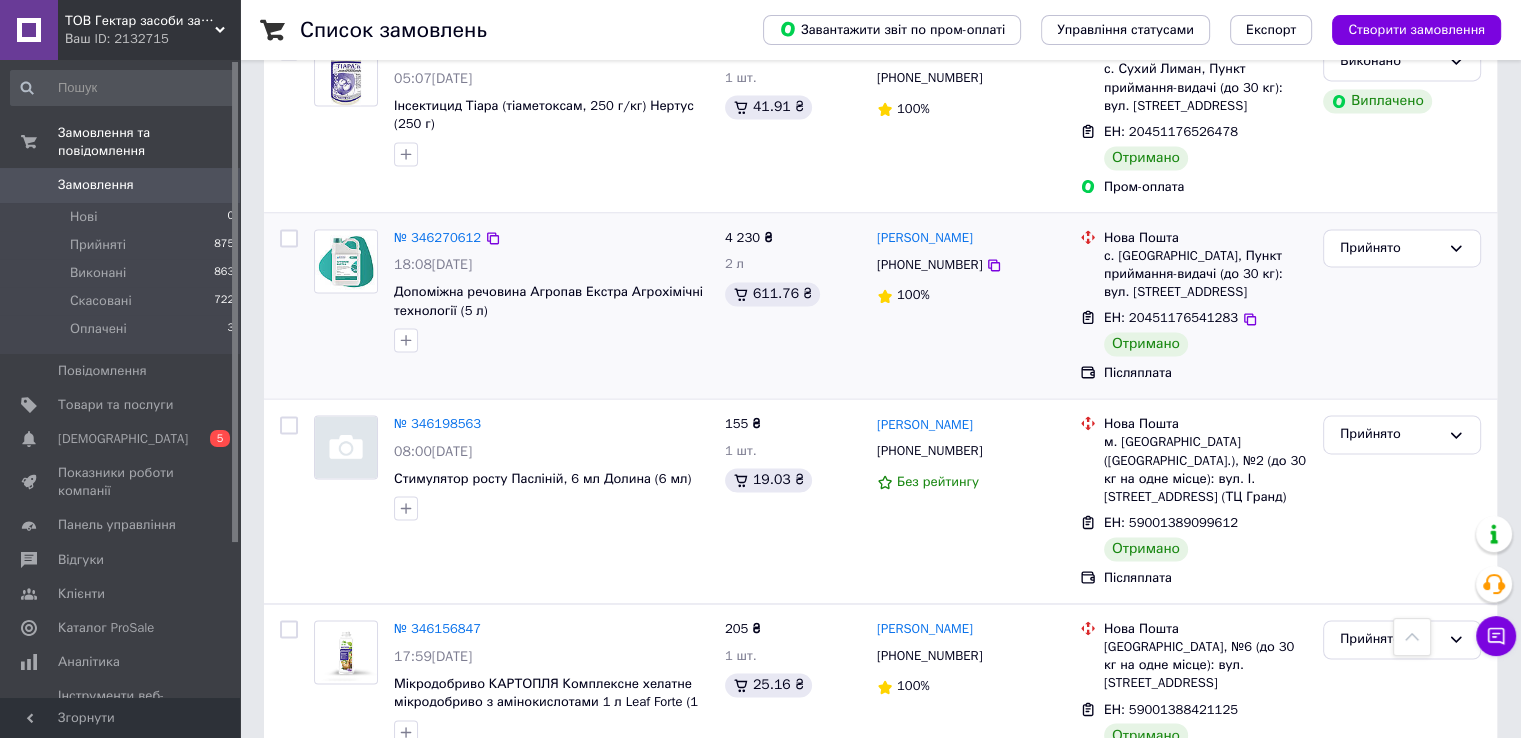 scroll, scrollTop: 3120, scrollLeft: 0, axis: vertical 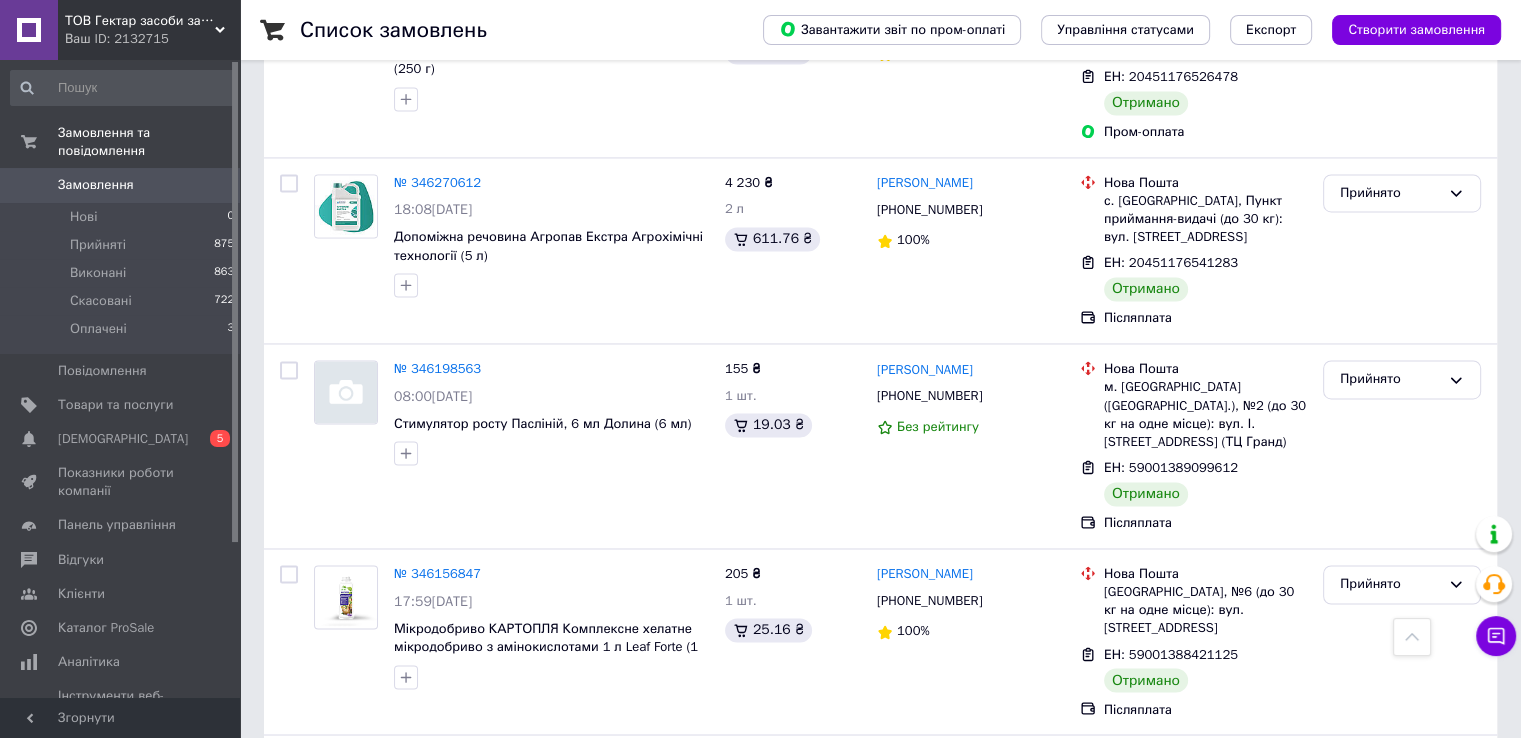 click on "6" at bounding box center (629, 918) 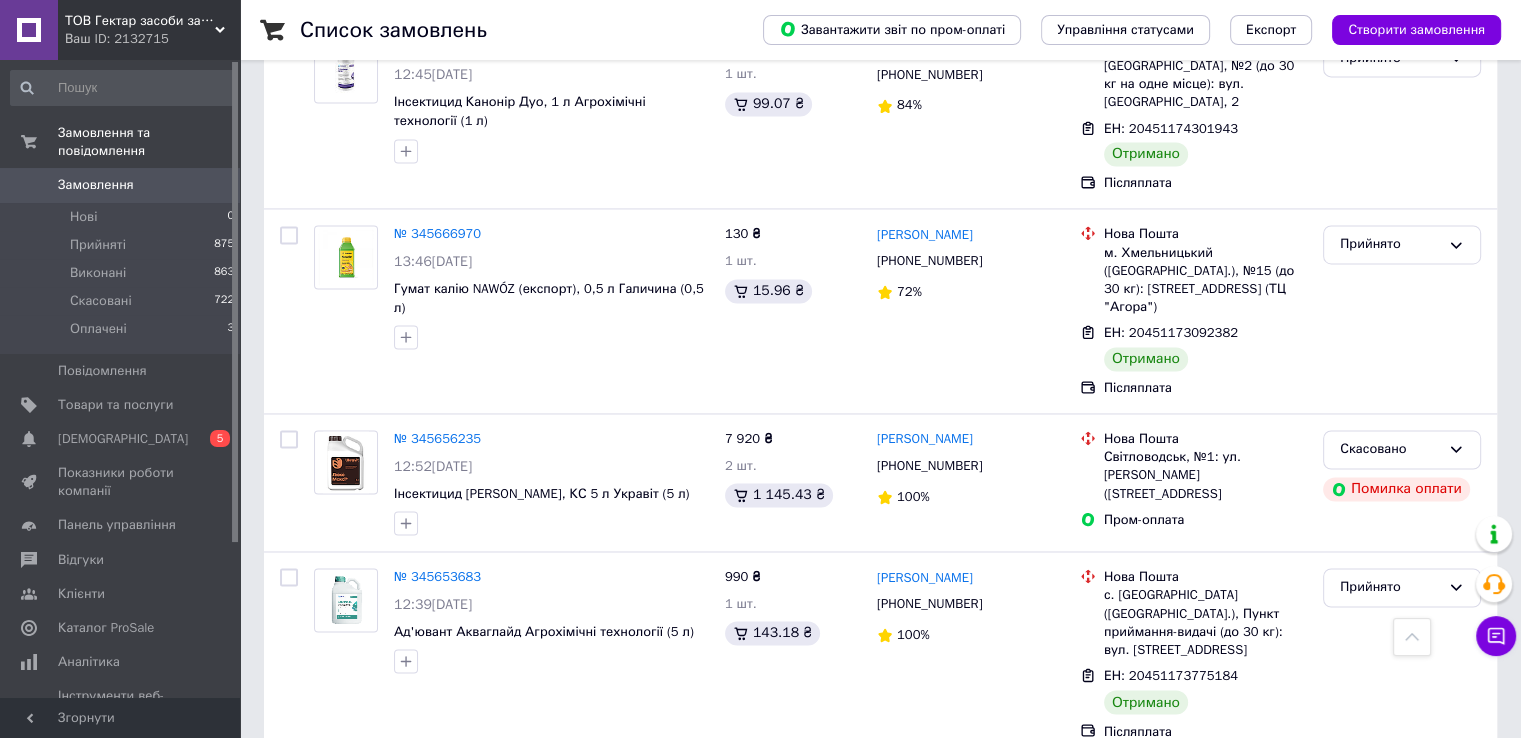 scroll, scrollTop: 3193, scrollLeft: 0, axis: vertical 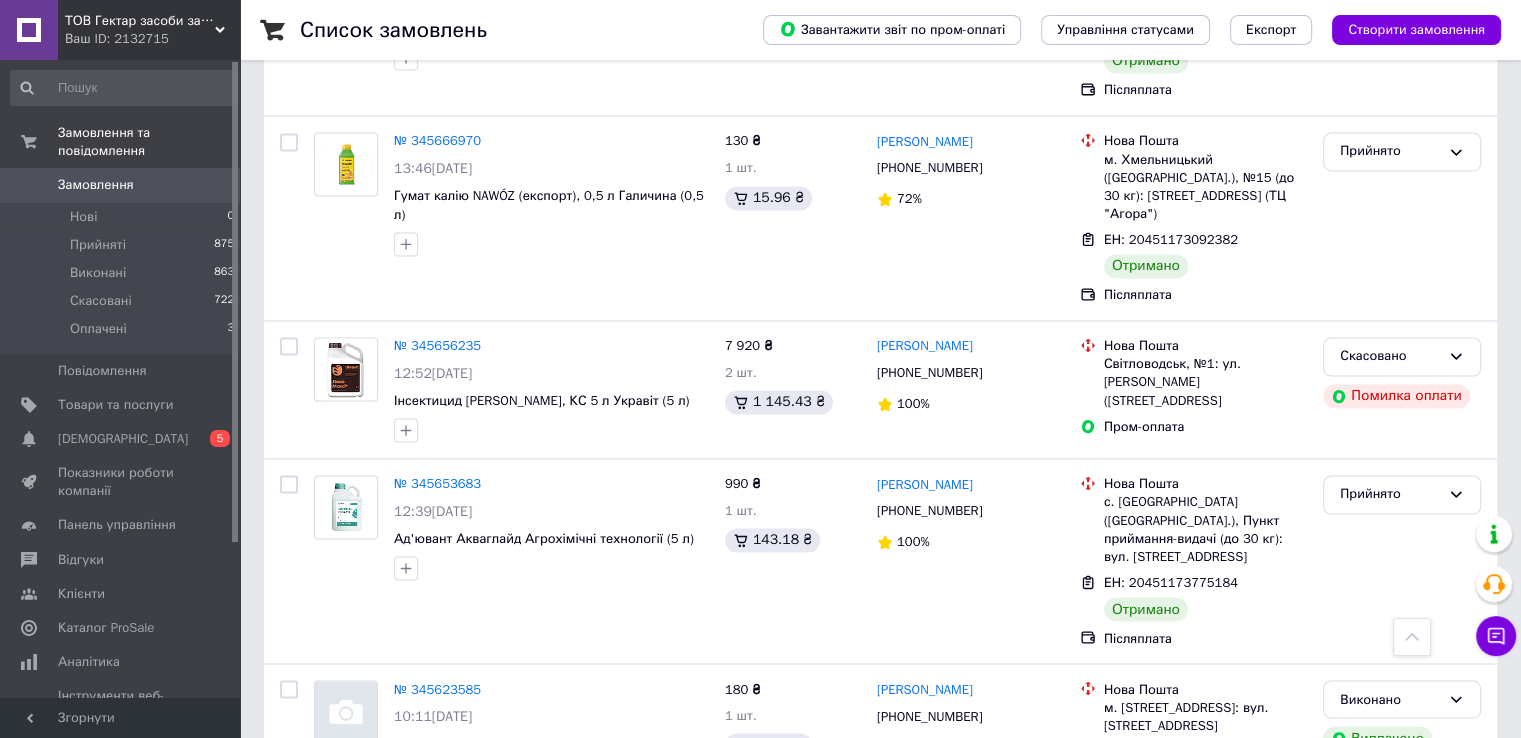 click on "4" at bounding box center (494, 876) 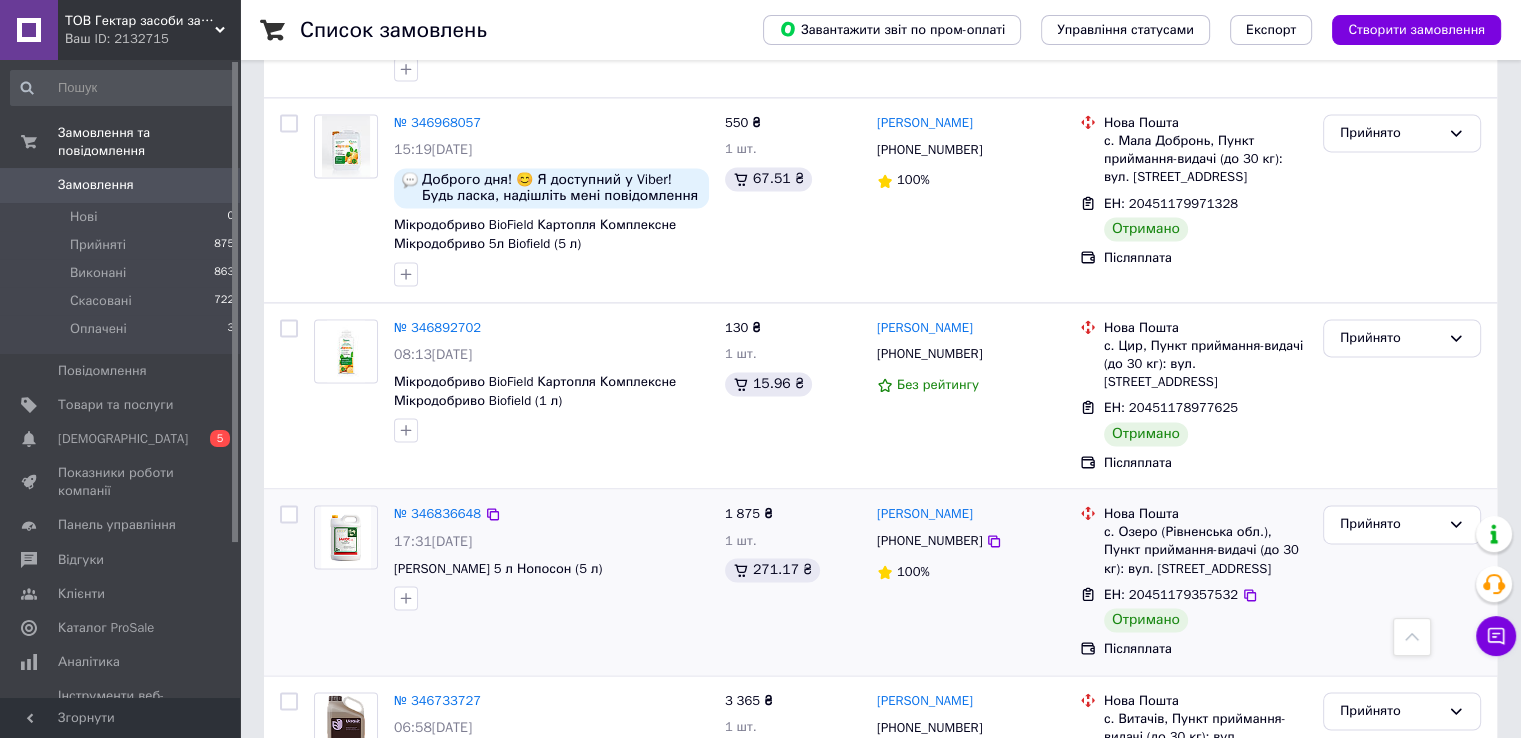 scroll, scrollTop: 2899, scrollLeft: 0, axis: vertical 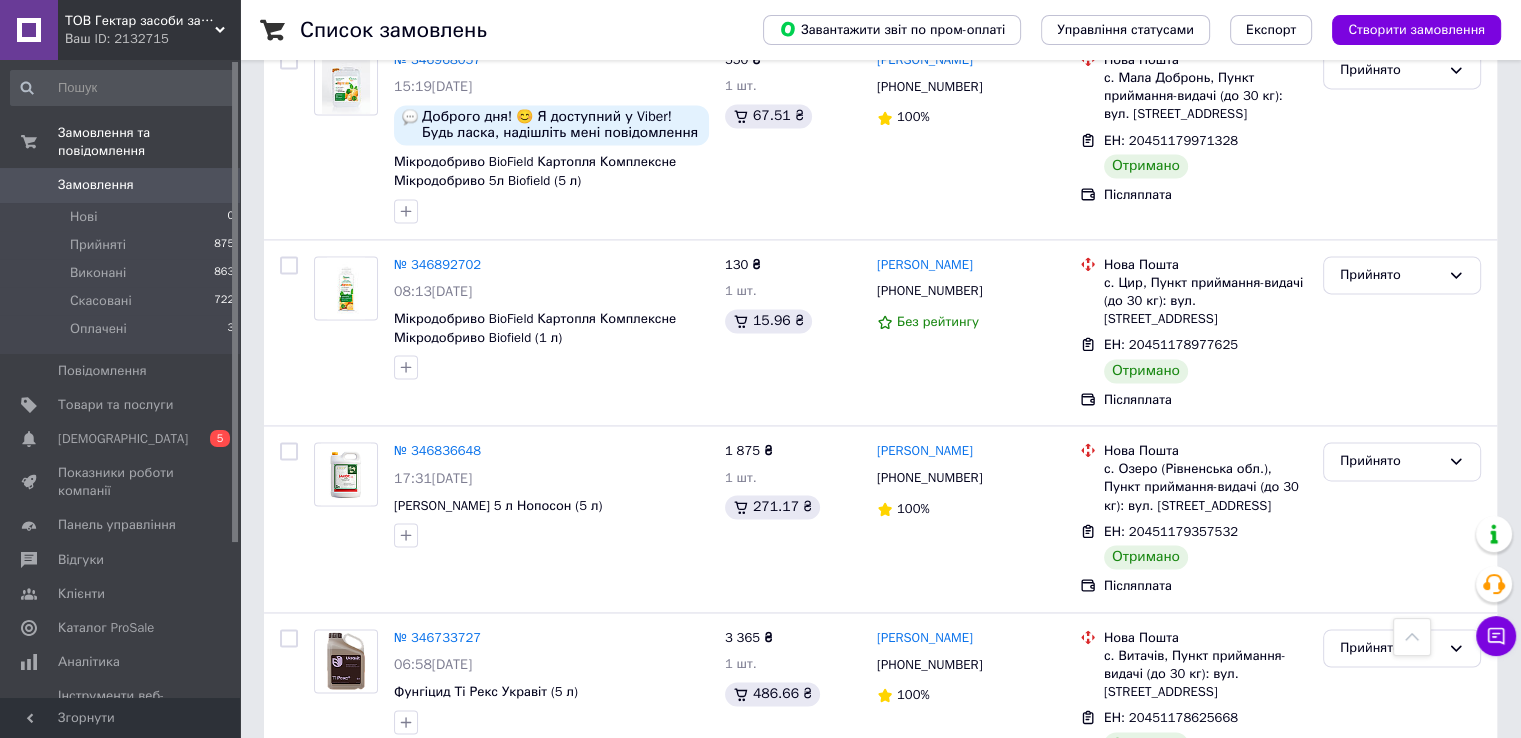 click on "3" at bounding box center (494, 843) 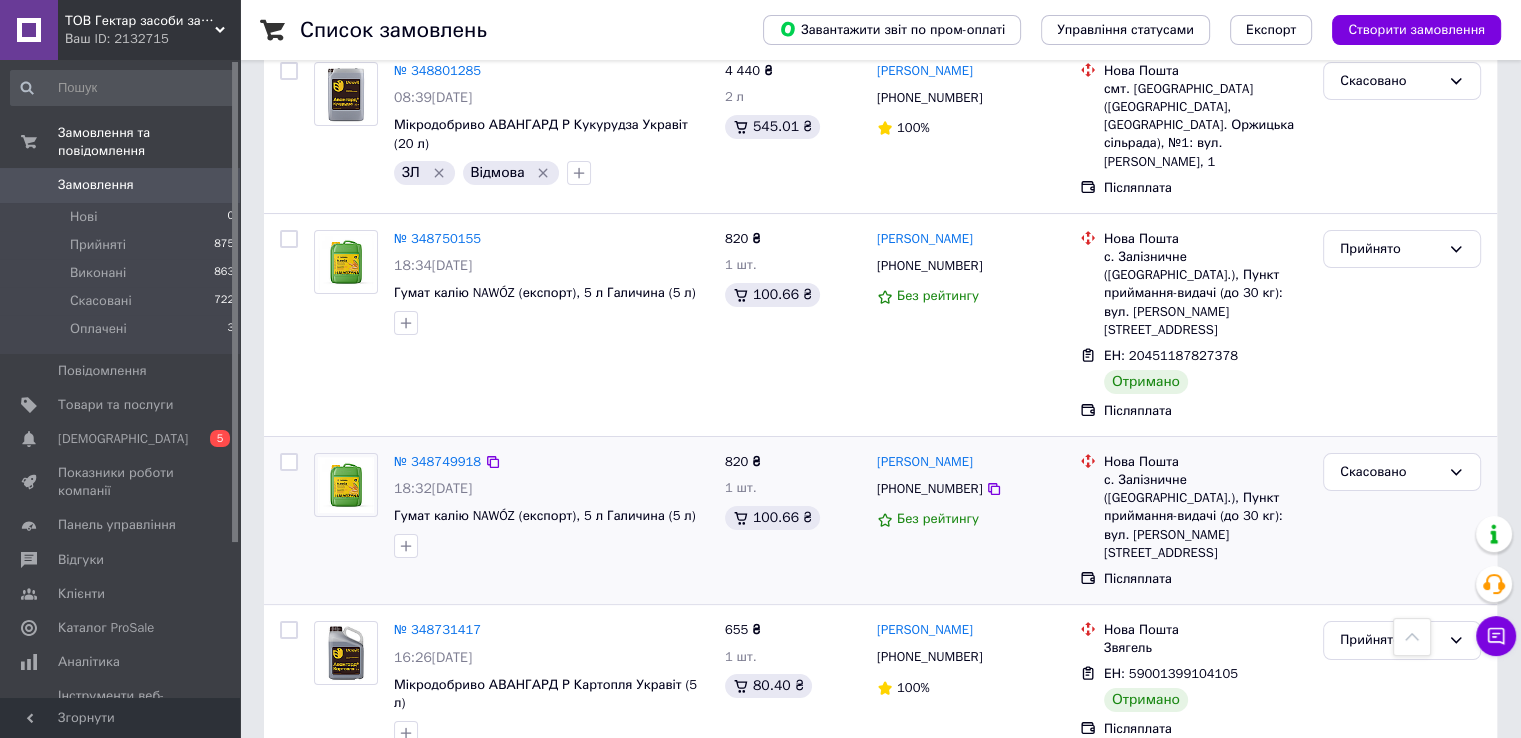 scroll, scrollTop: 0, scrollLeft: 0, axis: both 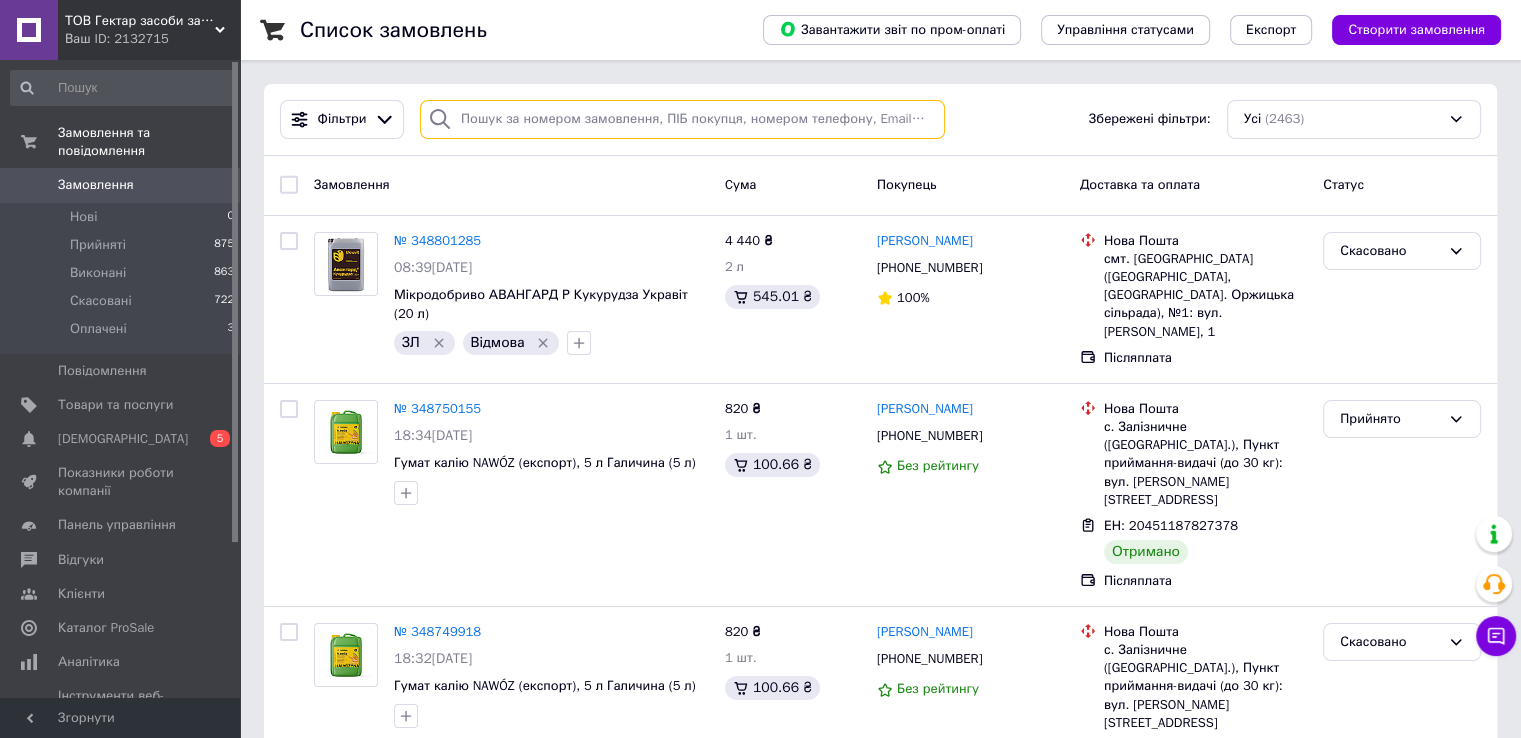 paste on "3250610750" 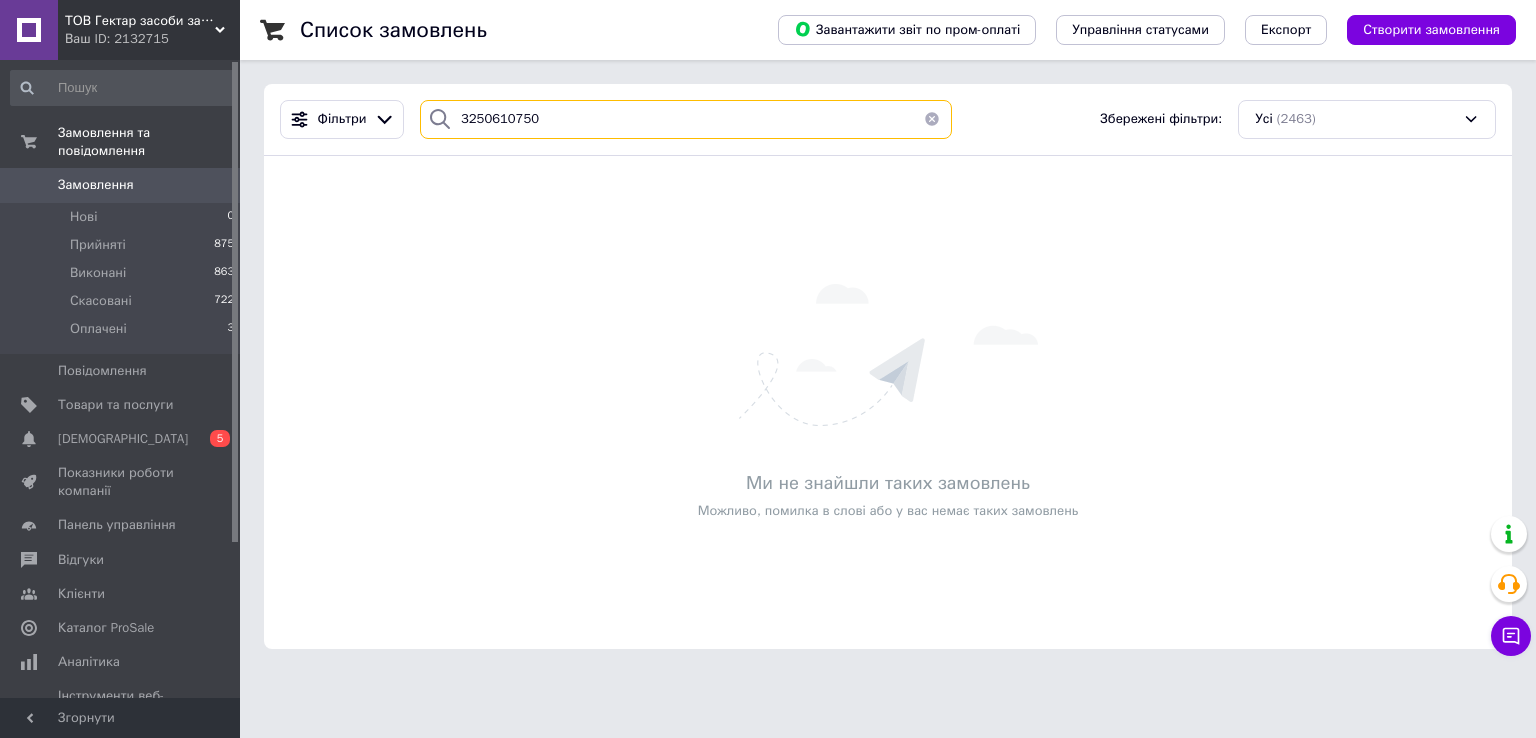 type on "3250610750" 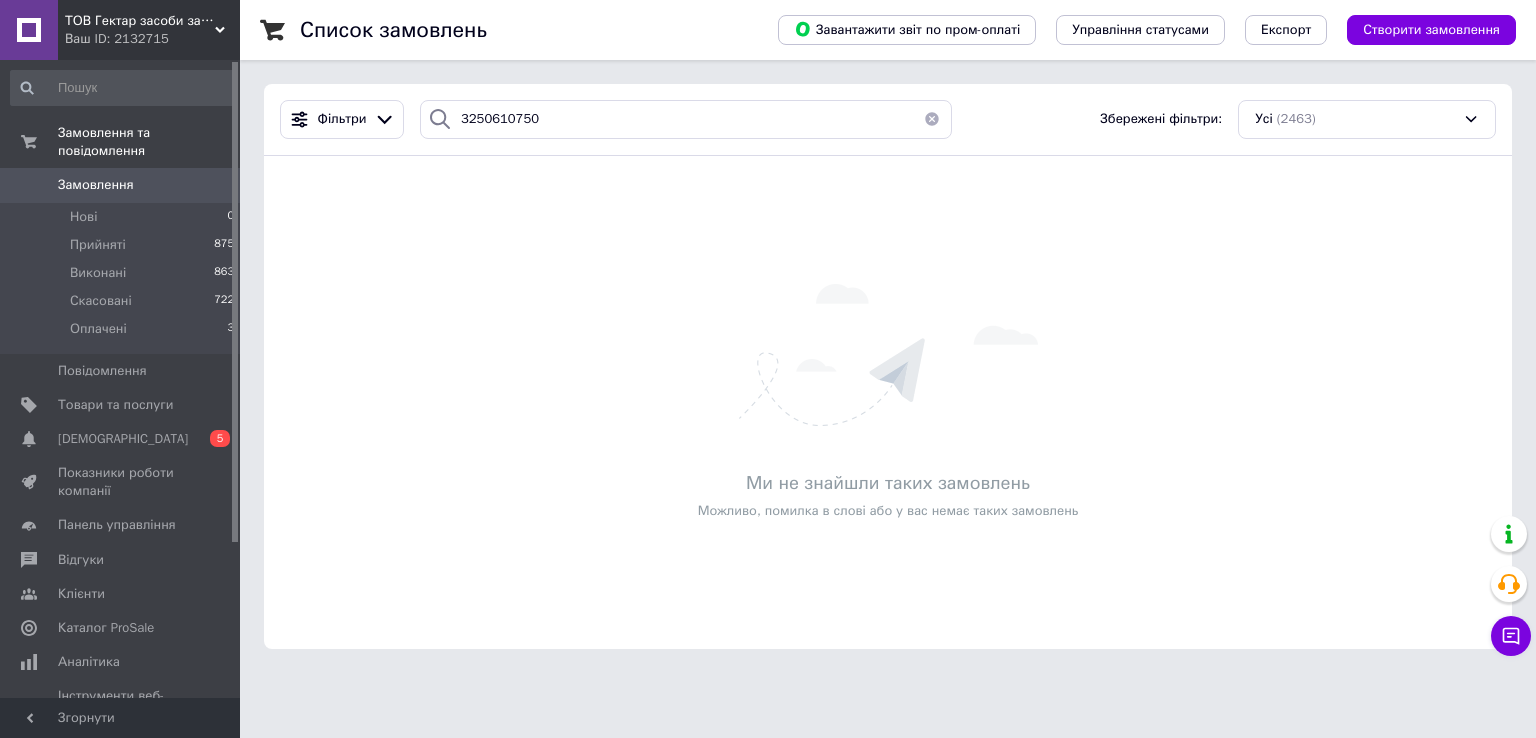 click at bounding box center [932, 119] 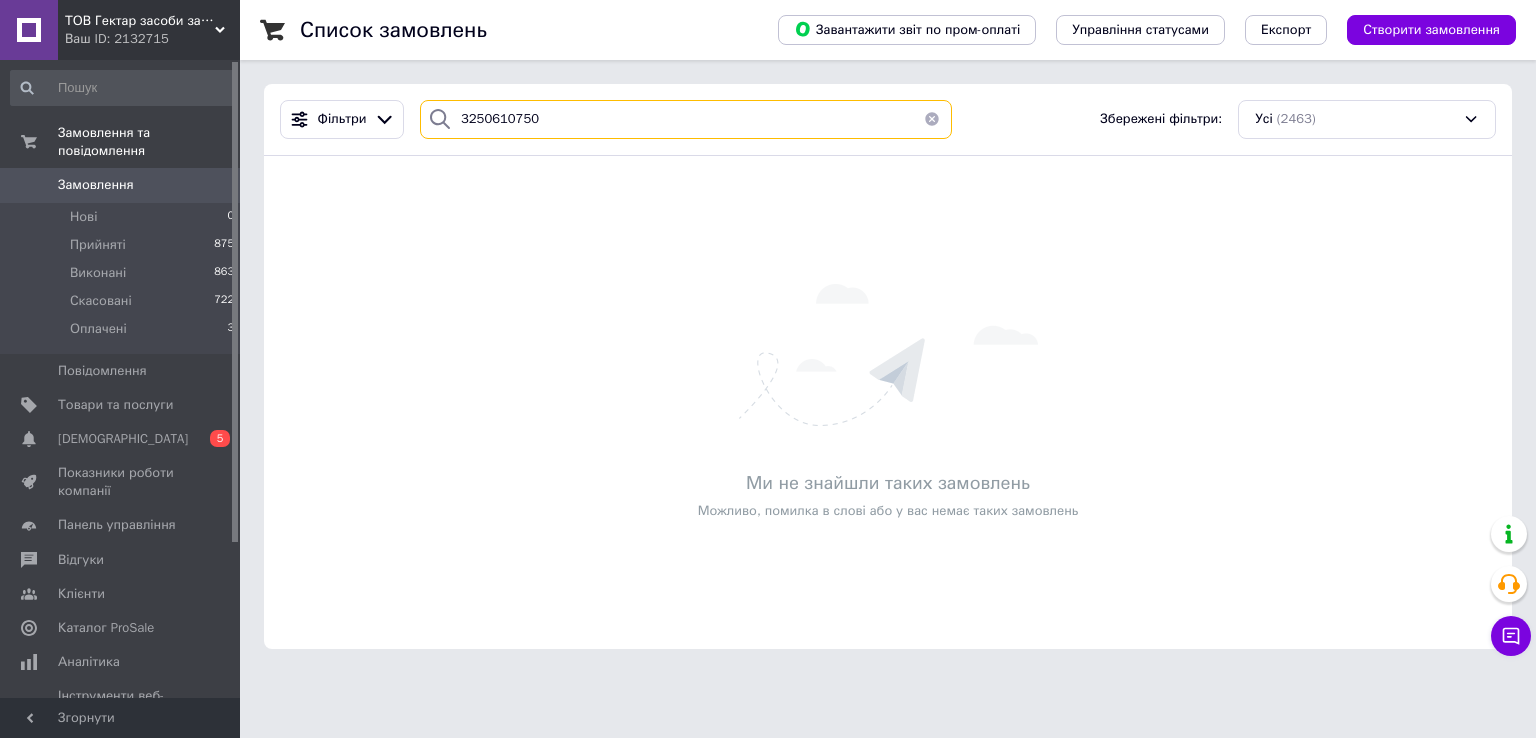 type 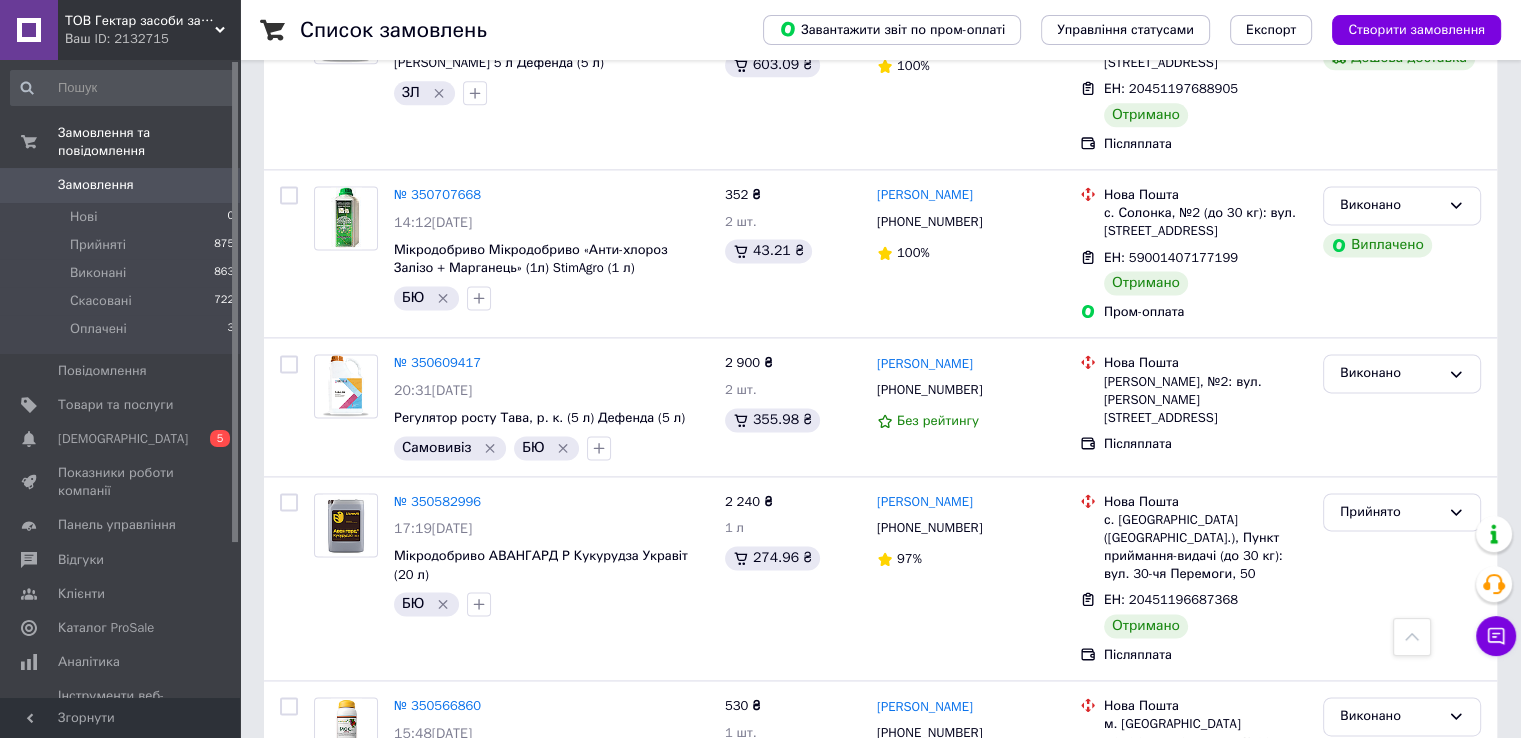 scroll, scrollTop: 3020, scrollLeft: 0, axis: vertical 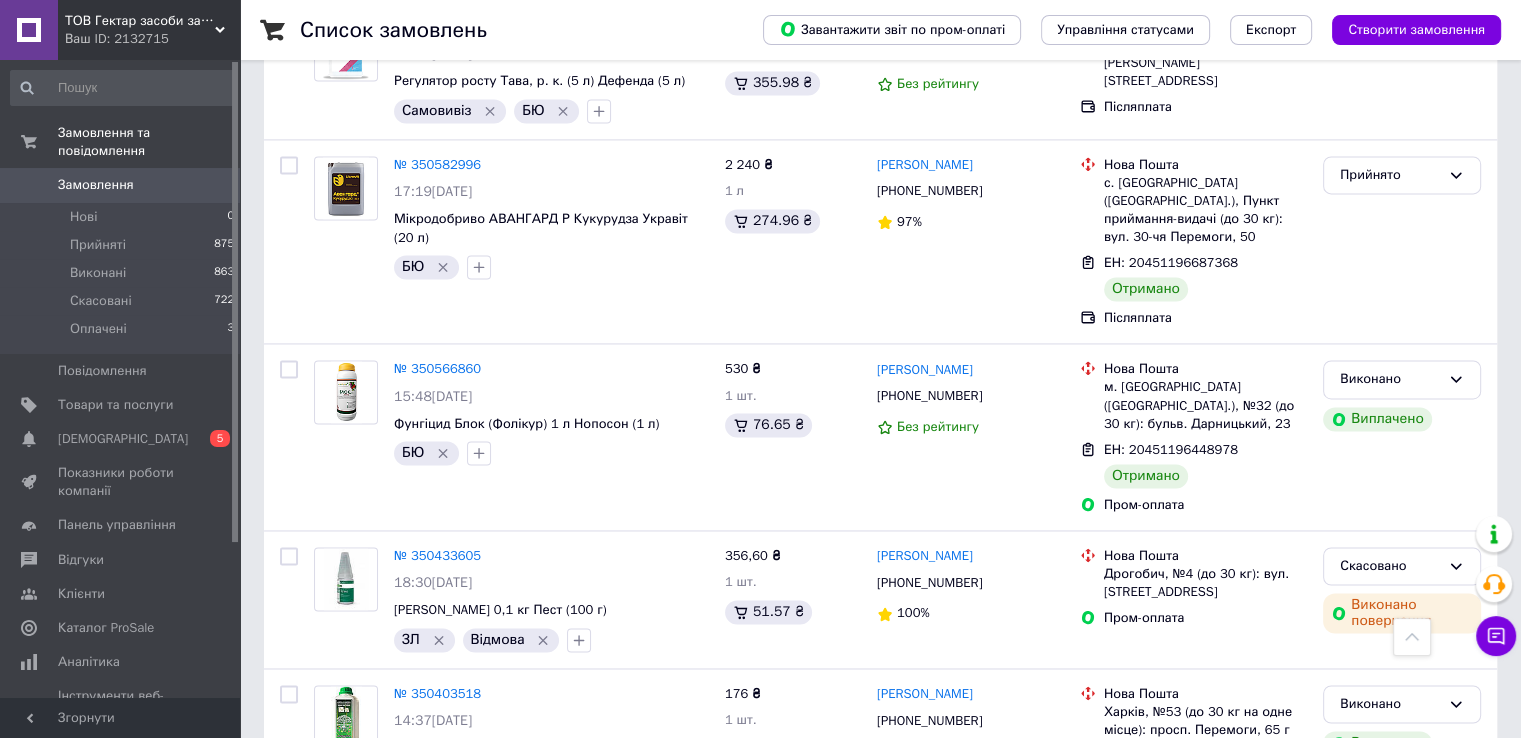 click on "3" at bounding box center (372, 881) 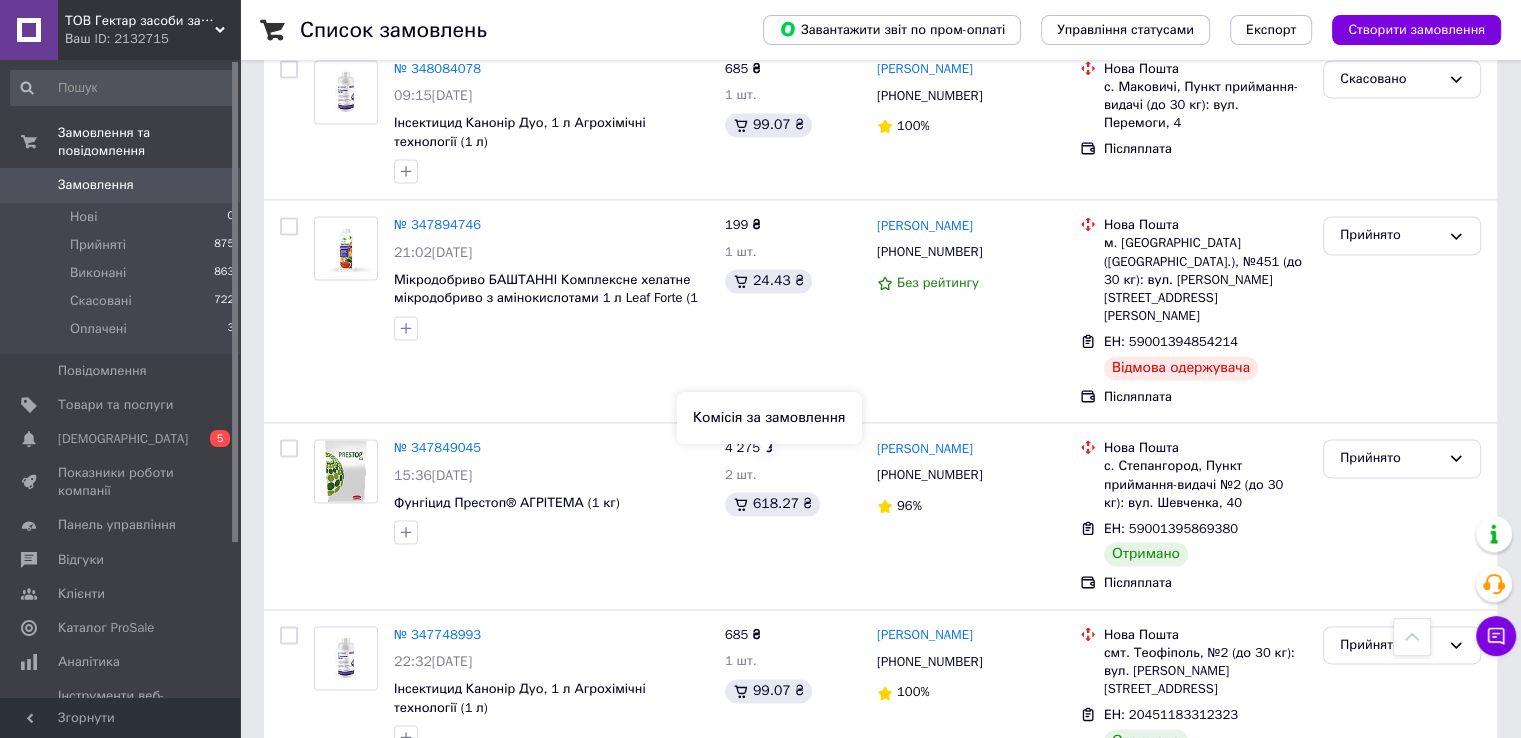 scroll, scrollTop: 2859, scrollLeft: 0, axis: vertical 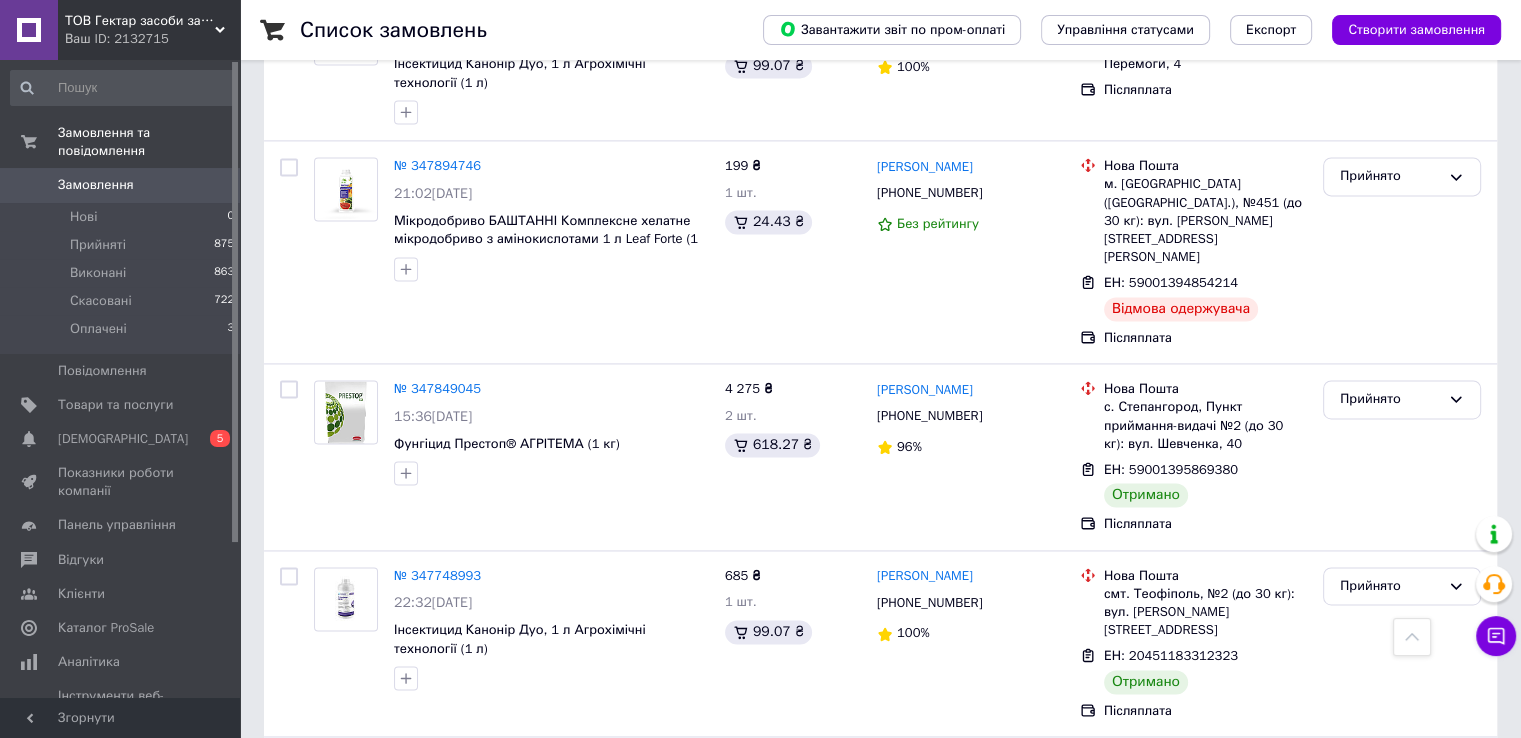 click on "4" at bounding box center (539, 938) 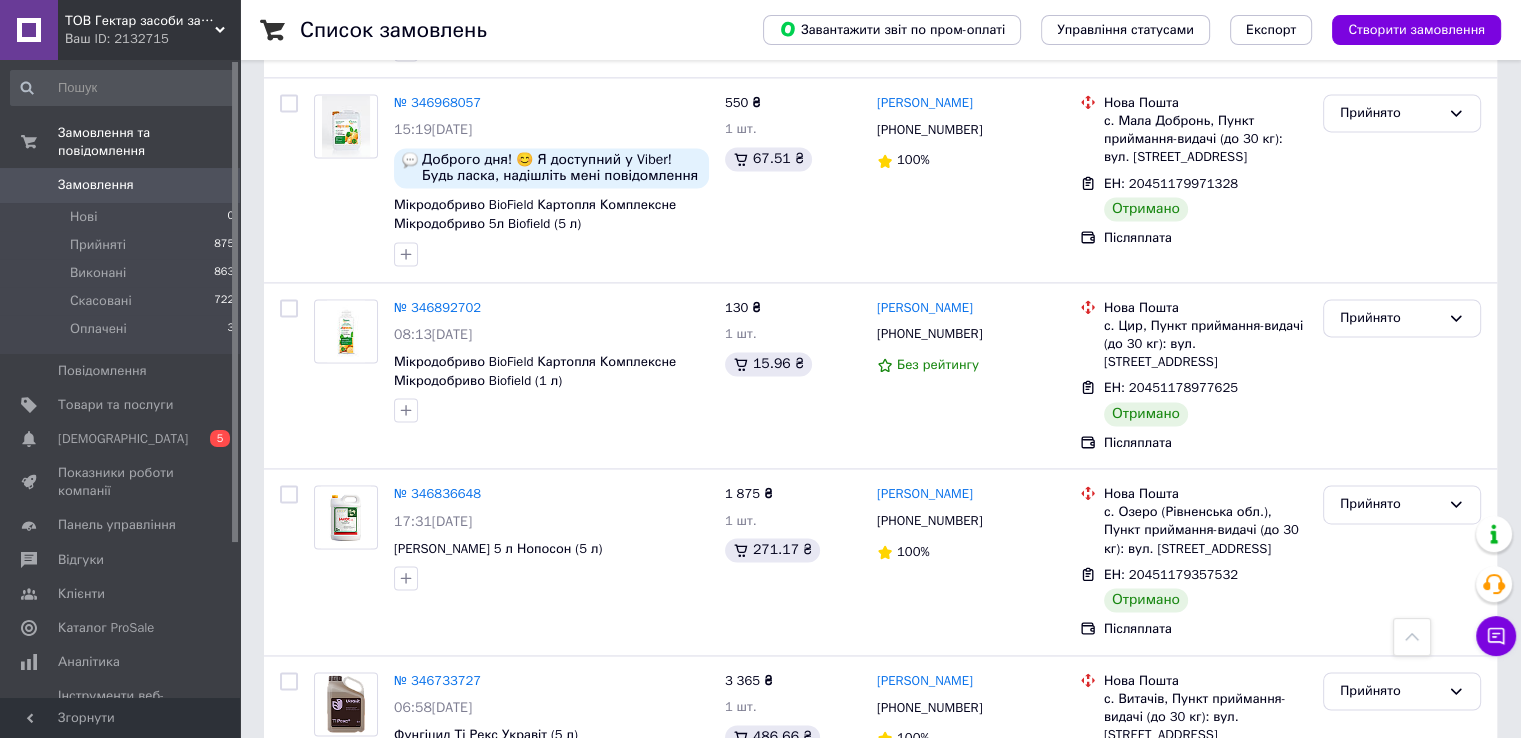 scroll, scrollTop: 2899, scrollLeft: 0, axis: vertical 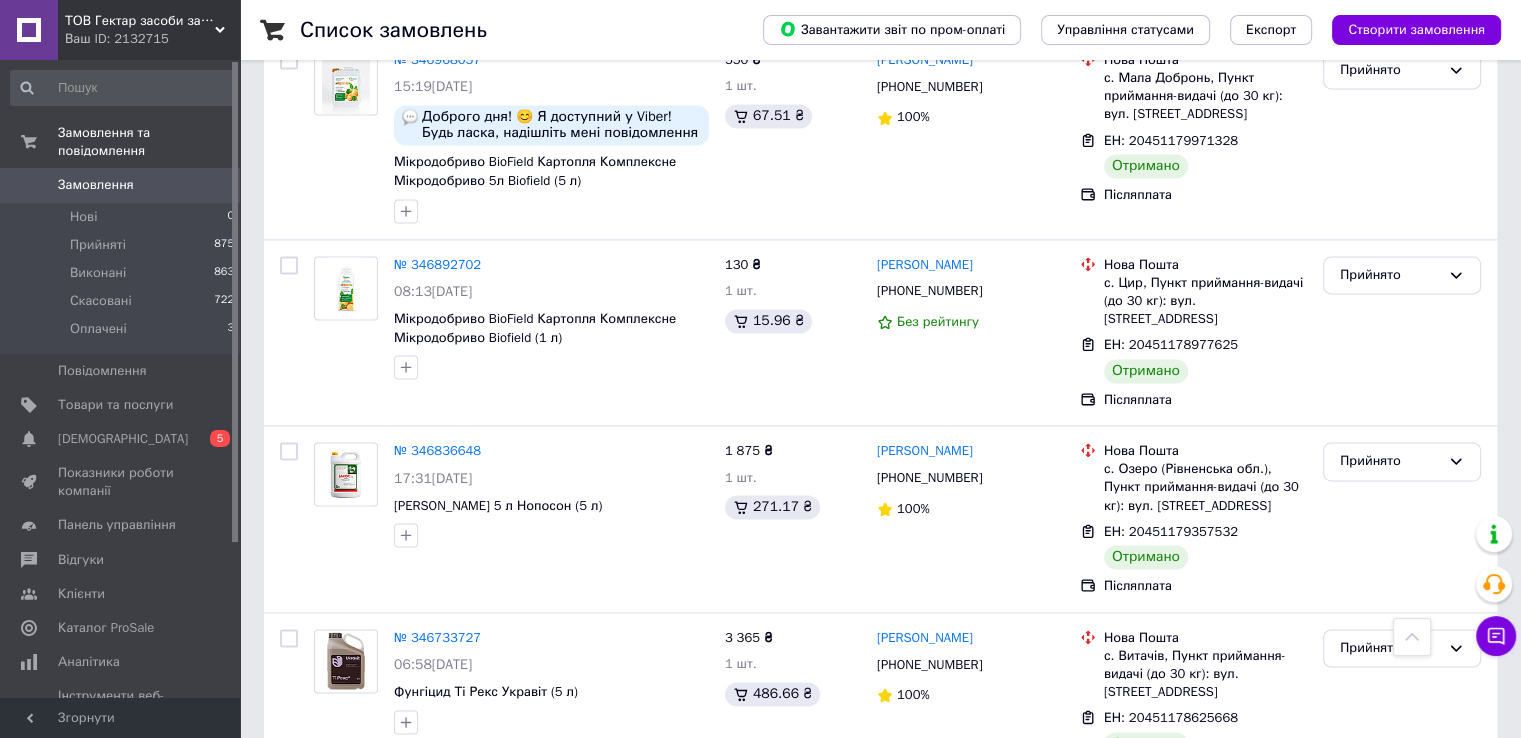 click on "5" at bounding box center (584, 843) 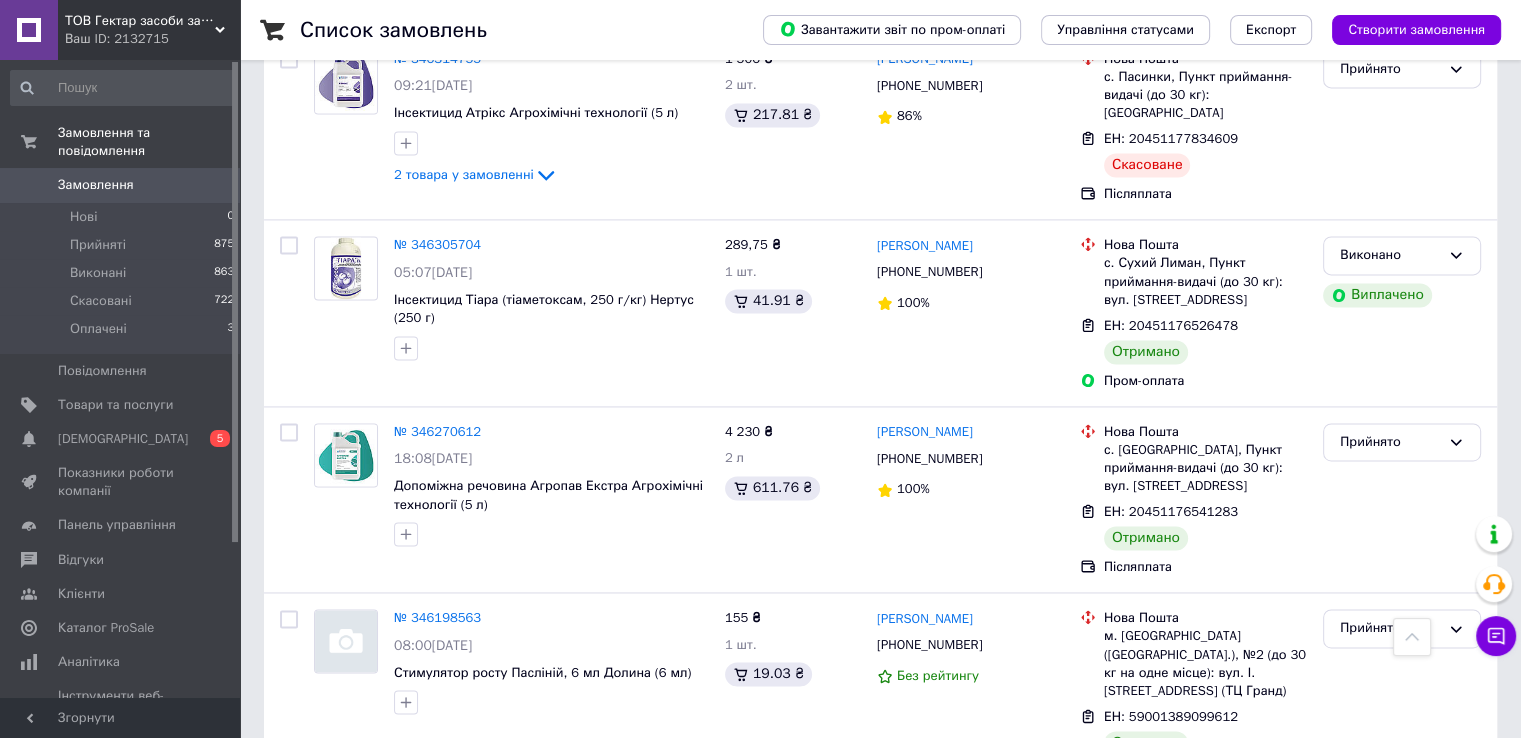 scroll, scrollTop: 3120, scrollLeft: 0, axis: vertical 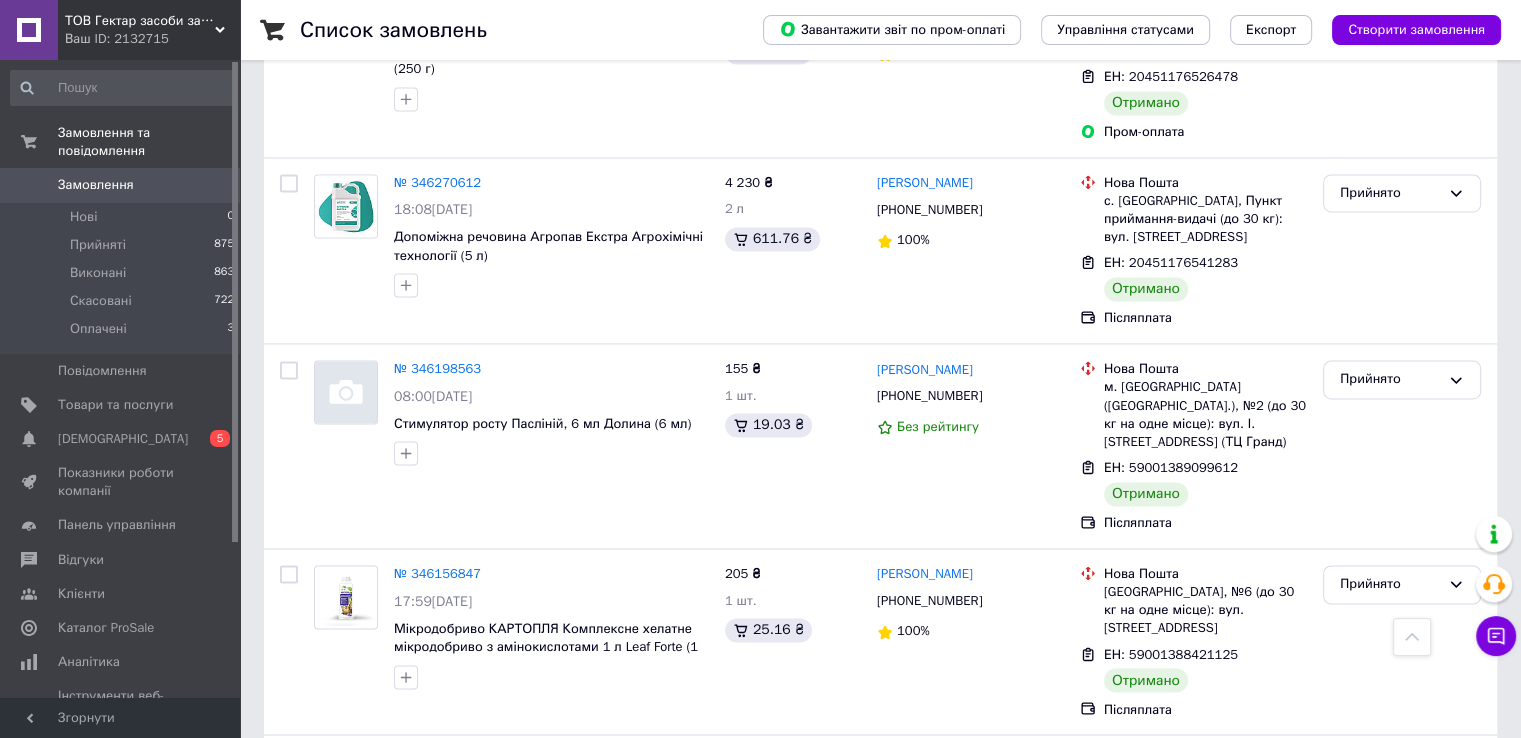 click on "6" at bounding box center [629, 918] 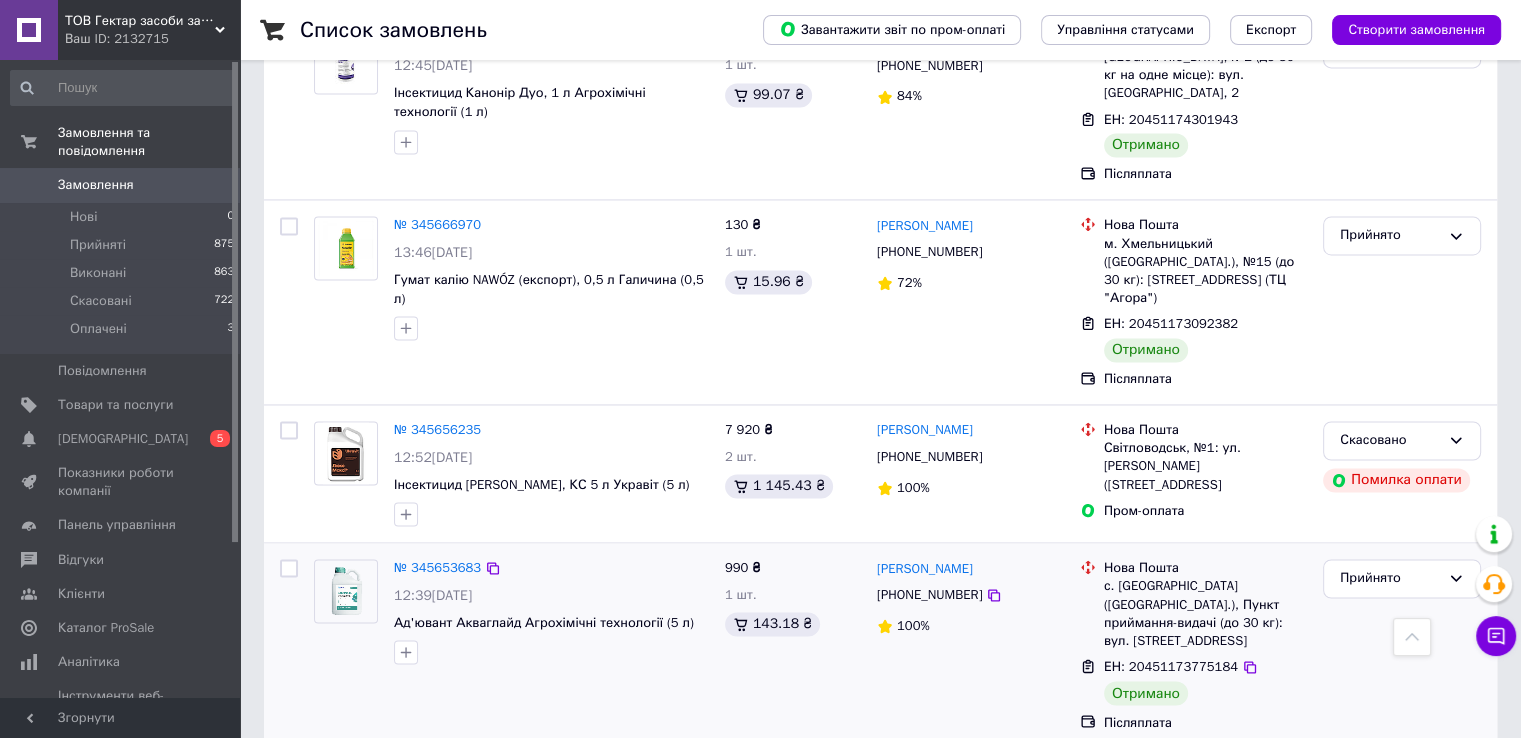 scroll, scrollTop: 3193, scrollLeft: 0, axis: vertical 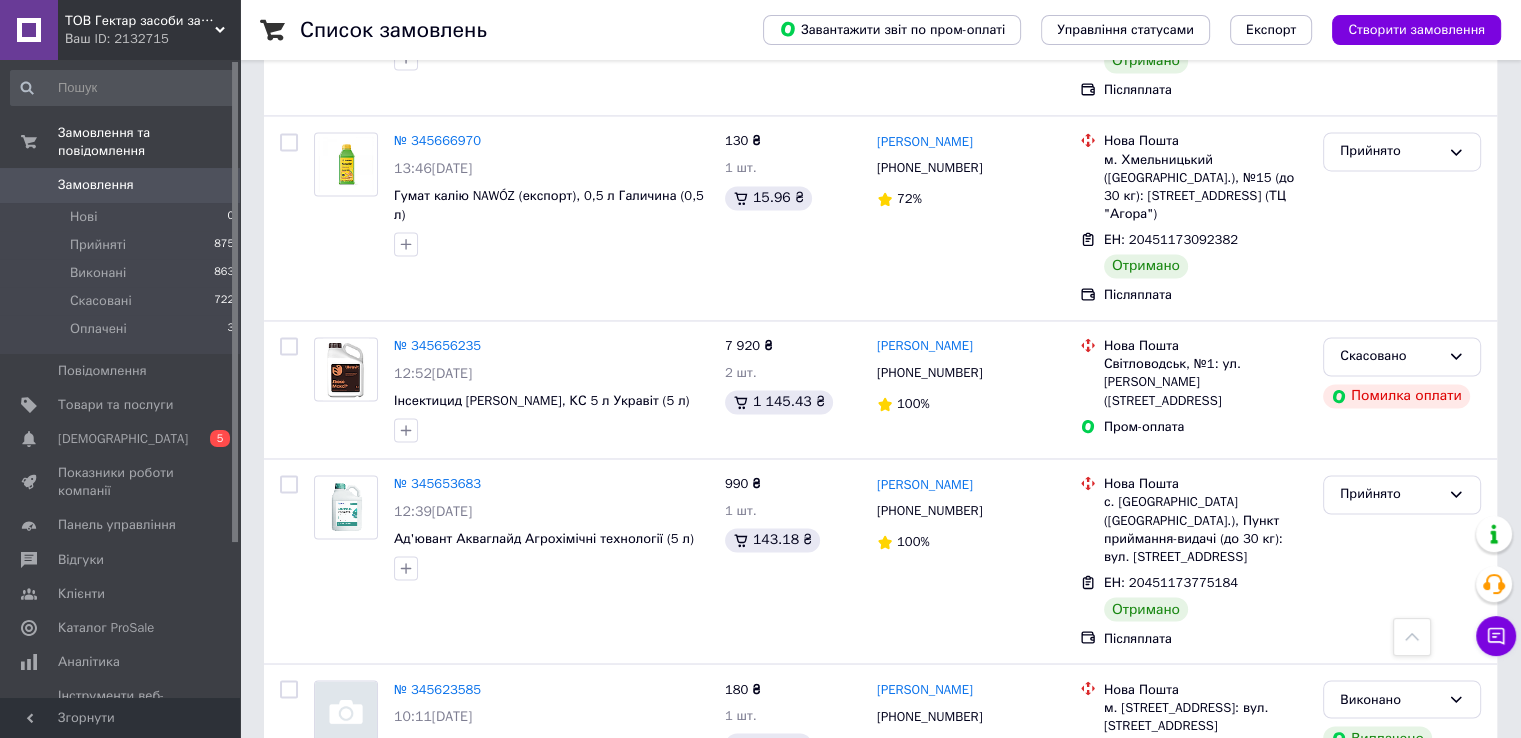 click on "5" at bounding box center [539, 876] 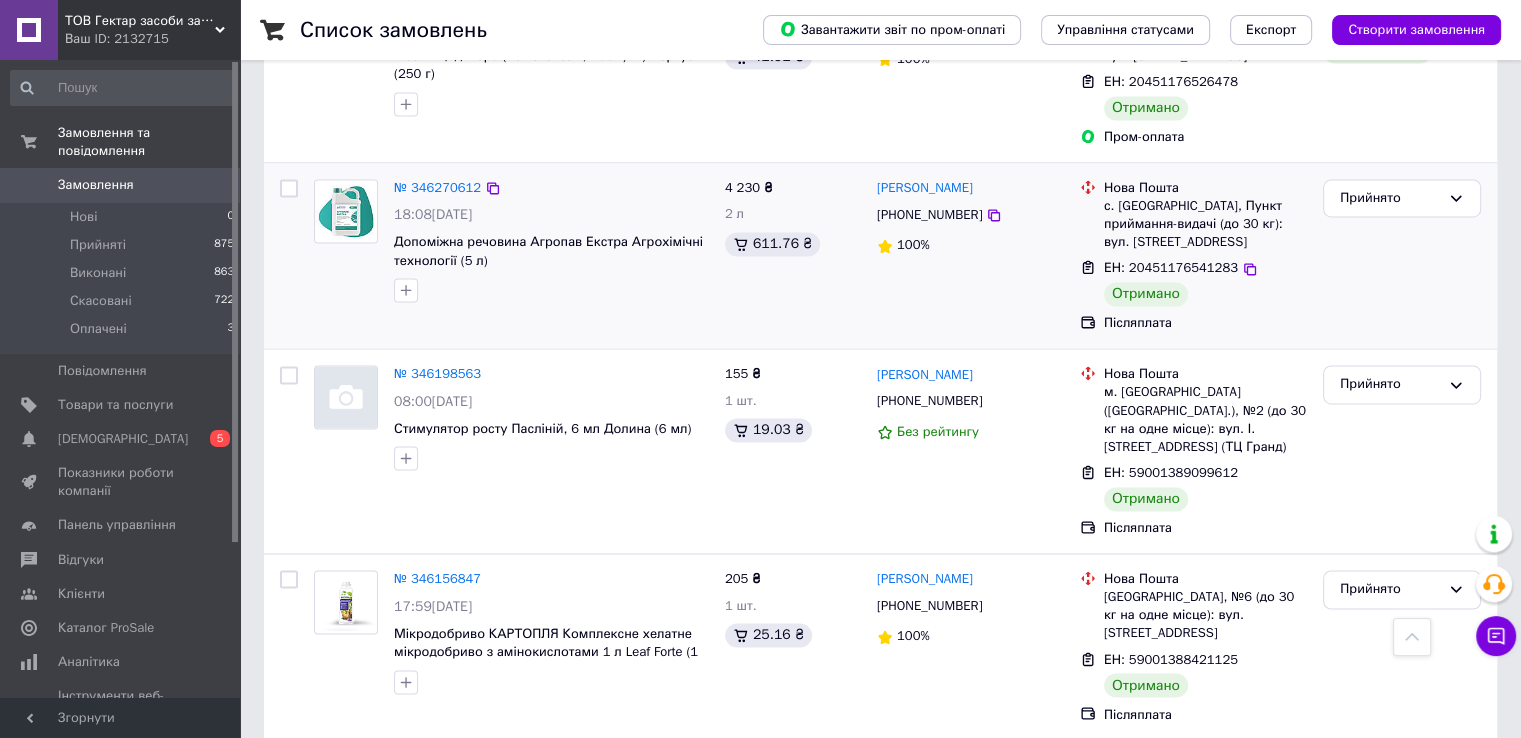 scroll, scrollTop: 3120, scrollLeft: 0, axis: vertical 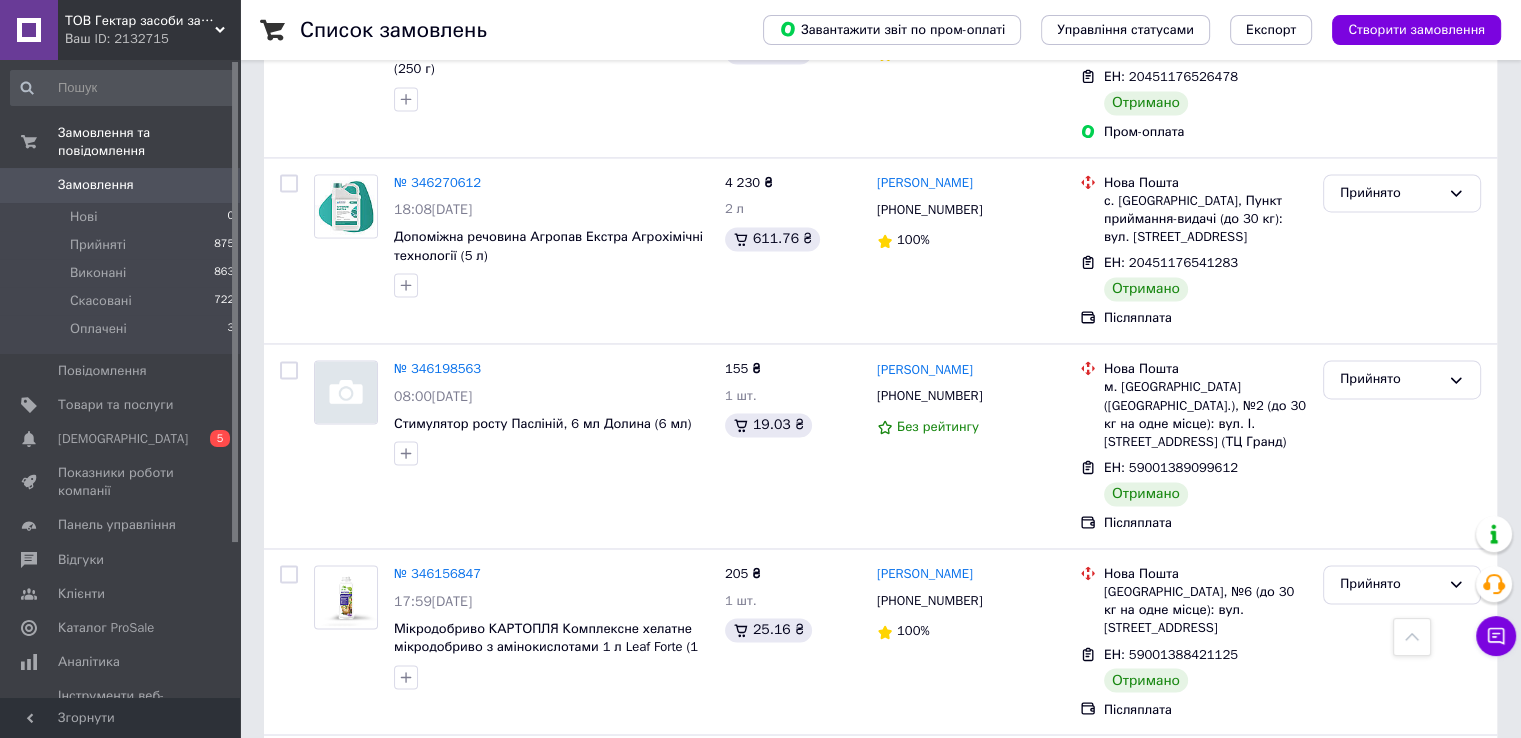 click on "6" at bounding box center [629, 918] 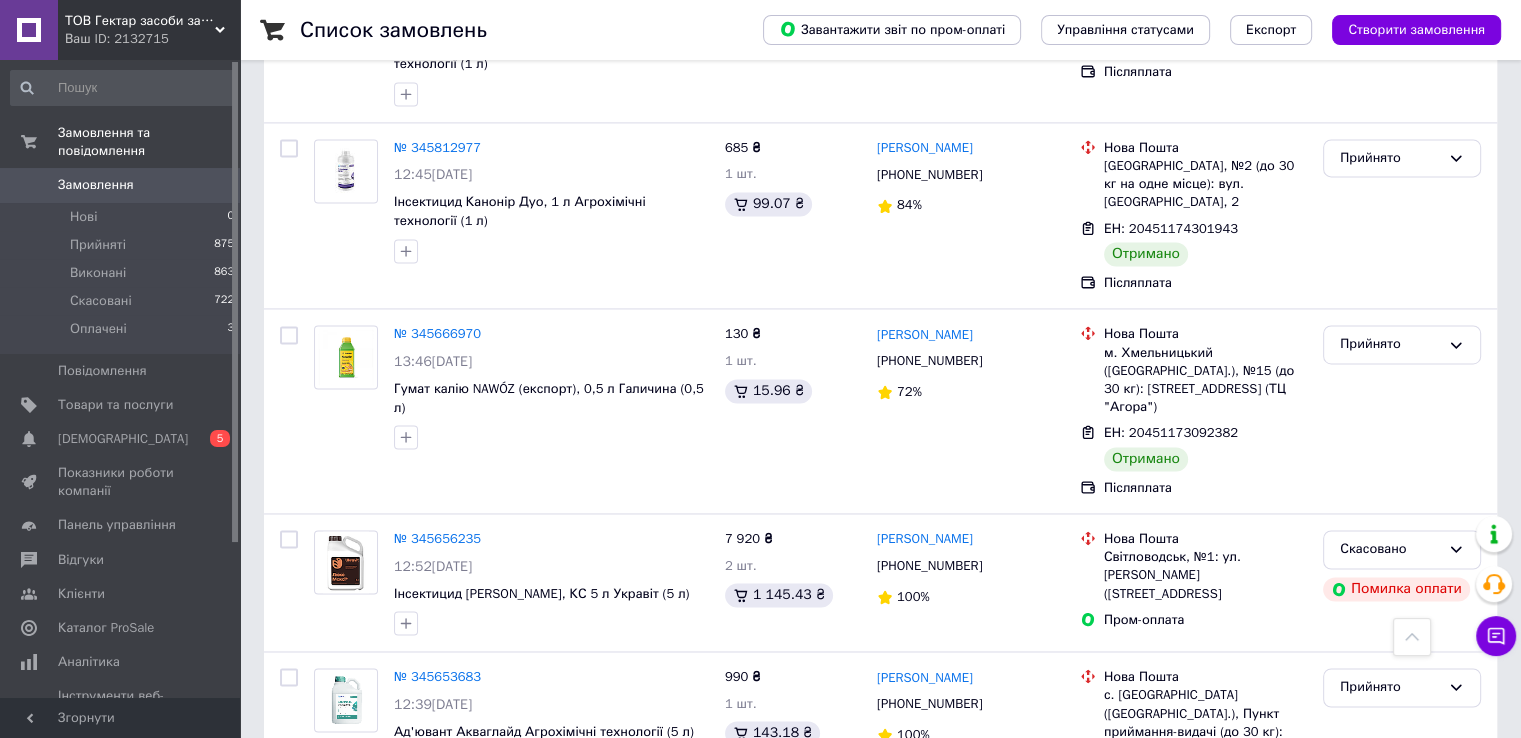 scroll, scrollTop: 3193, scrollLeft: 0, axis: vertical 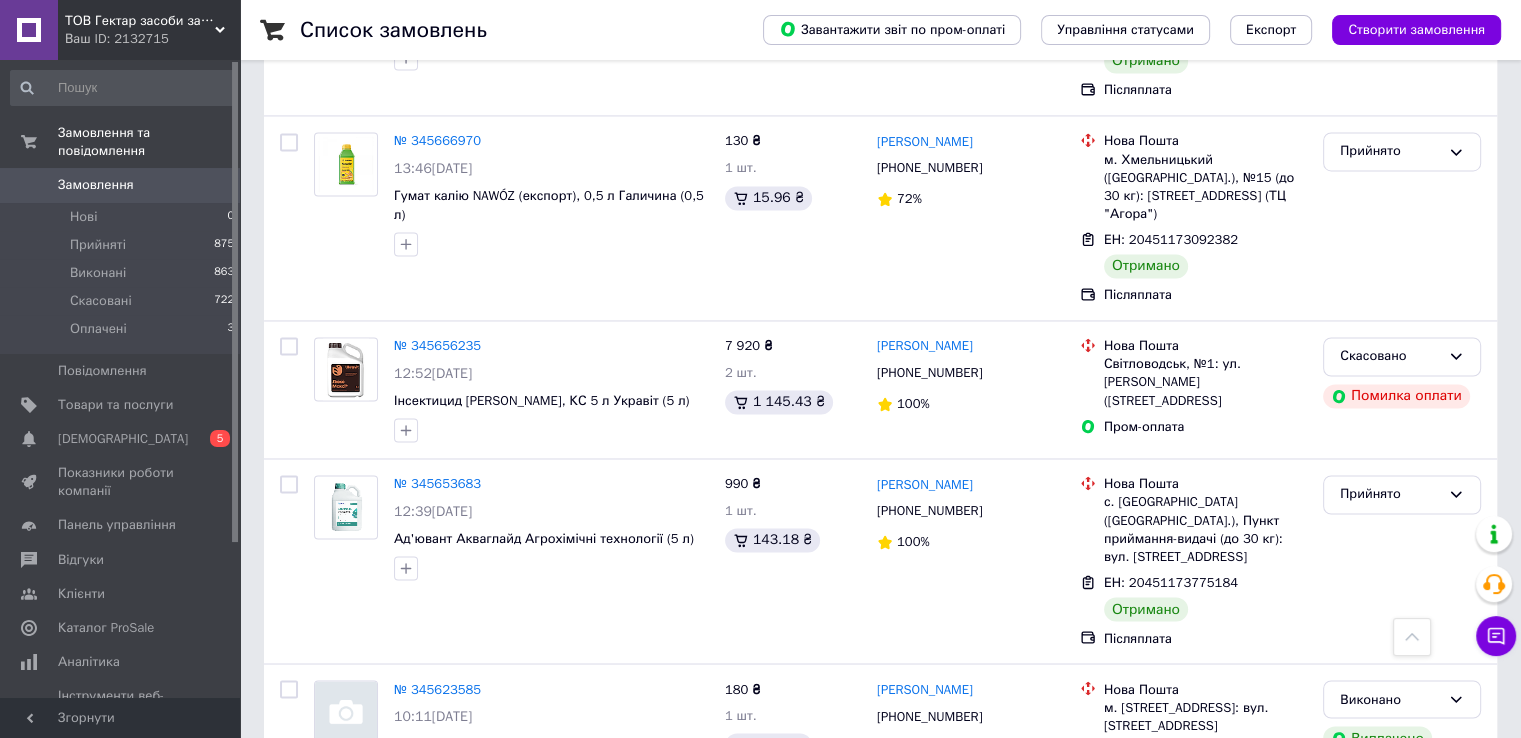 click on "Попередня" at bounding box center [321, 876] 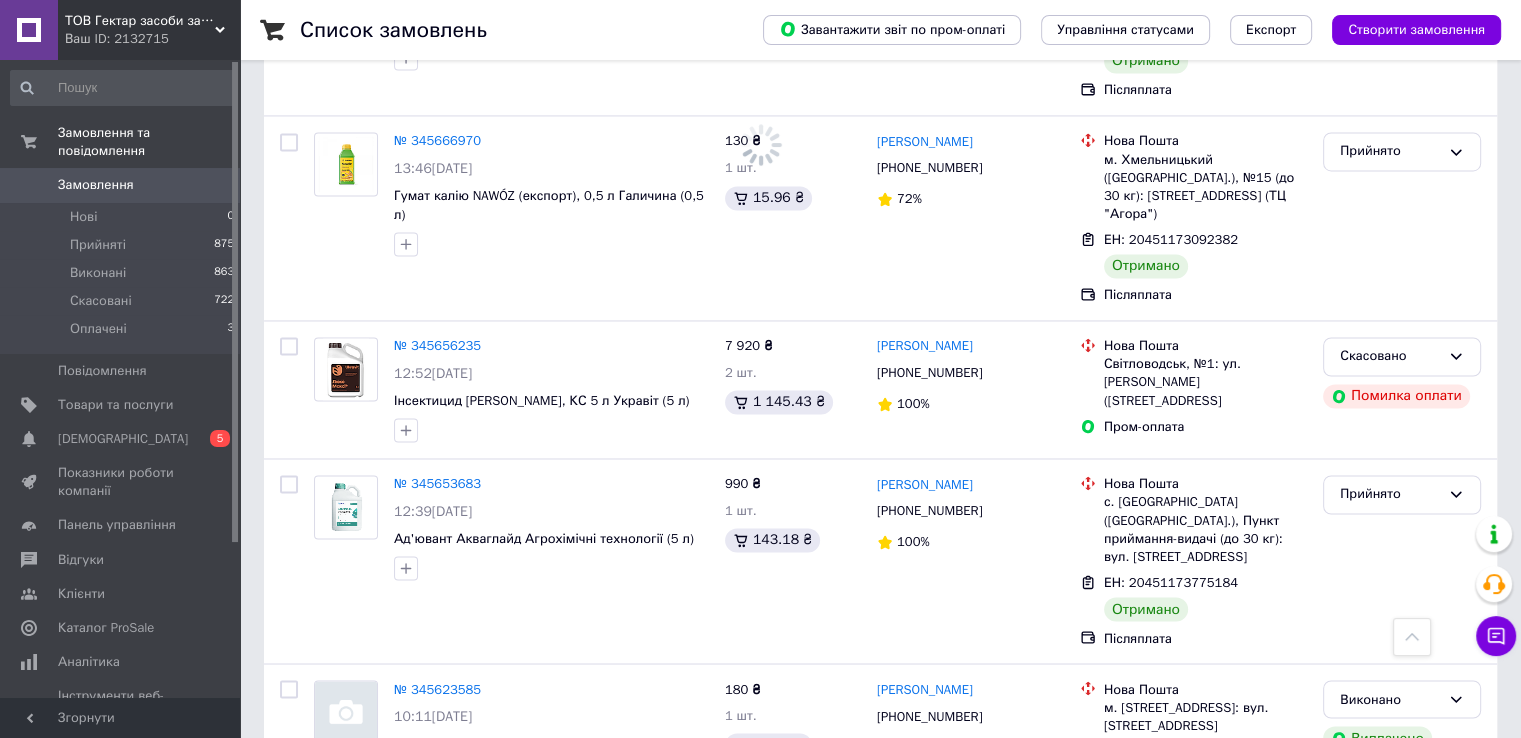 click on "по 20 позицій" at bounding box center [992, 876] 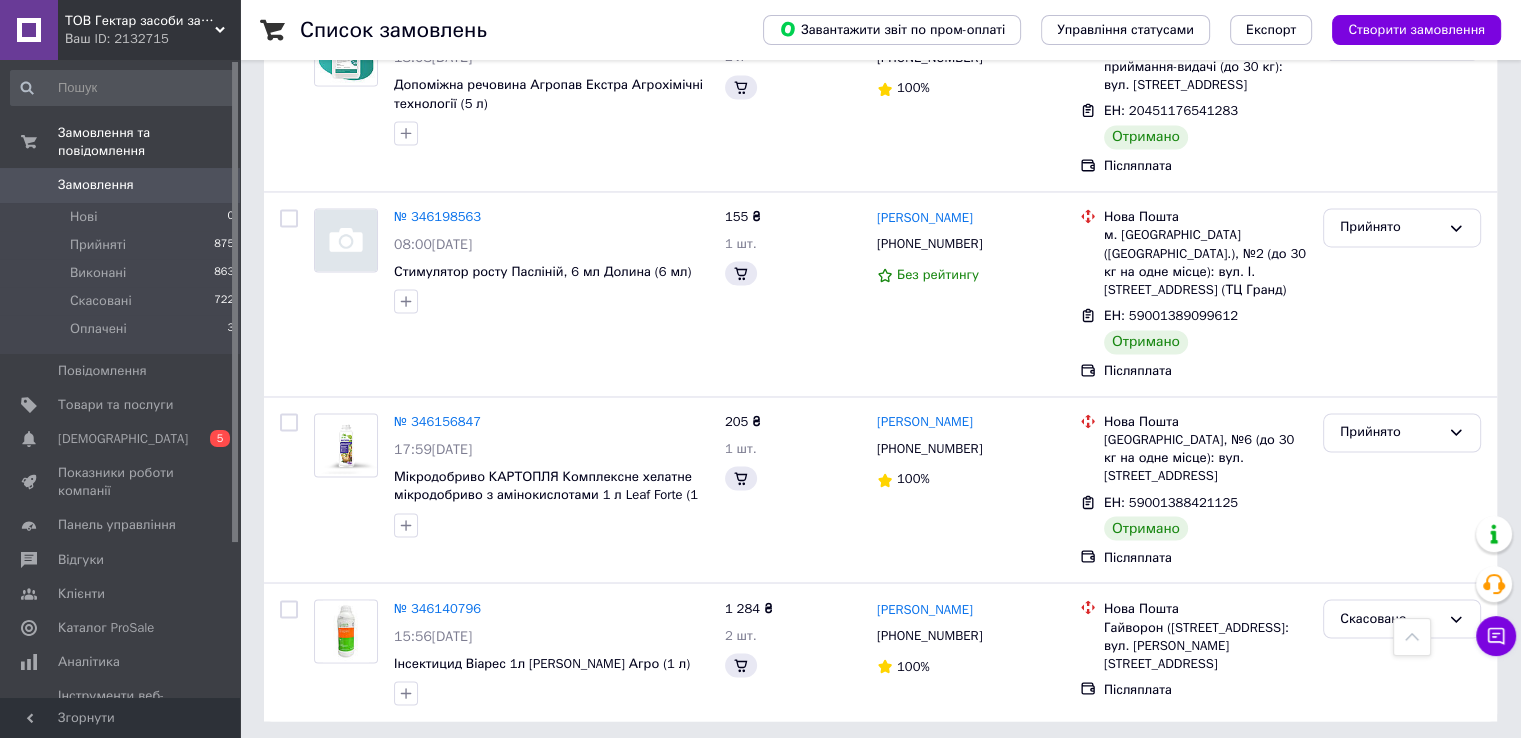 scroll, scrollTop: 0, scrollLeft: 0, axis: both 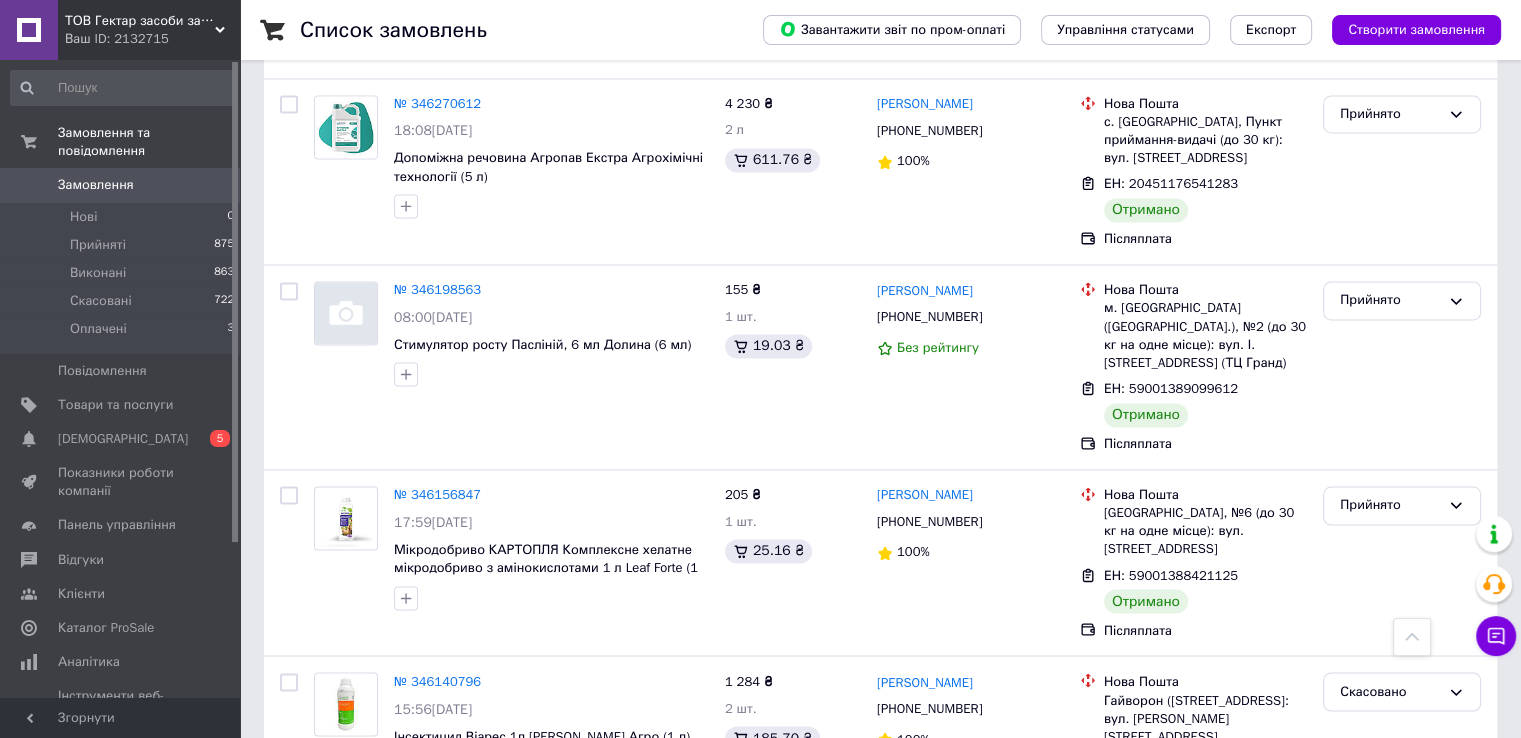 click on "по 100 позицій" at bounding box center (992, 939) 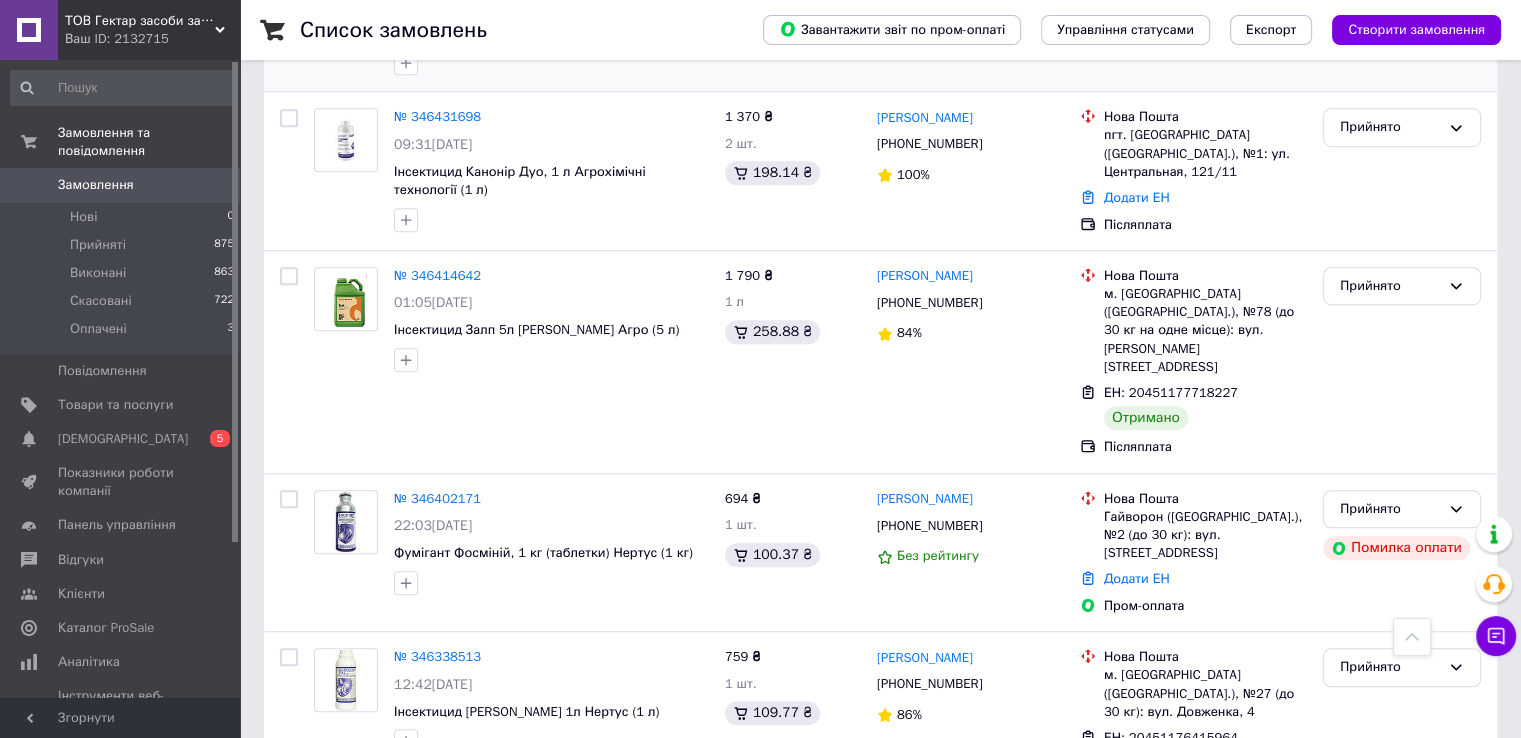 scroll, scrollTop: 16690, scrollLeft: 0, axis: vertical 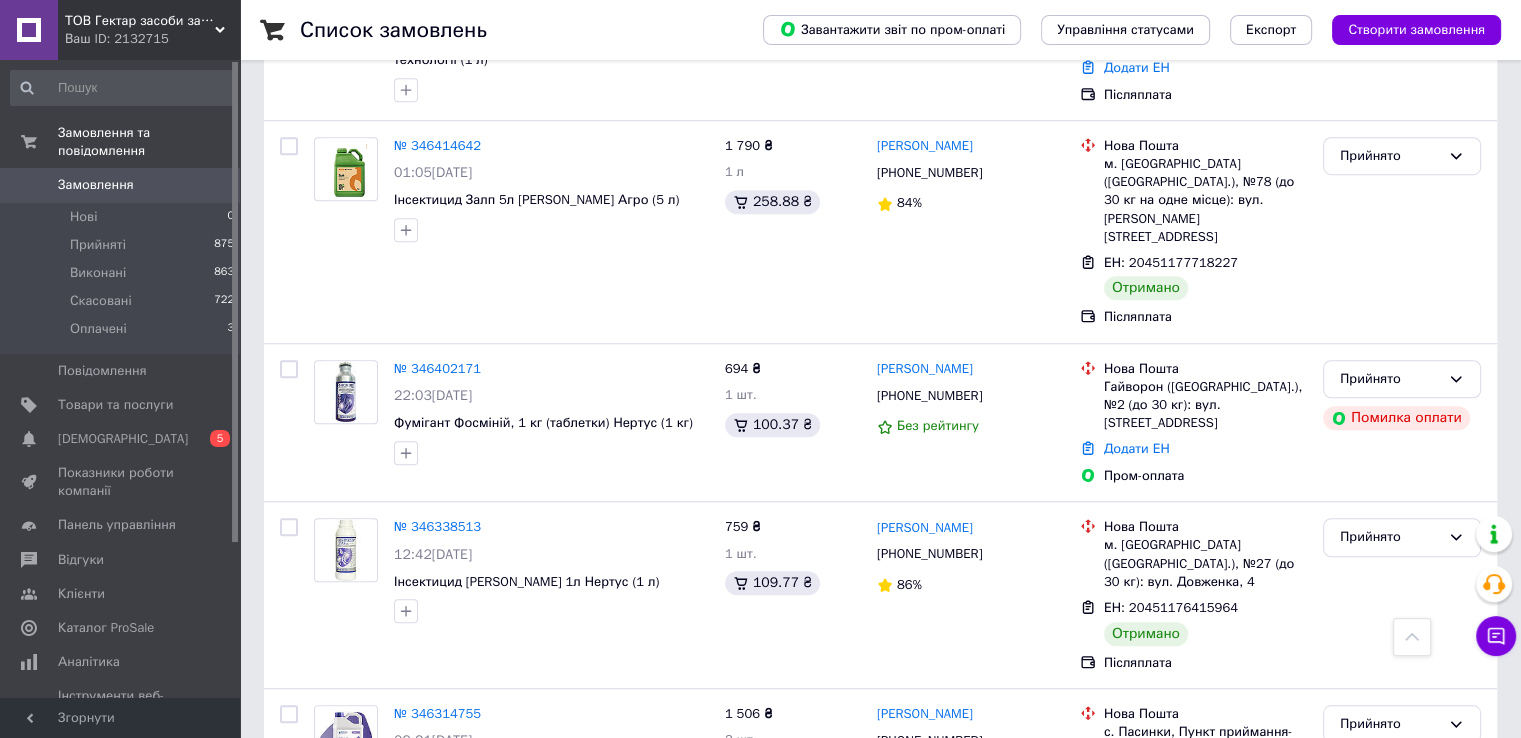 click on "2" at bounding box center (327, 1822) 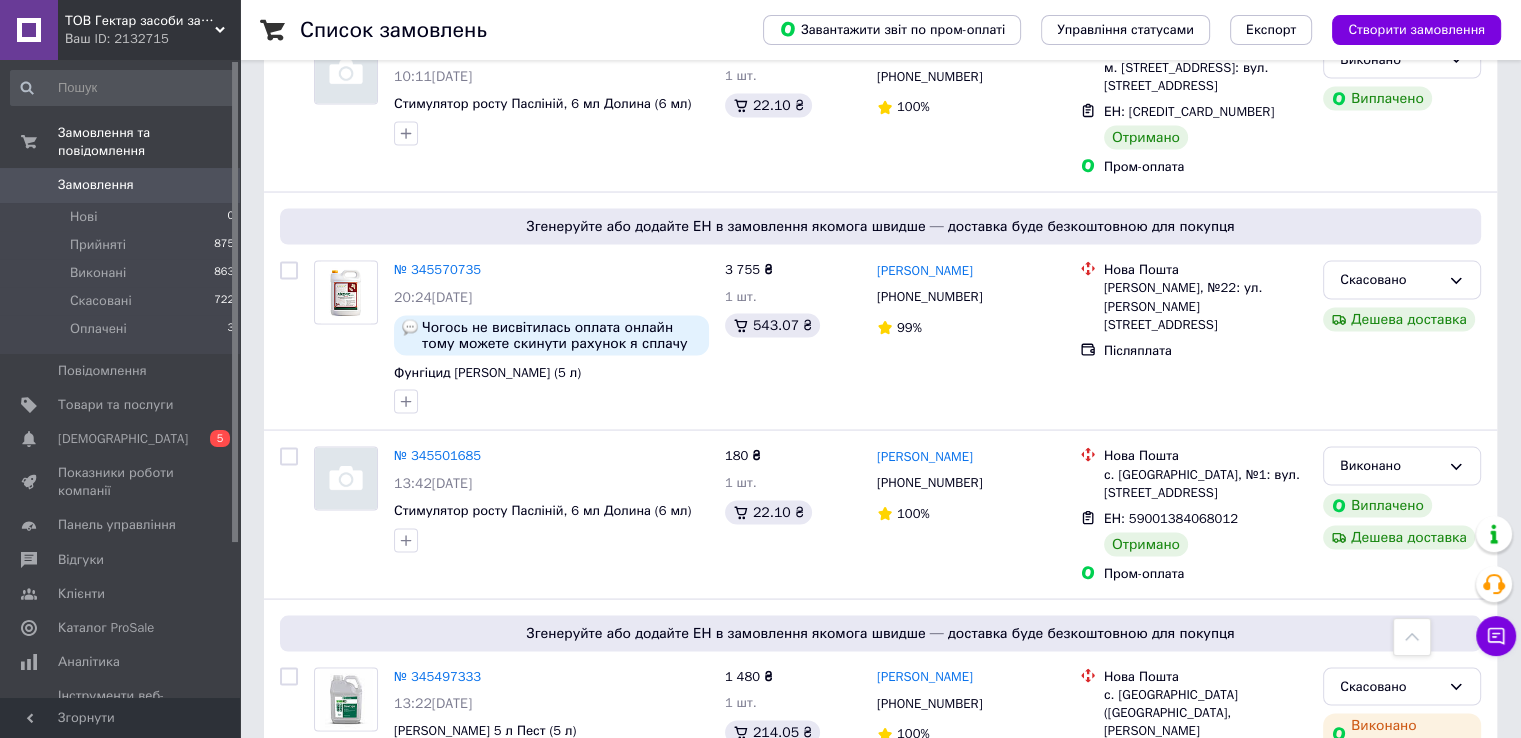 scroll, scrollTop: 4000, scrollLeft: 0, axis: vertical 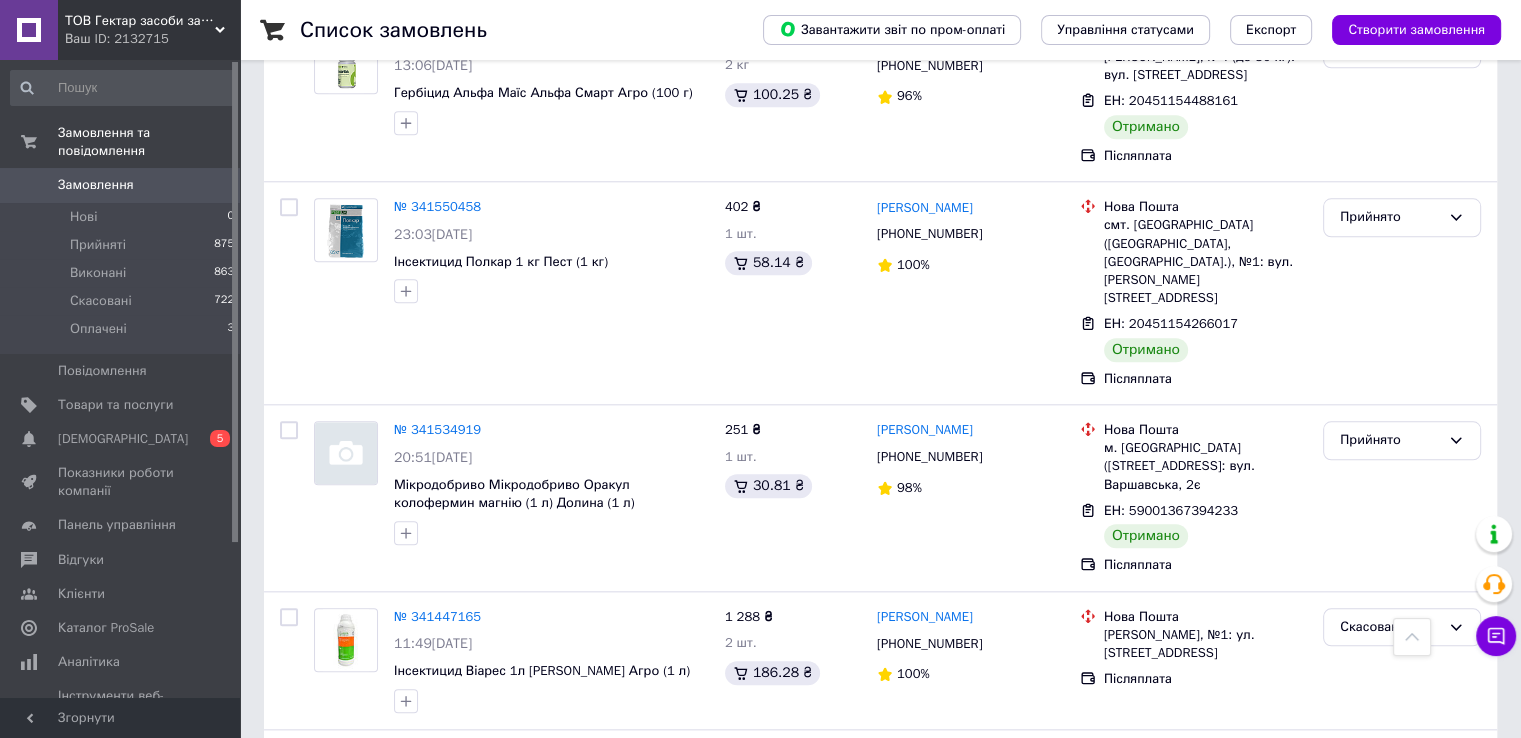 click on "по 100 позицій" at bounding box center [858, 1537] 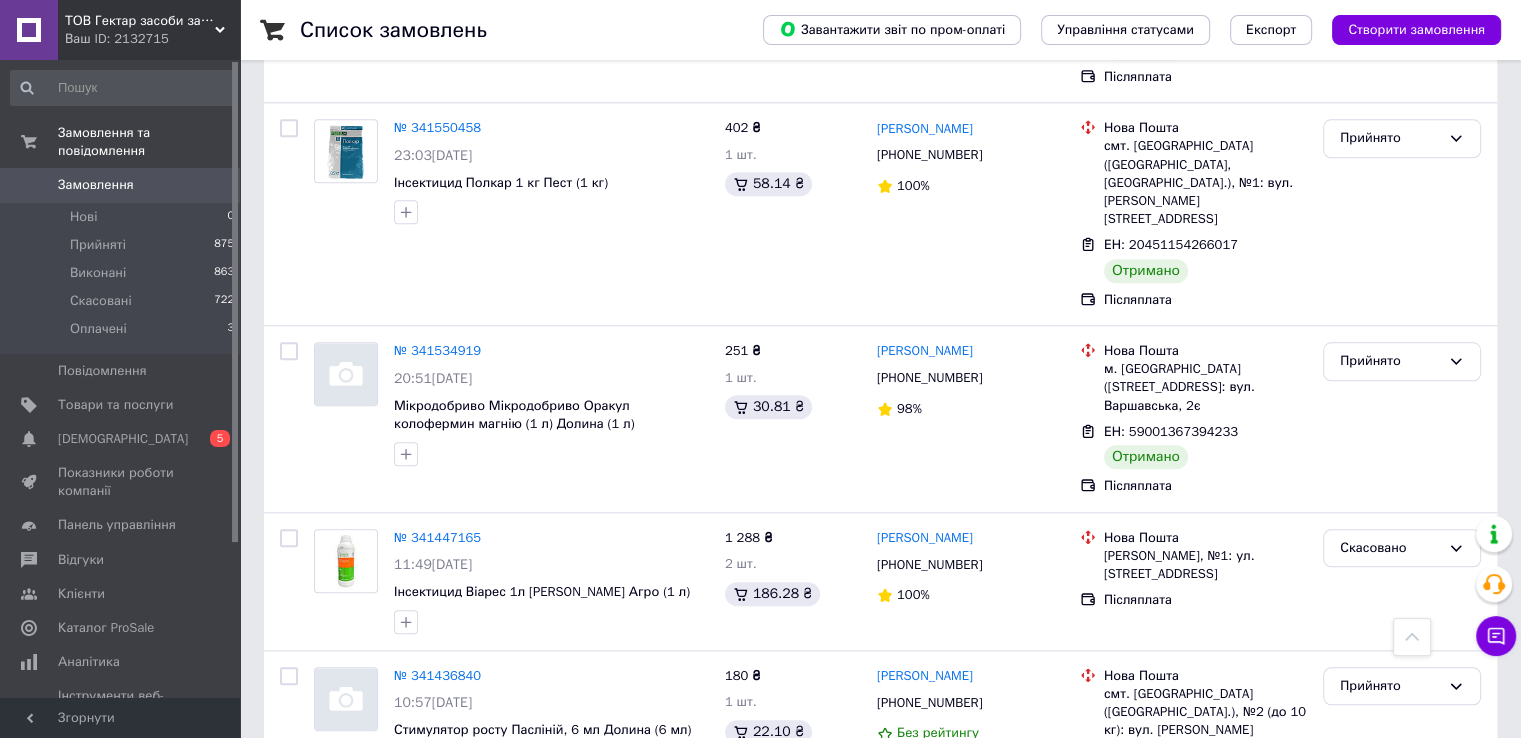 click on "по 50 позицій" at bounding box center [858, 1530] 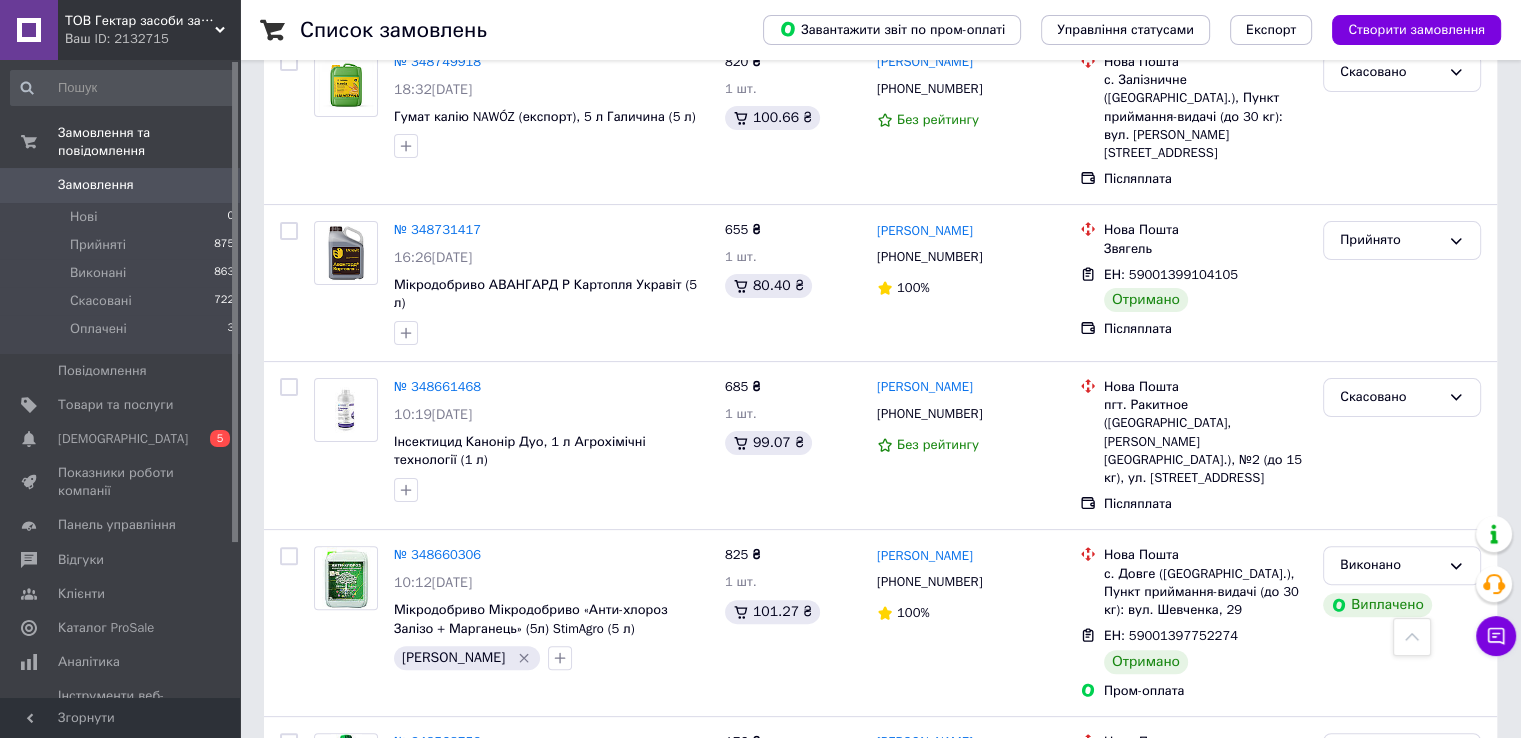 scroll, scrollTop: 8124, scrollLeft: 0, axis: vertical 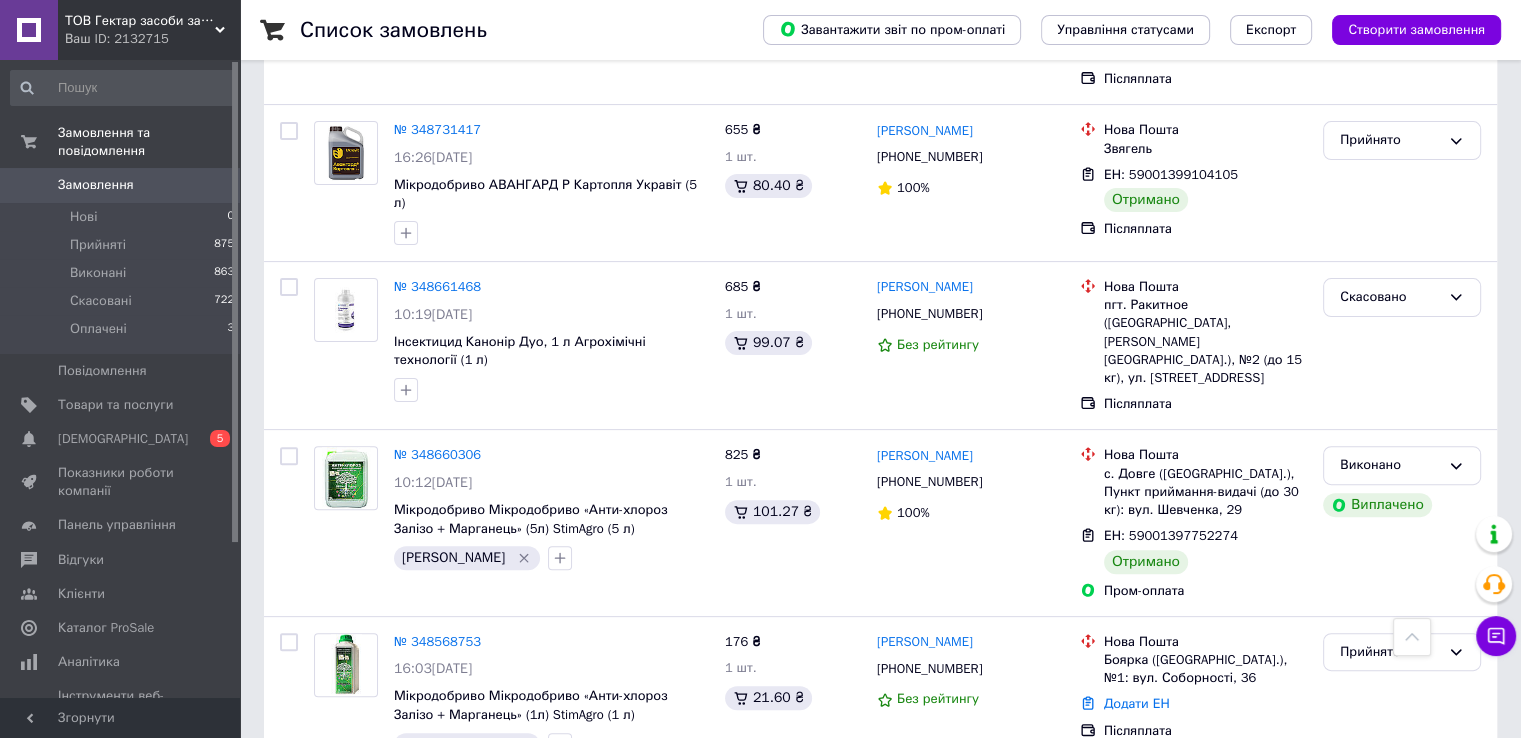 click on "2" at bounding box center [327, 1347] 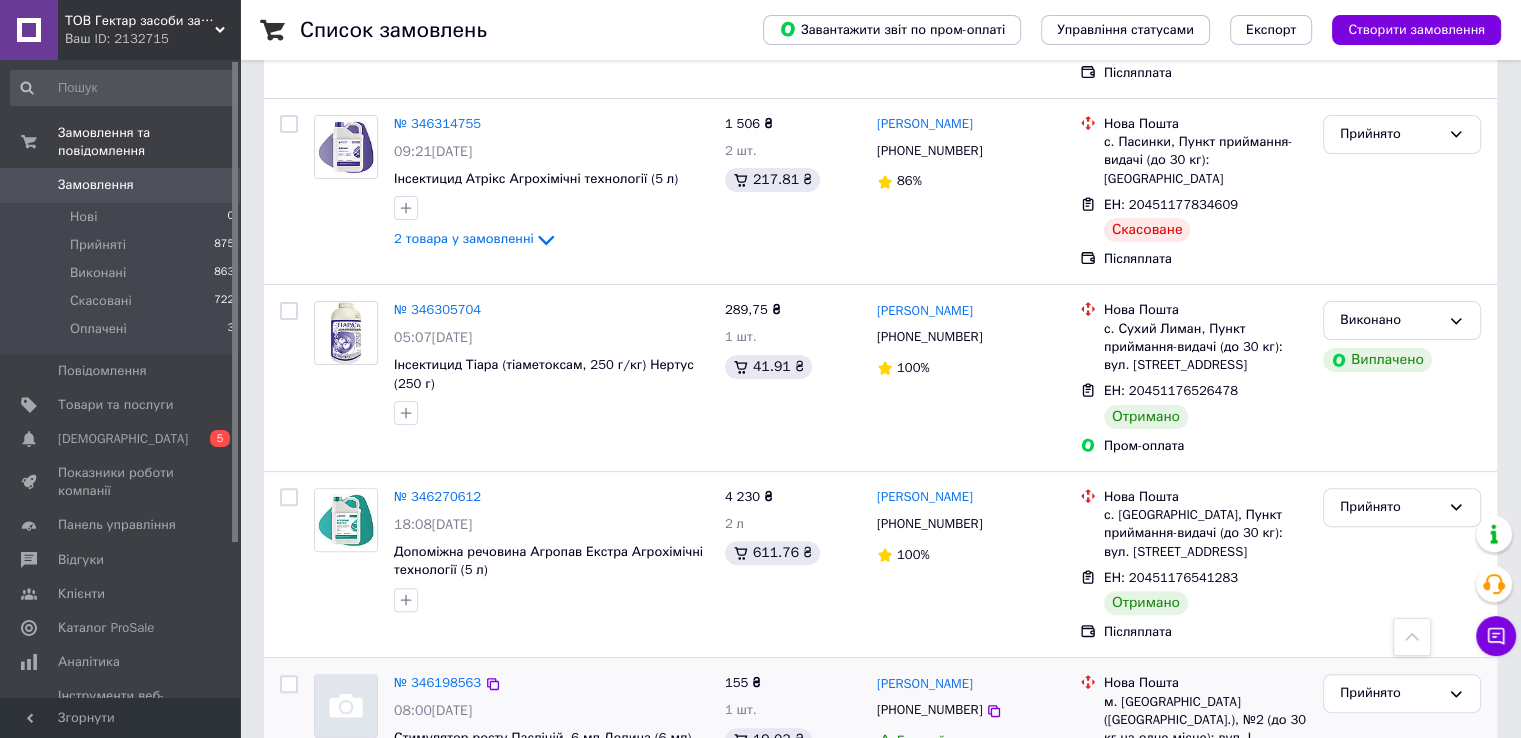 scroll, scrollTop: 8129, scrollLeft: 0, axis: vertical 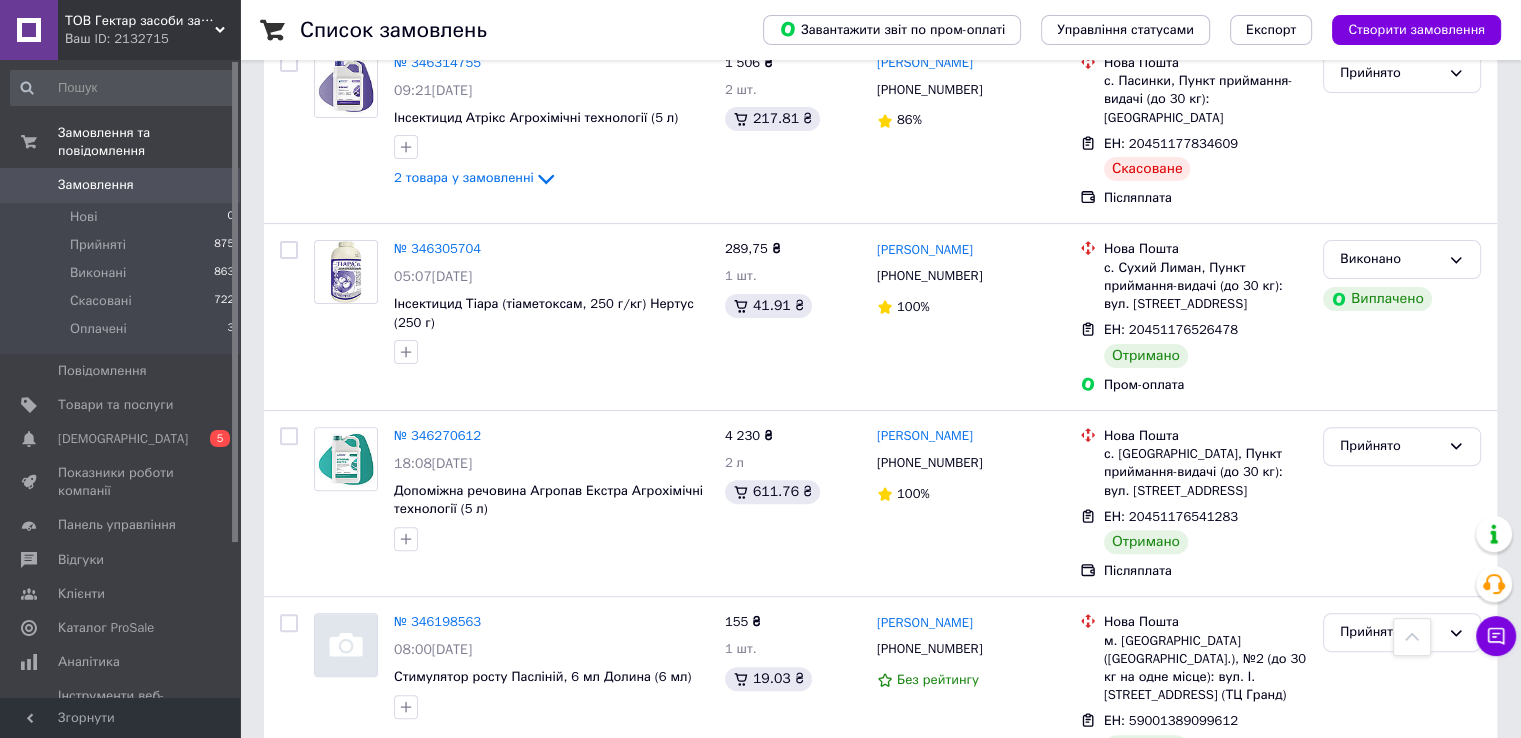 click on "3" at bounding box center (494, 1171) 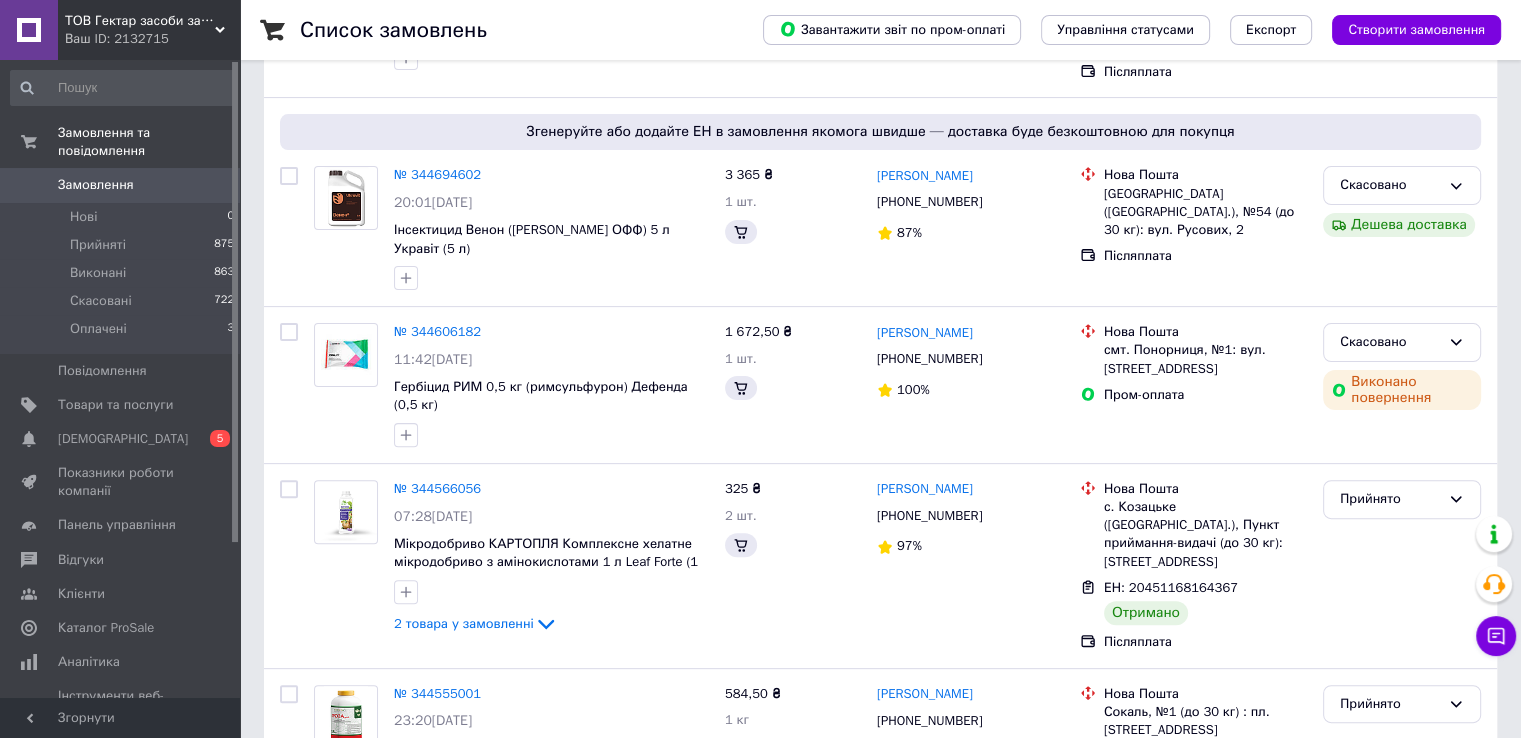 scroll, scrollTop: 0, scrollLeft: 0, axis: both 